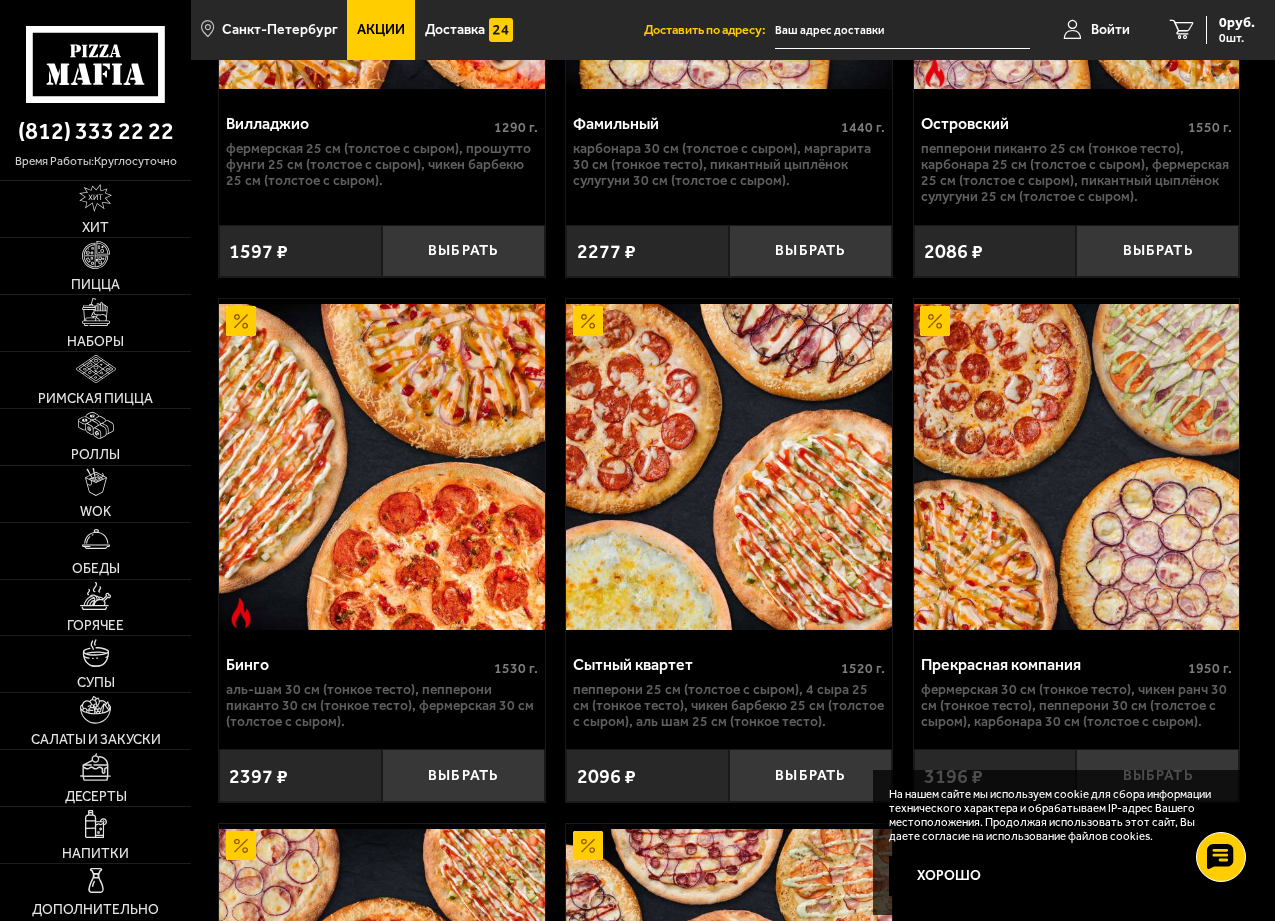 scroll, scrollTop: 2399, scrollLeft: 0, axis: vertical 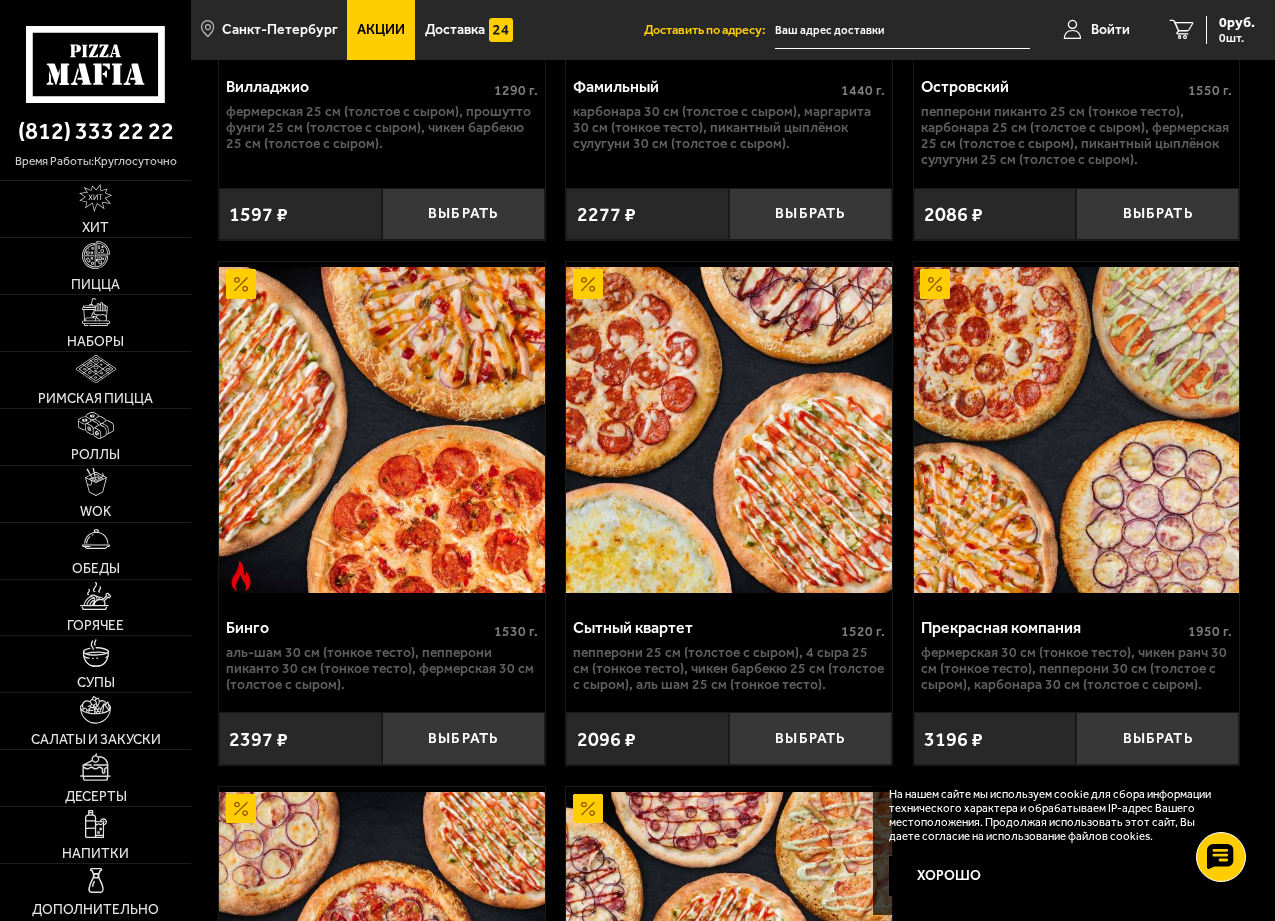 click at bounding box center [728, 430] 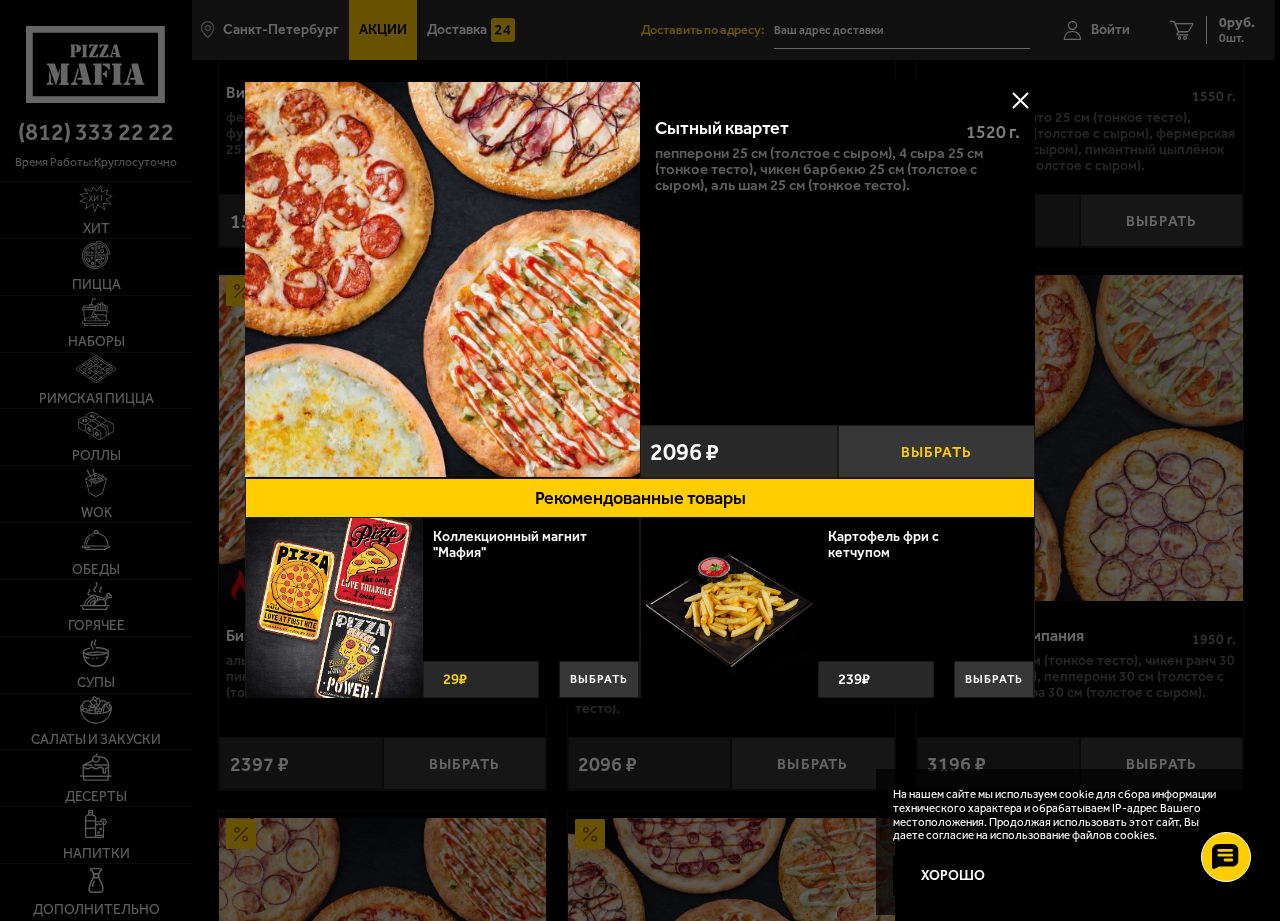 click on "Выбрать" at bounding box center [937, 451] 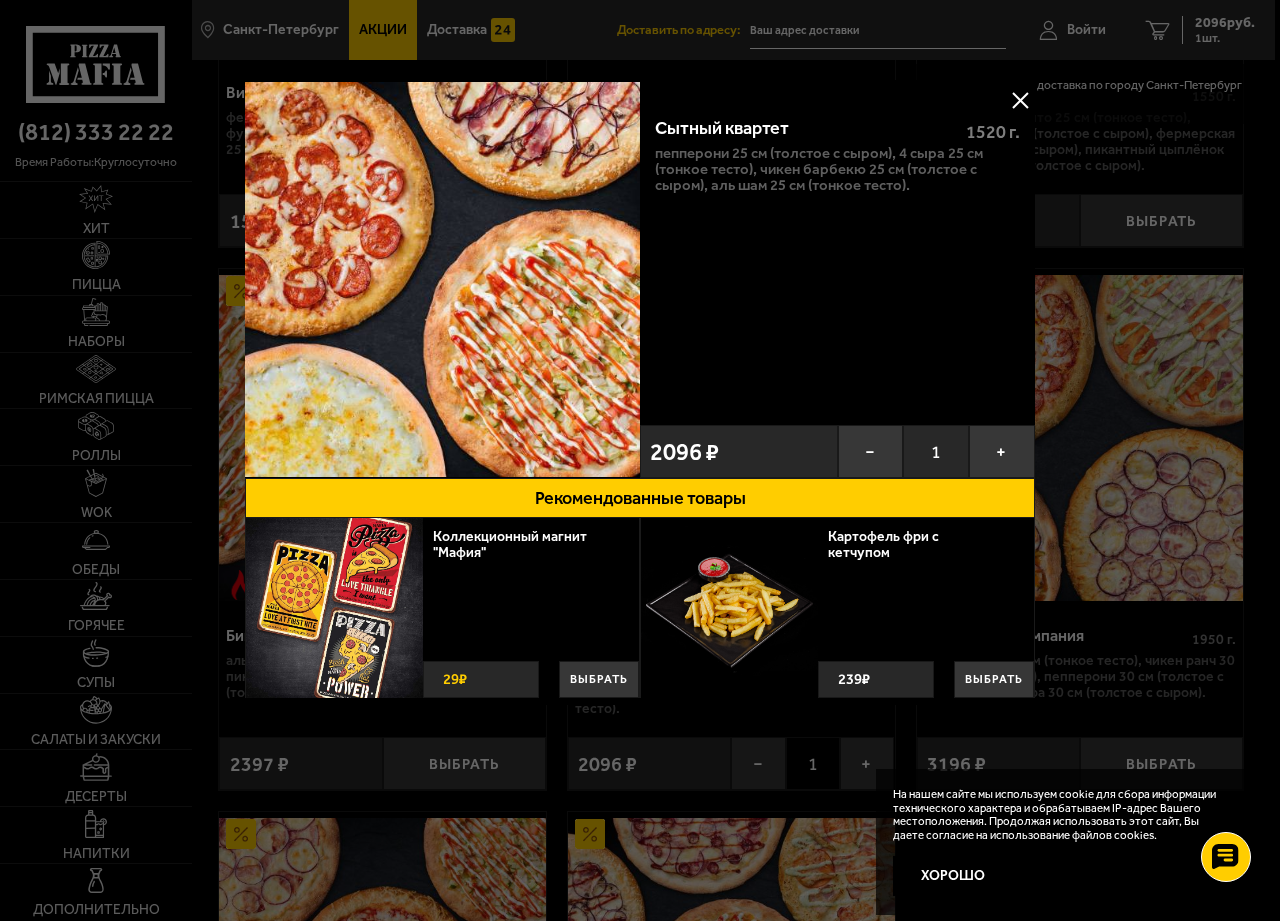 click at bounding box center (1020, 100) 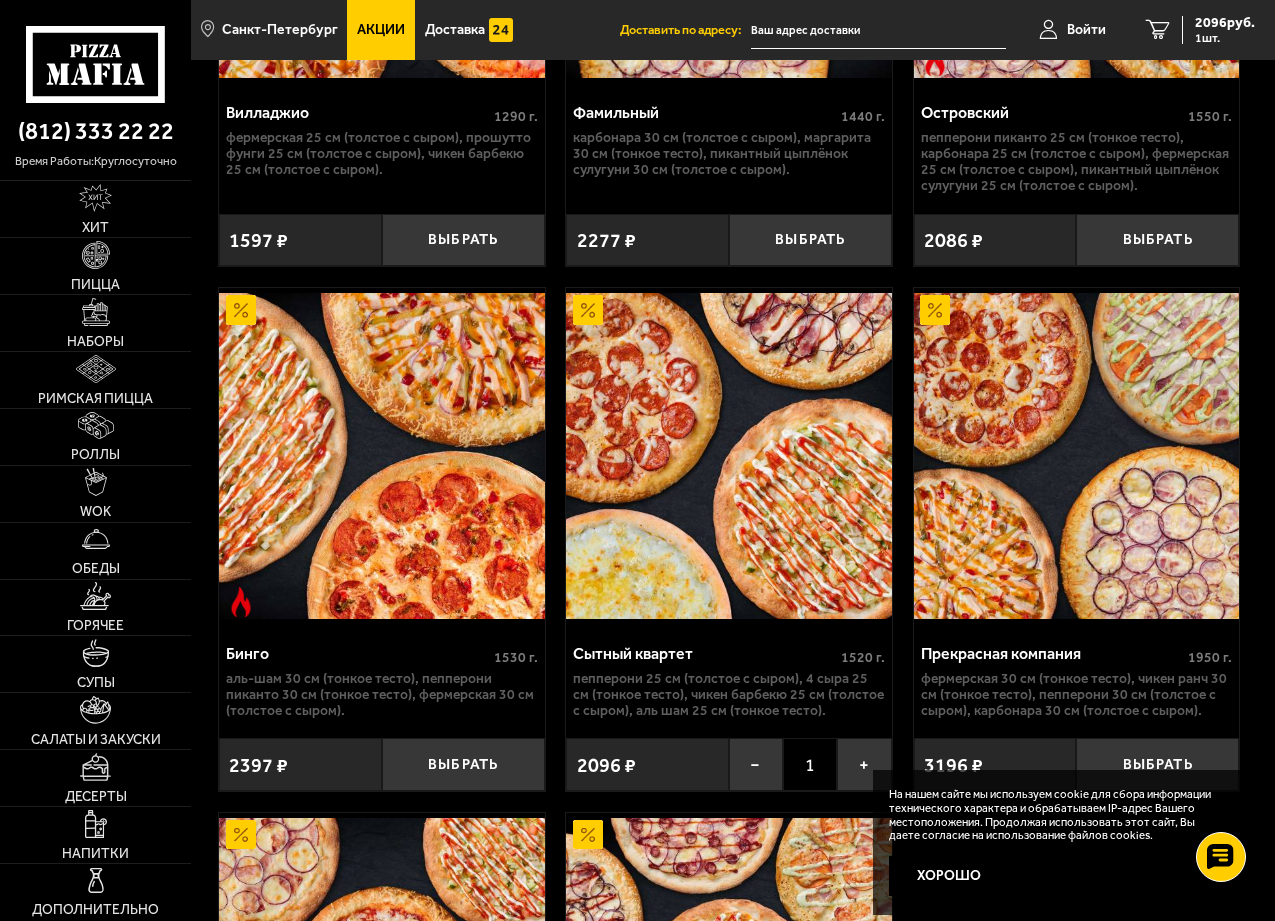 scroll, scrollTop: 2333, scrollLeft: 0, axis: vertical 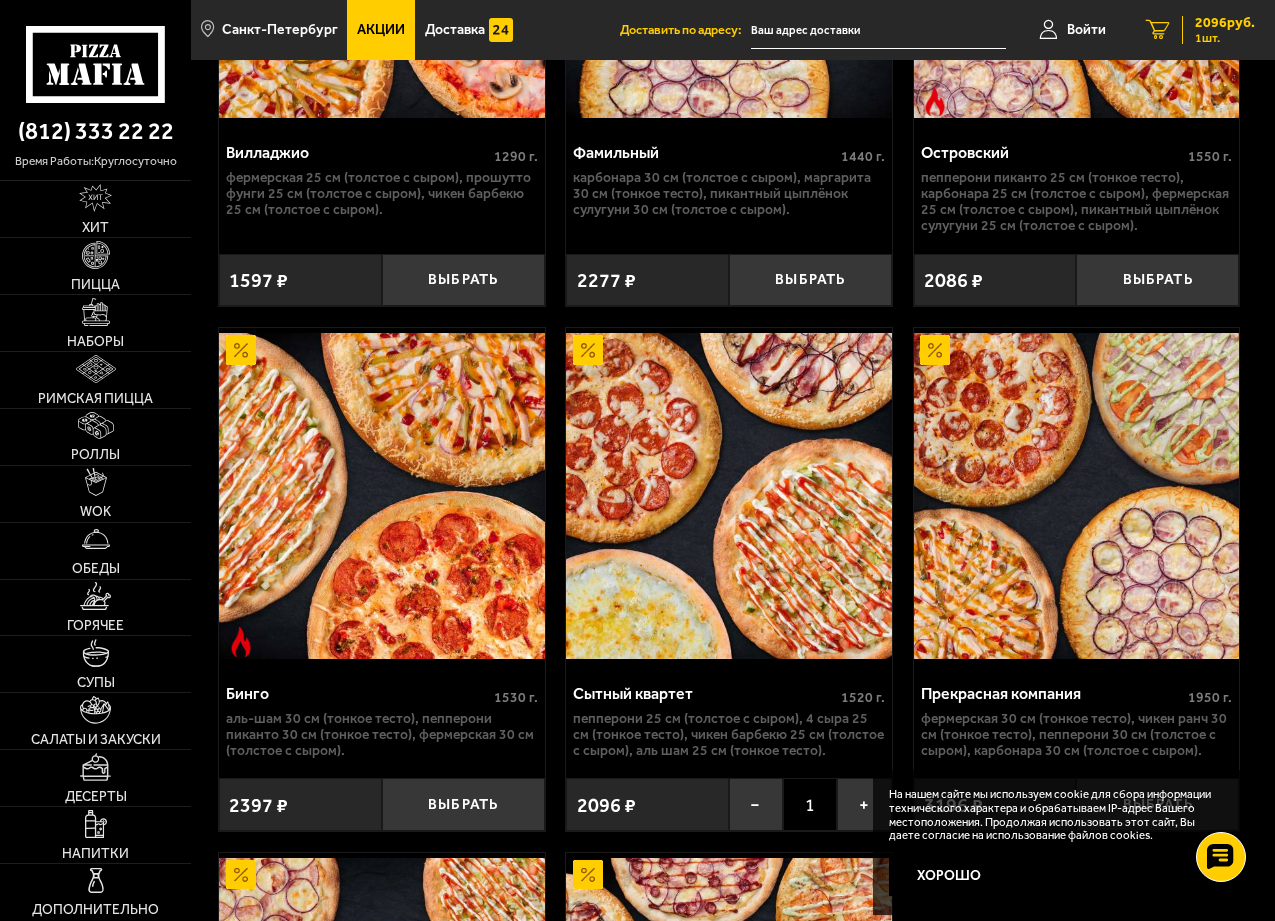 click on "2096  руб." at bounding box center [1225, 23] 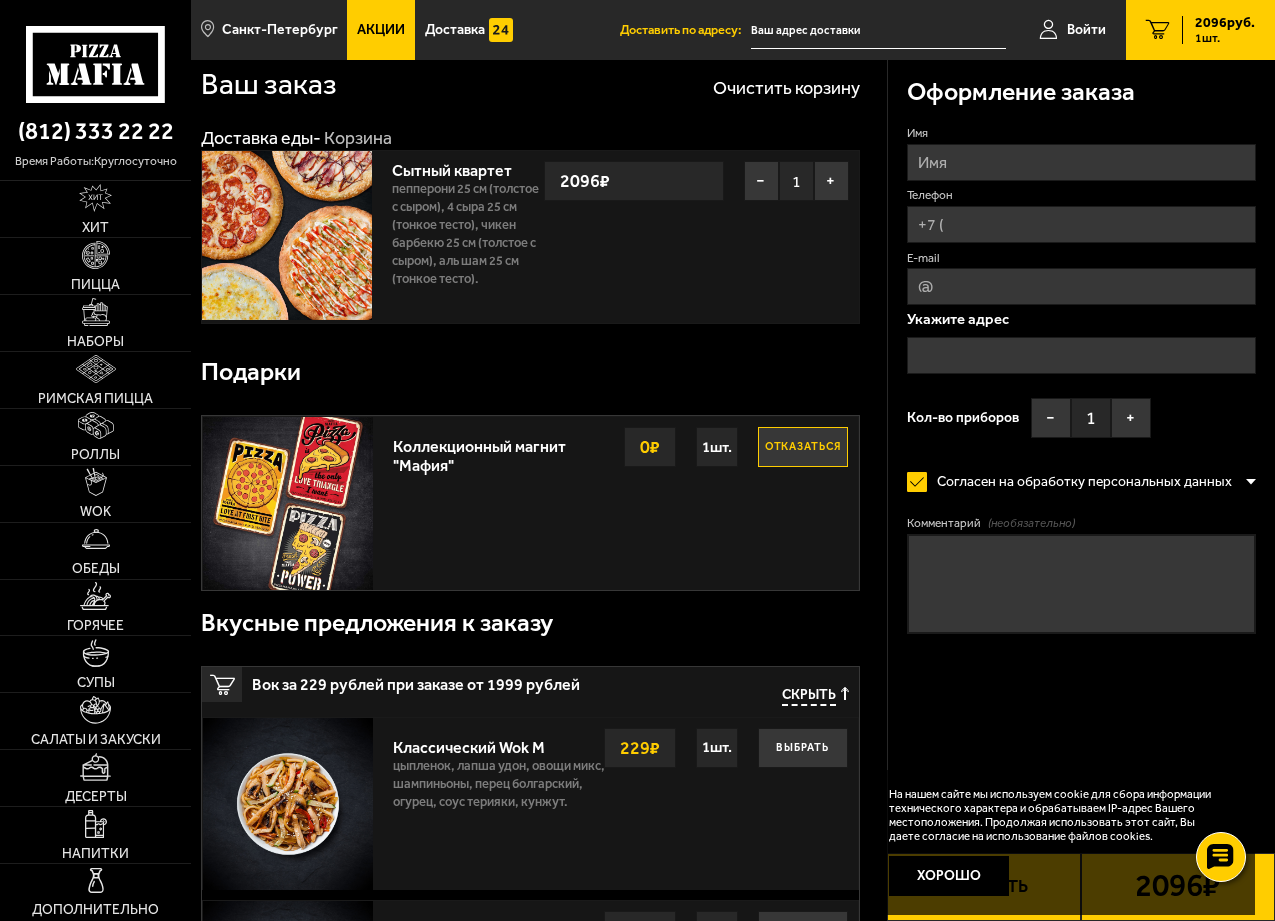scroll, scrollTop: 0, scrollLeft: 0, axis: both 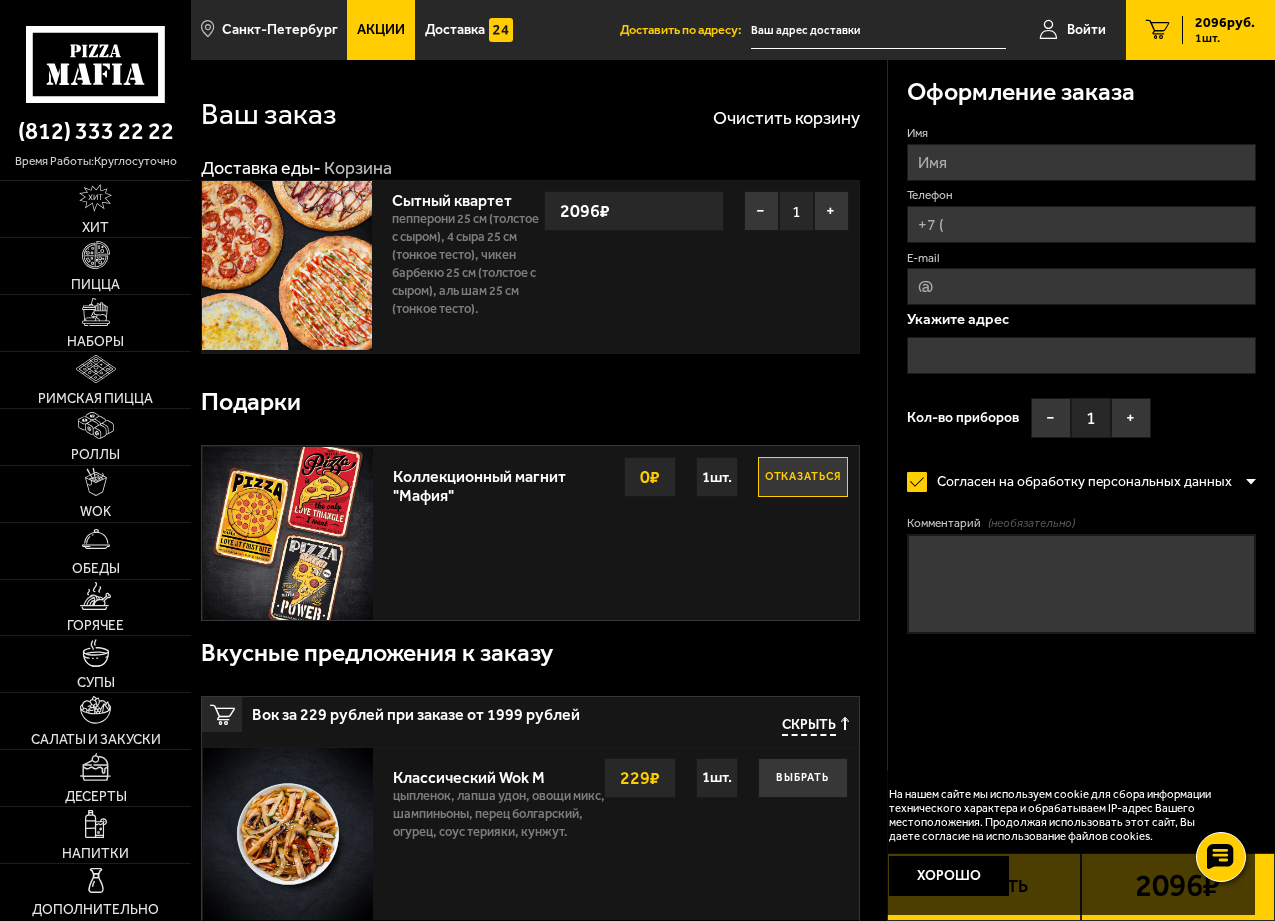 click on "Имя" at bounding box center (1081, 162) 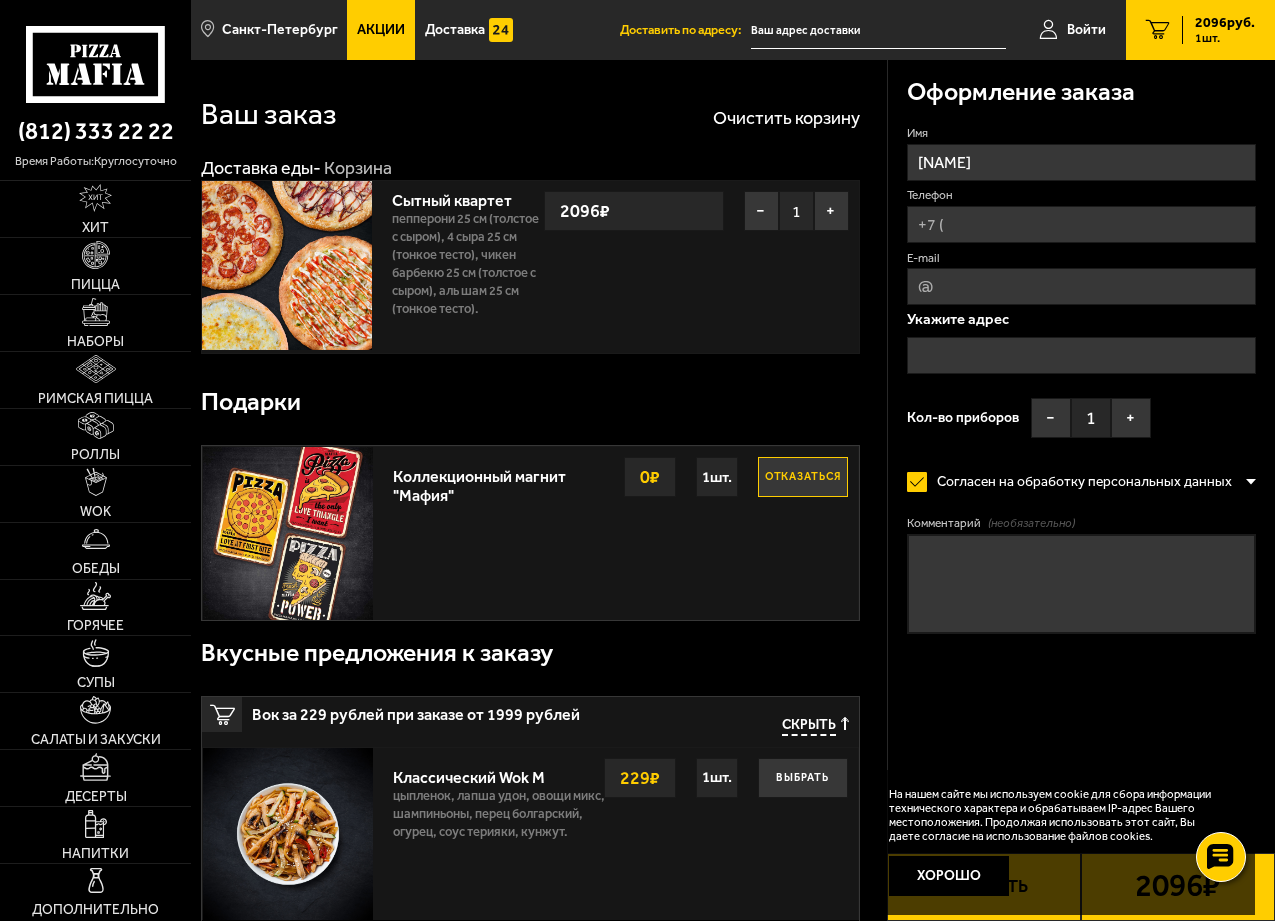 click on "Телефон" at bounding box center (1081, 224) 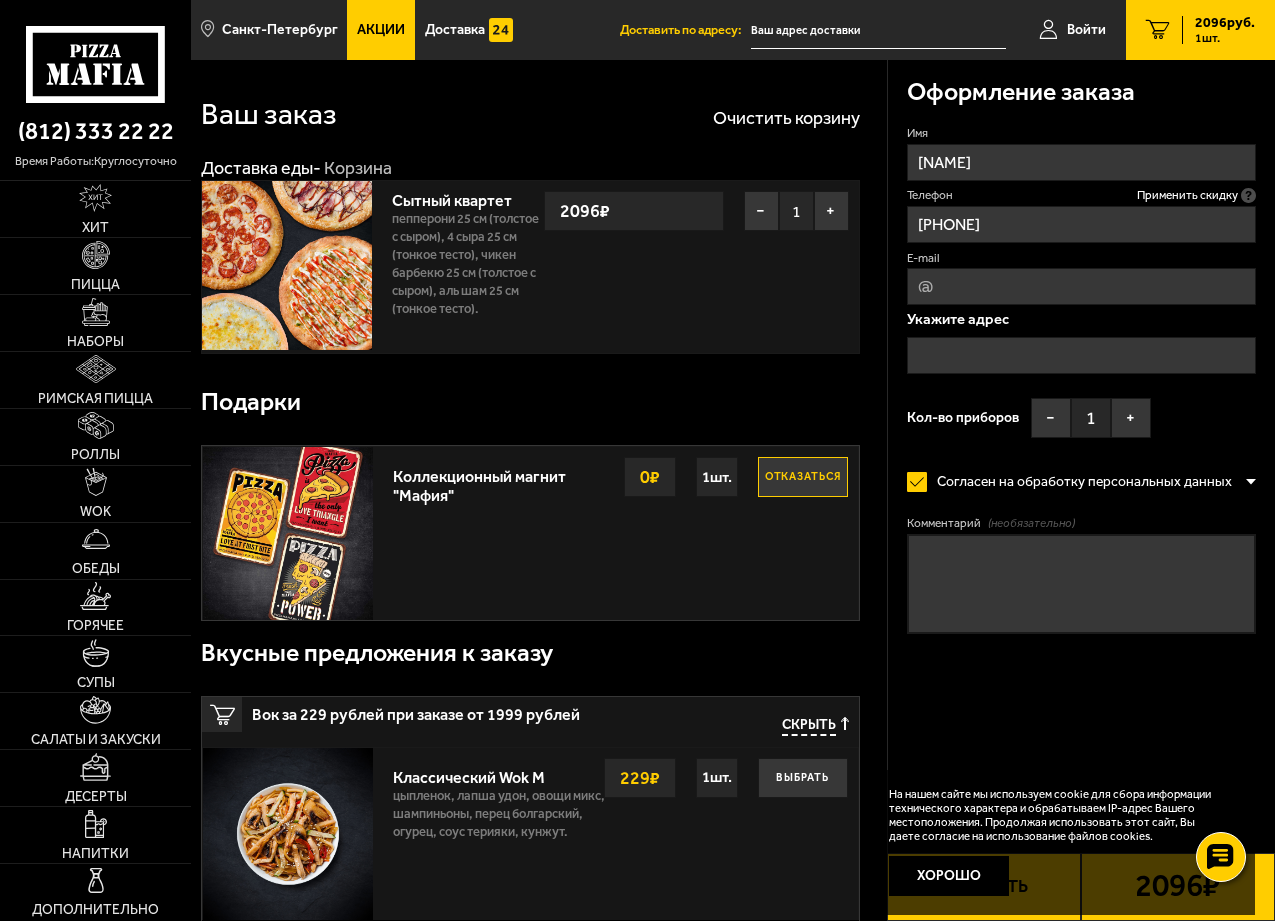 click at bounding box center (1081, 355) 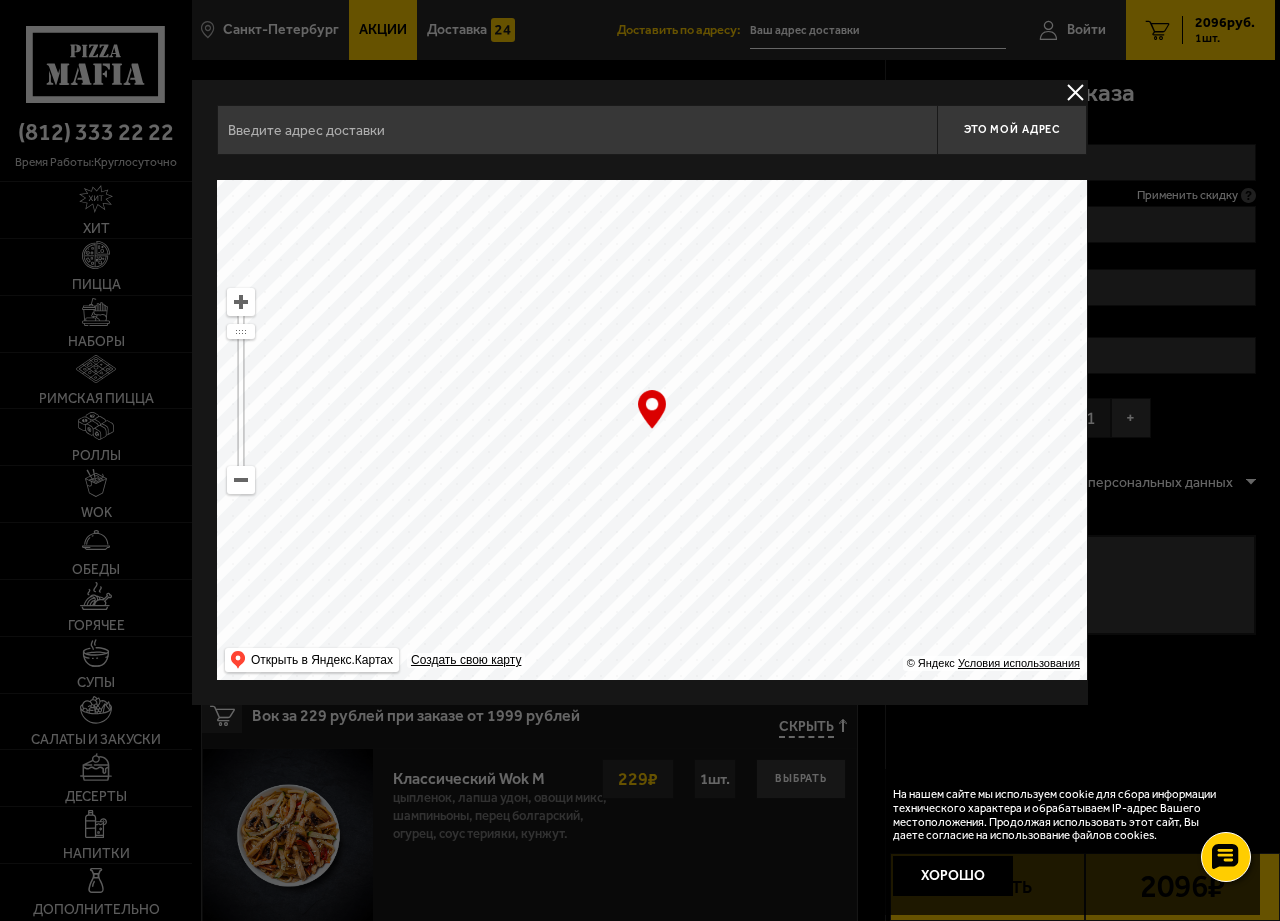 click at bounding box center (577, 130) 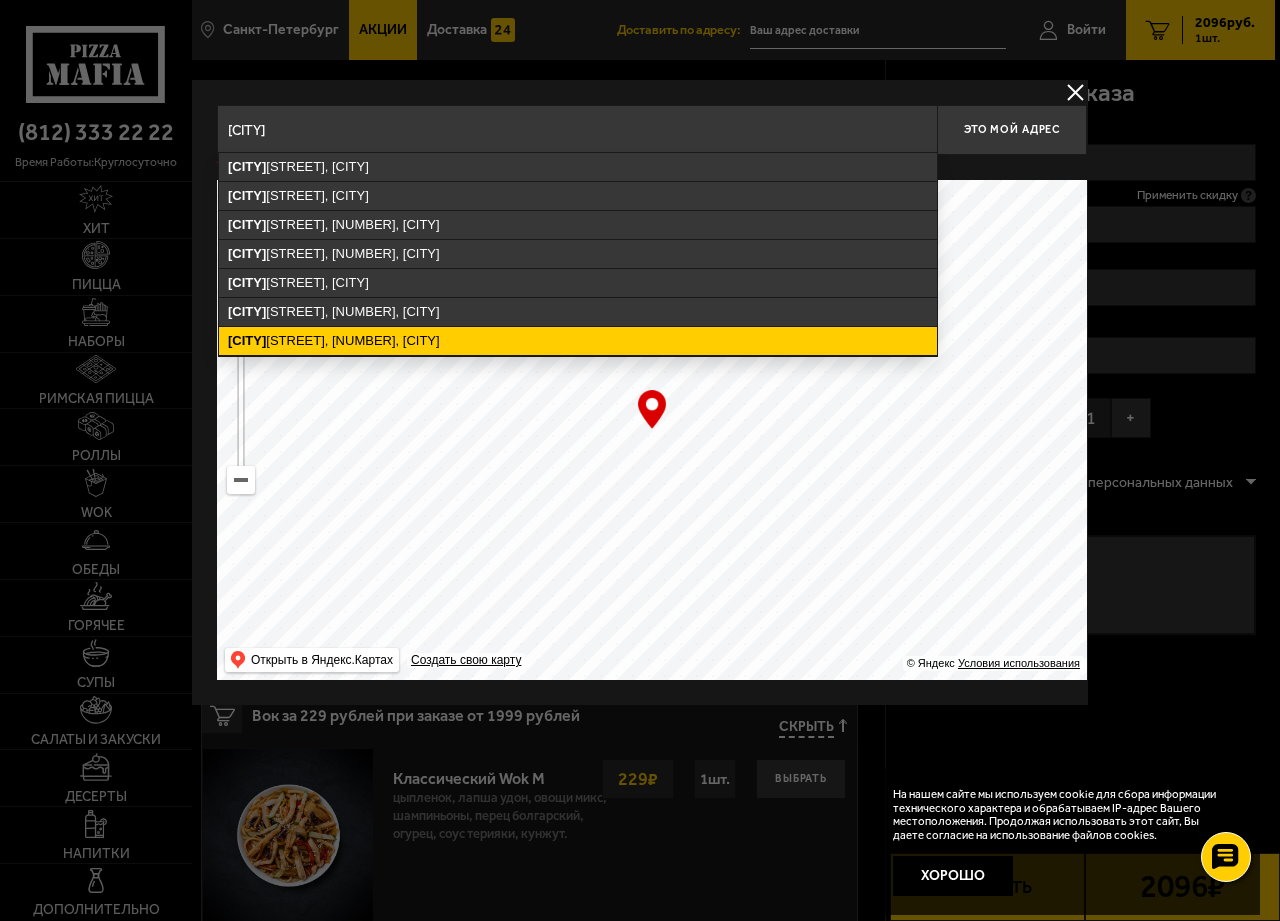 click on "[STREET], [NUMBER], [CITY]" at bounding box center (578, 341) 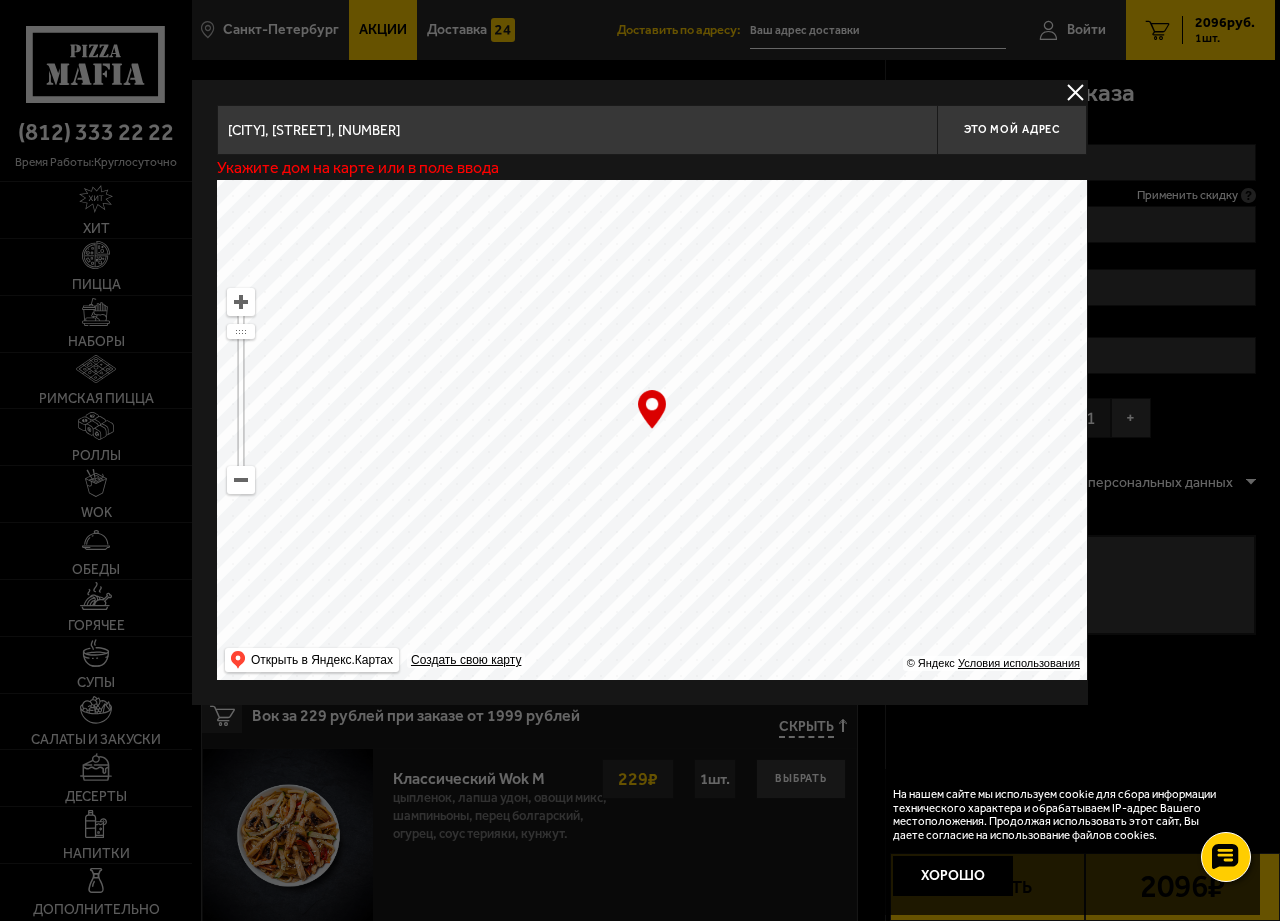 type on "[STREET], [NUMBER]" 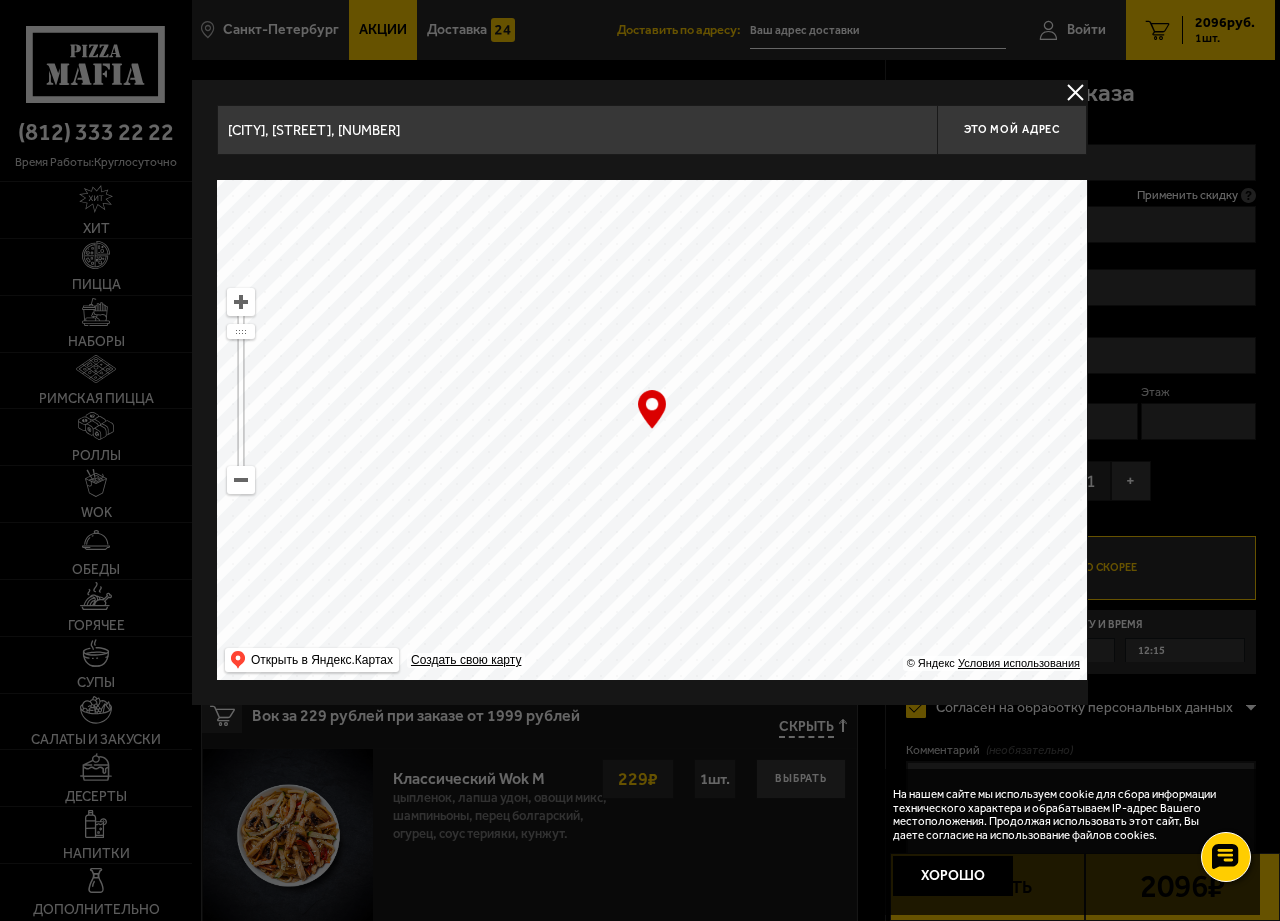 click on "[CITY], [STREET], [NUMBER]" at bounding box center (577, 130) 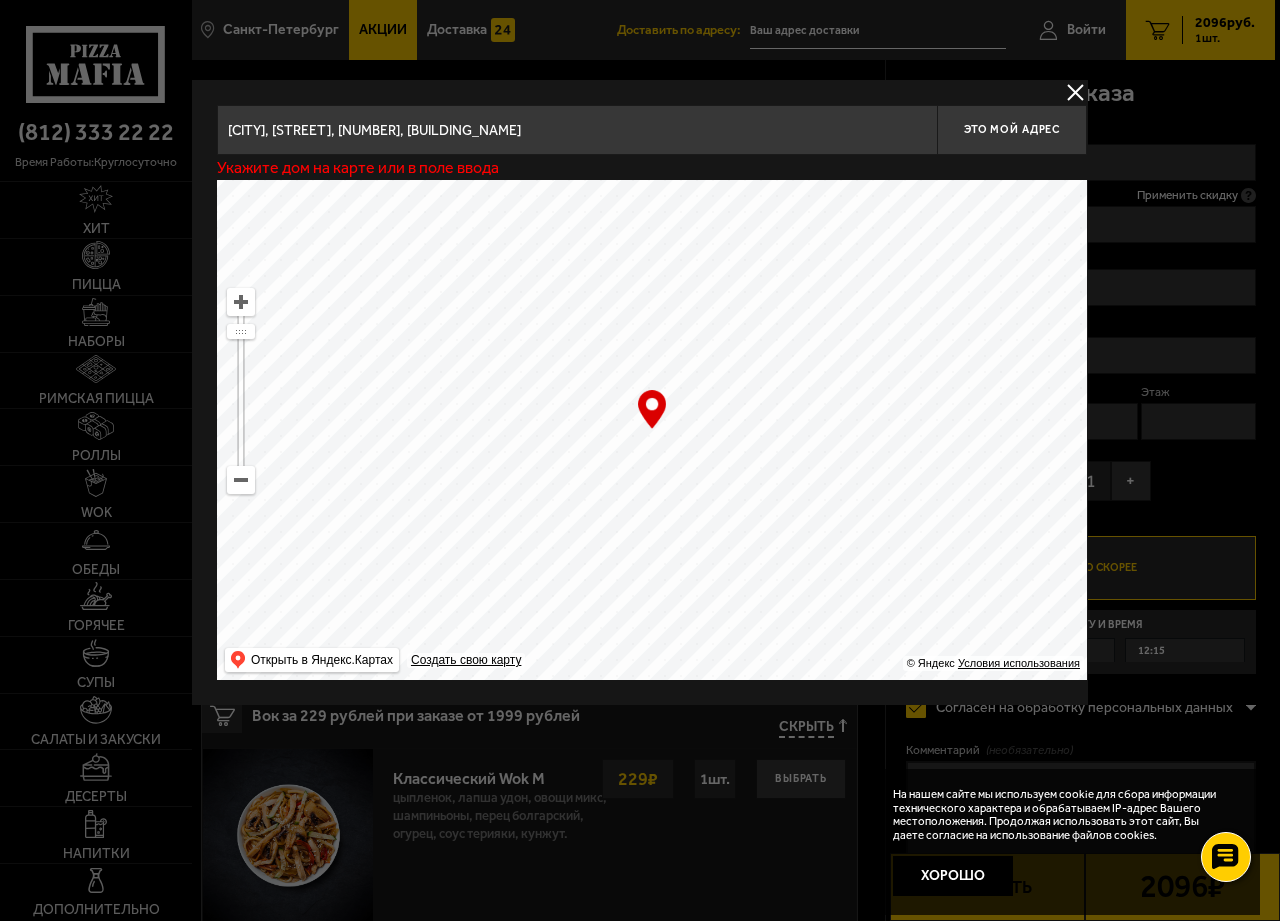 drag, startPoint x: 662, startPoint y: 415, endPoint x: 640, endPoint y: 423, distance: 23.409399 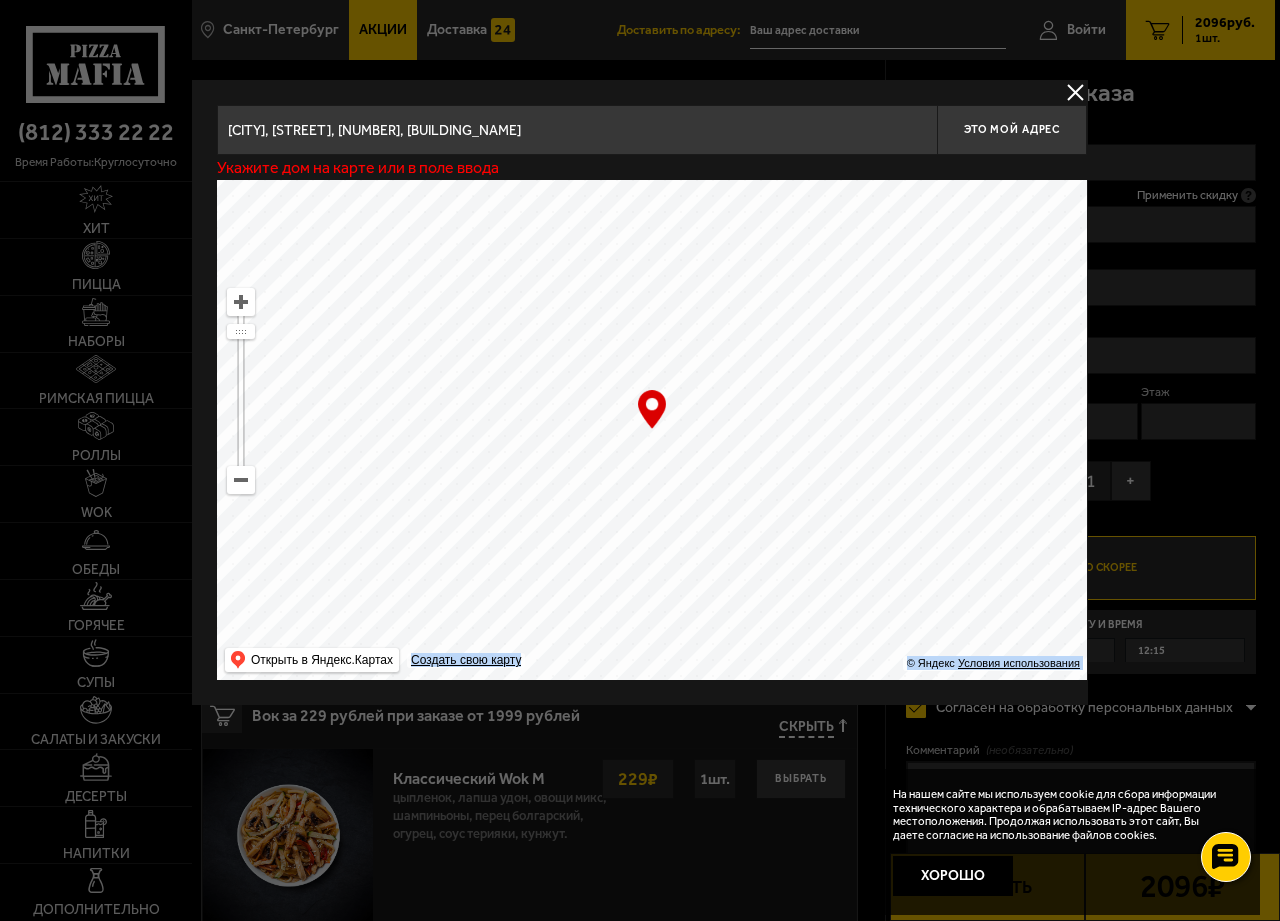 drag, startPoint x: 652, startPoint y: 406, endPoint x: 625, endPoint y: 456, distance: 56.82429 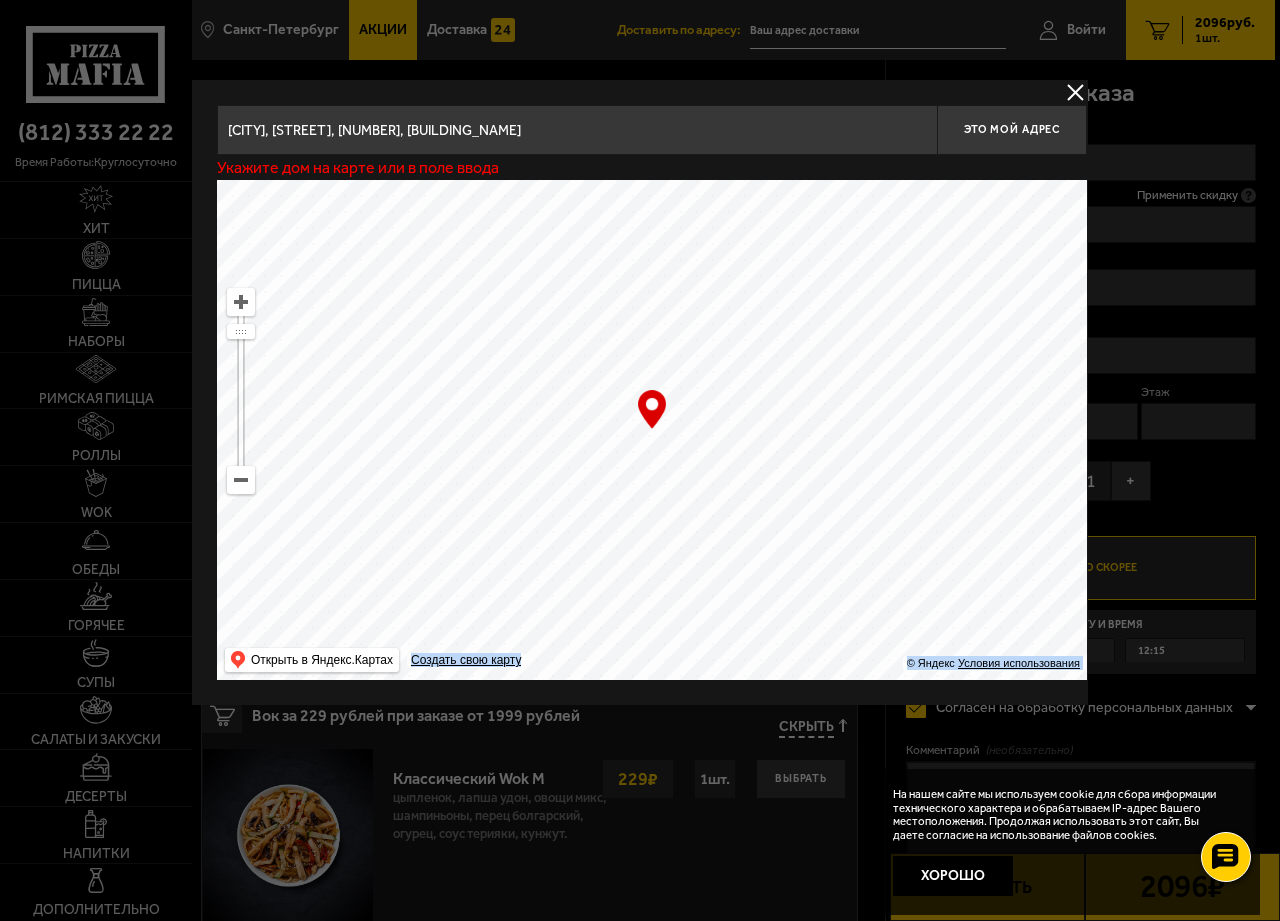 drag, startPoint x: 695, startPoint y: 452, endPoint x: 732, endPoint y: 445, distance: 37.65634 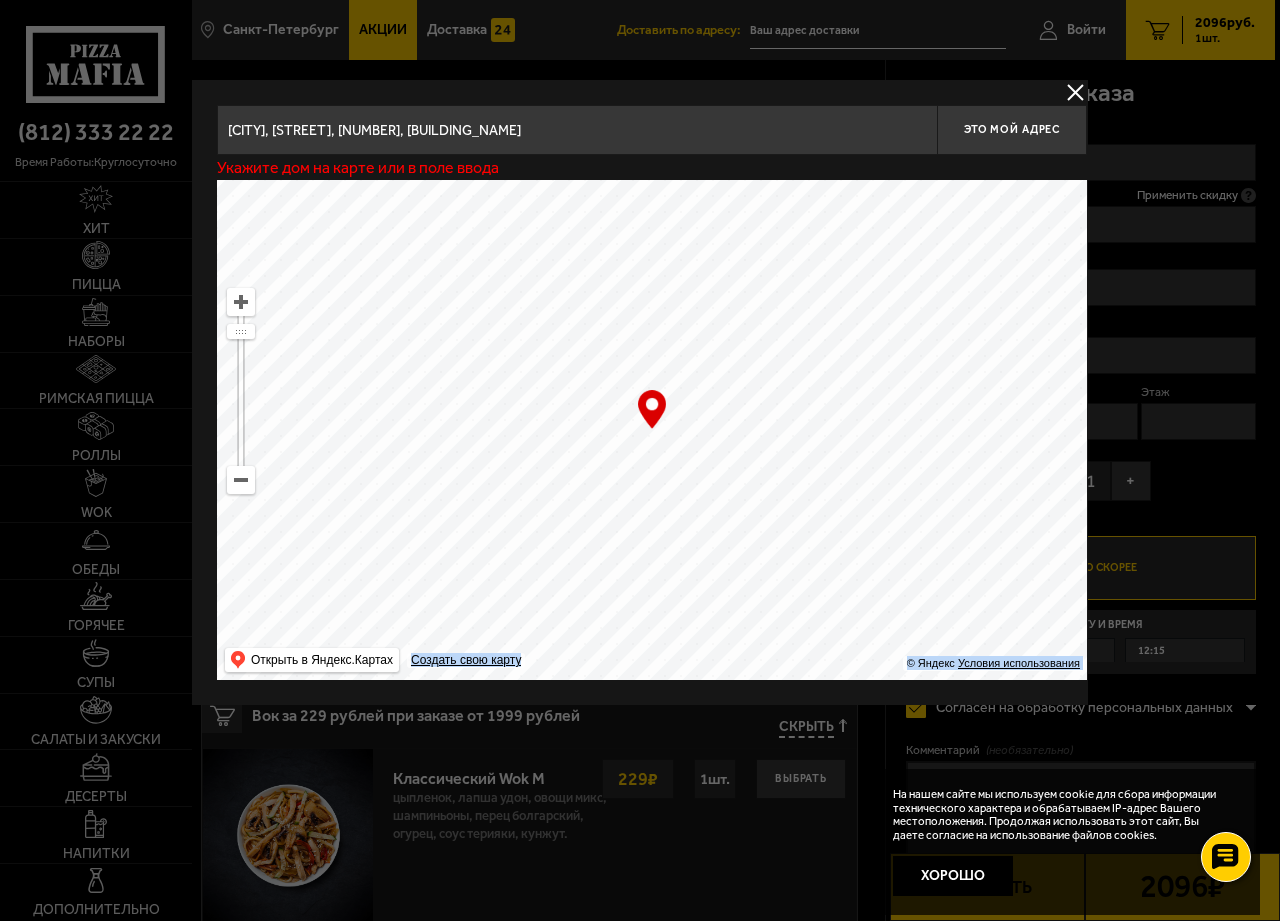 type on "[STREET], [NUMBER]" 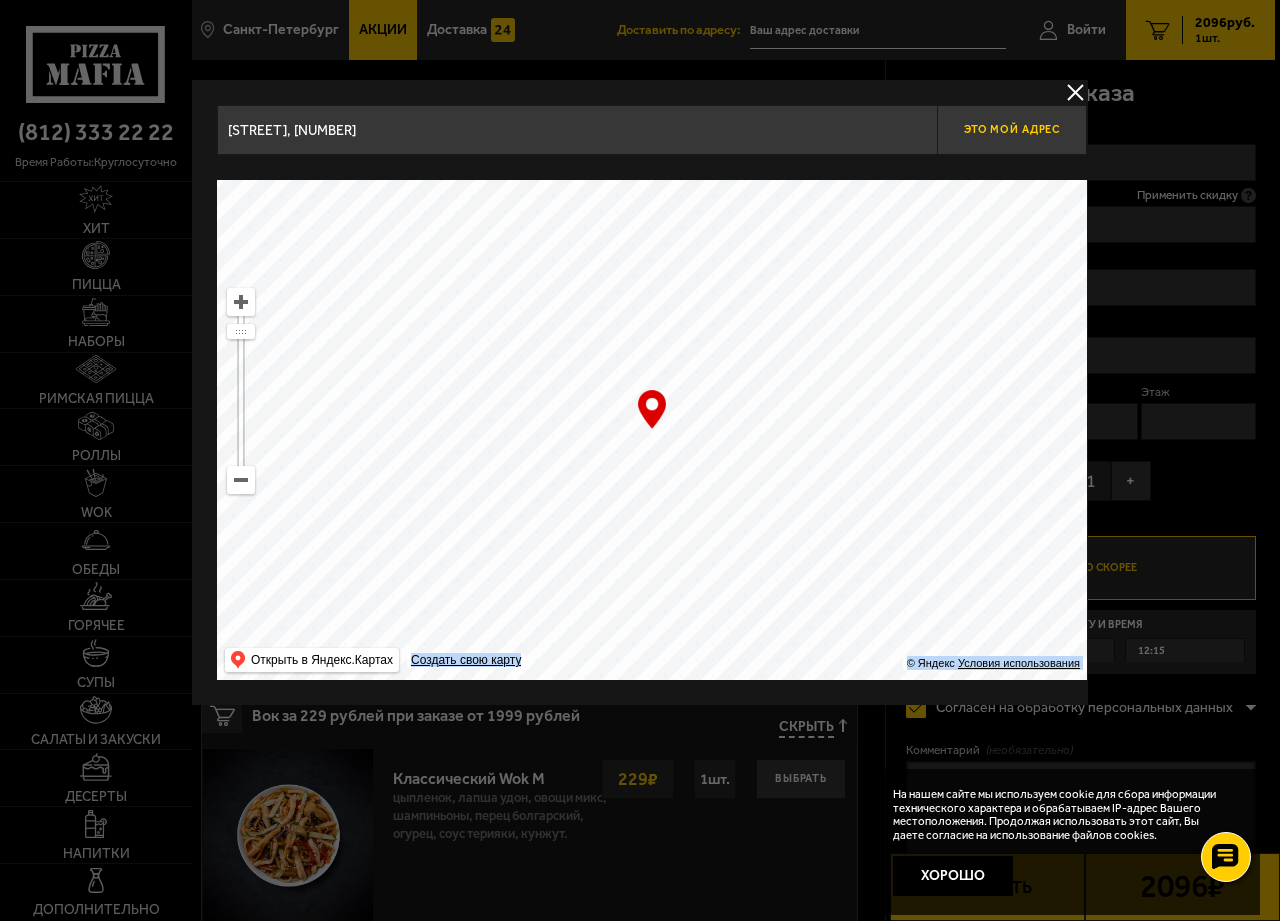 click on "Это мой адрес" at bounding box center (1012, 129) 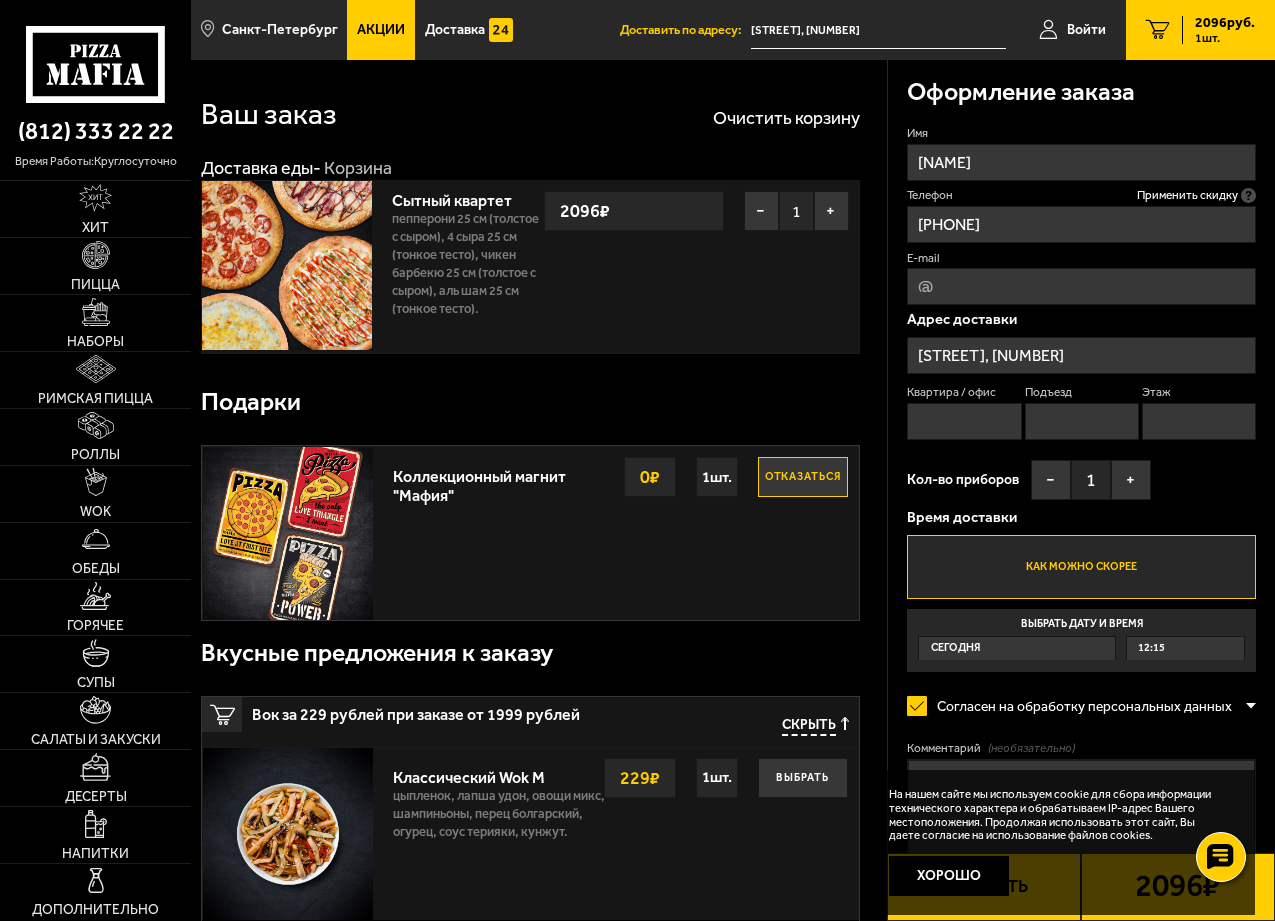 click on "Квартира / офис" at bounding box center [964, 421] 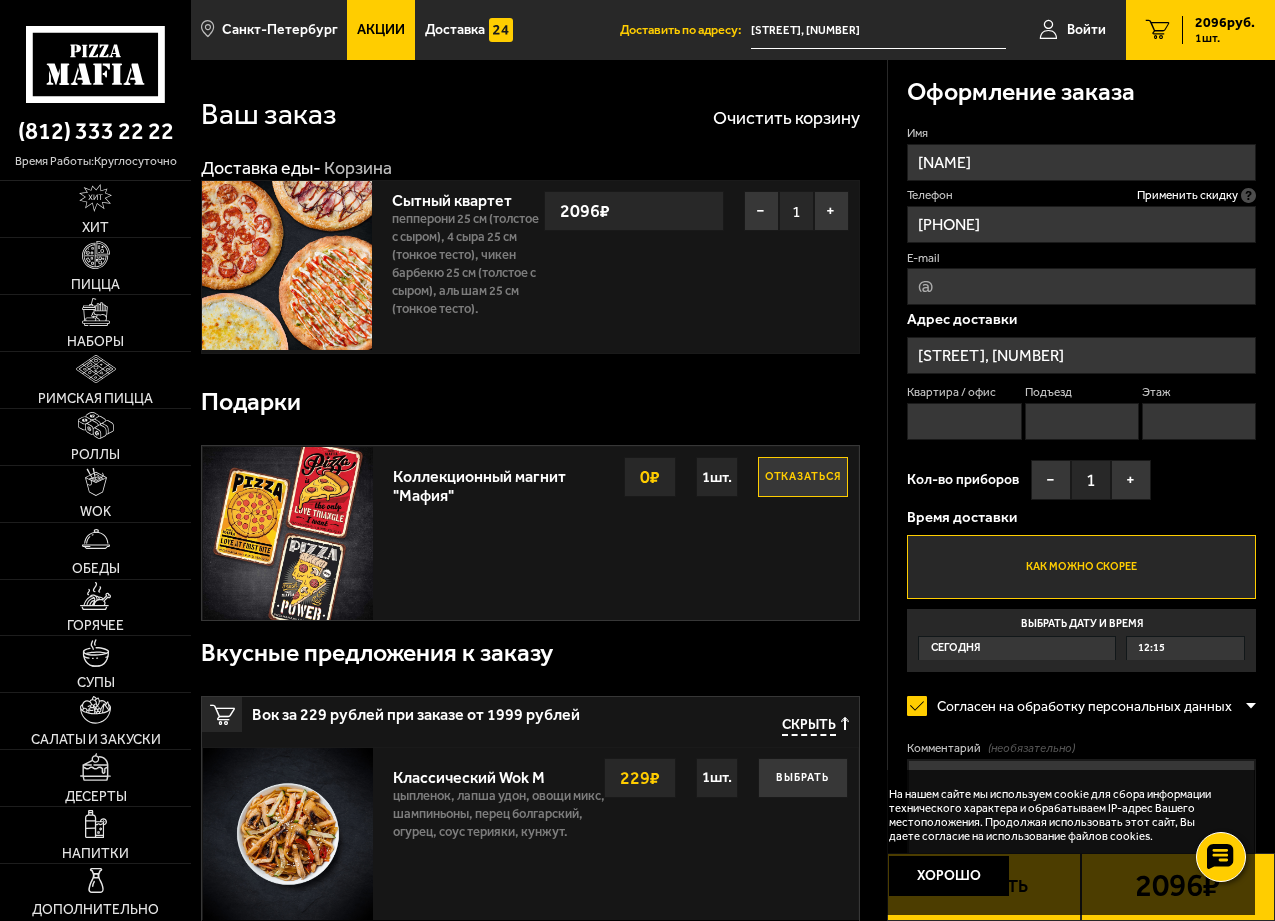 type on "225" 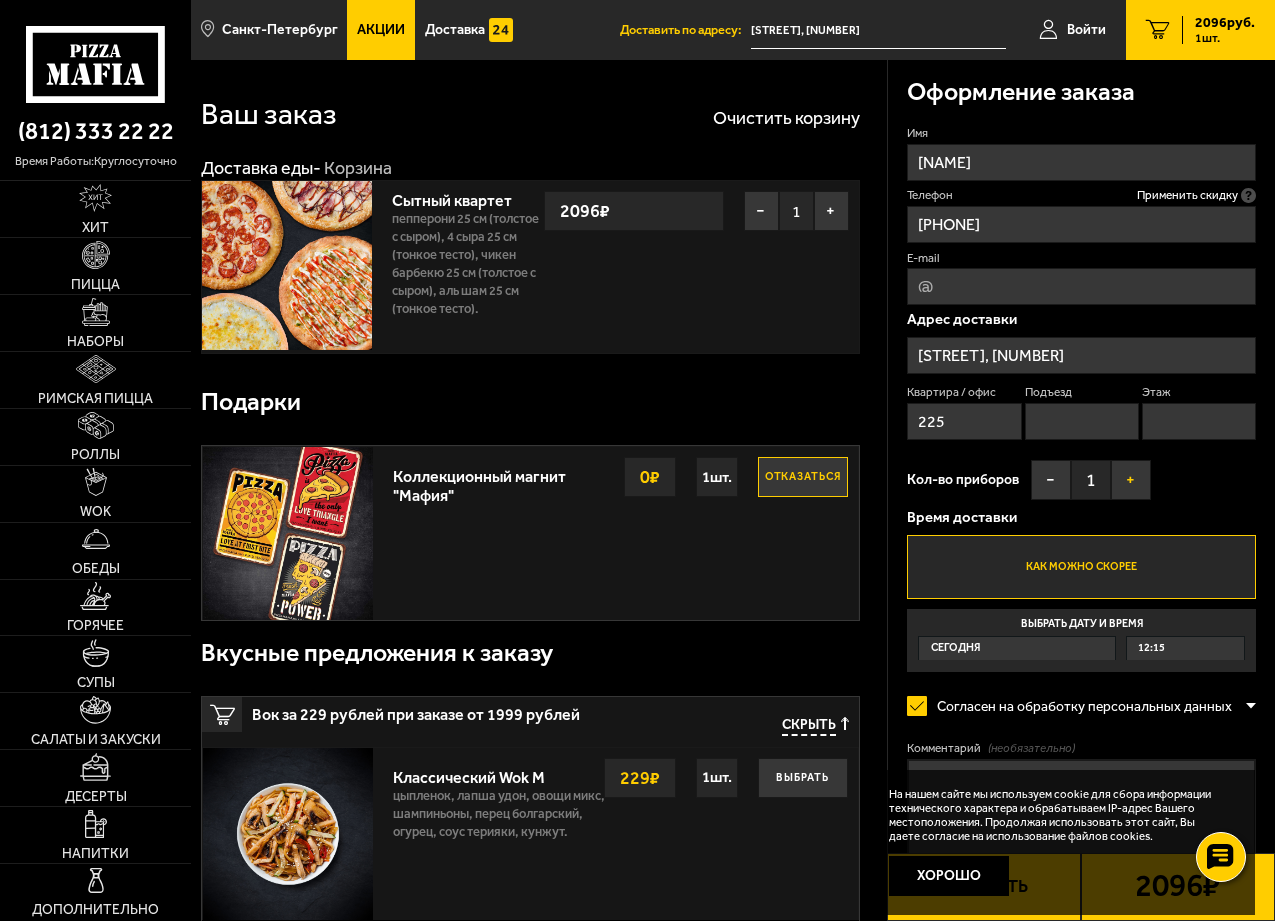 click on "+" at bounding box center [1131, 480] 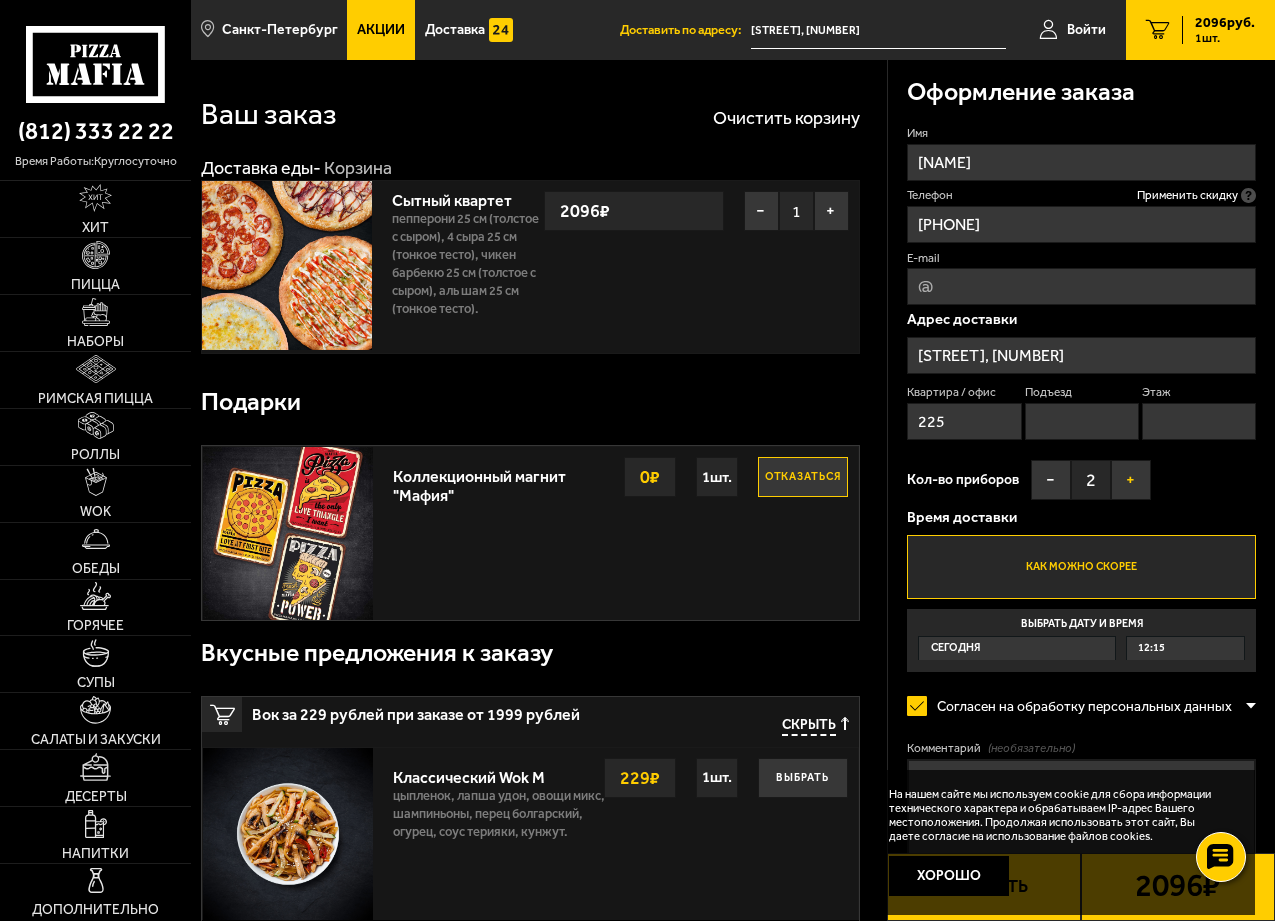 click on "+" at bounding box center (1131, 480) 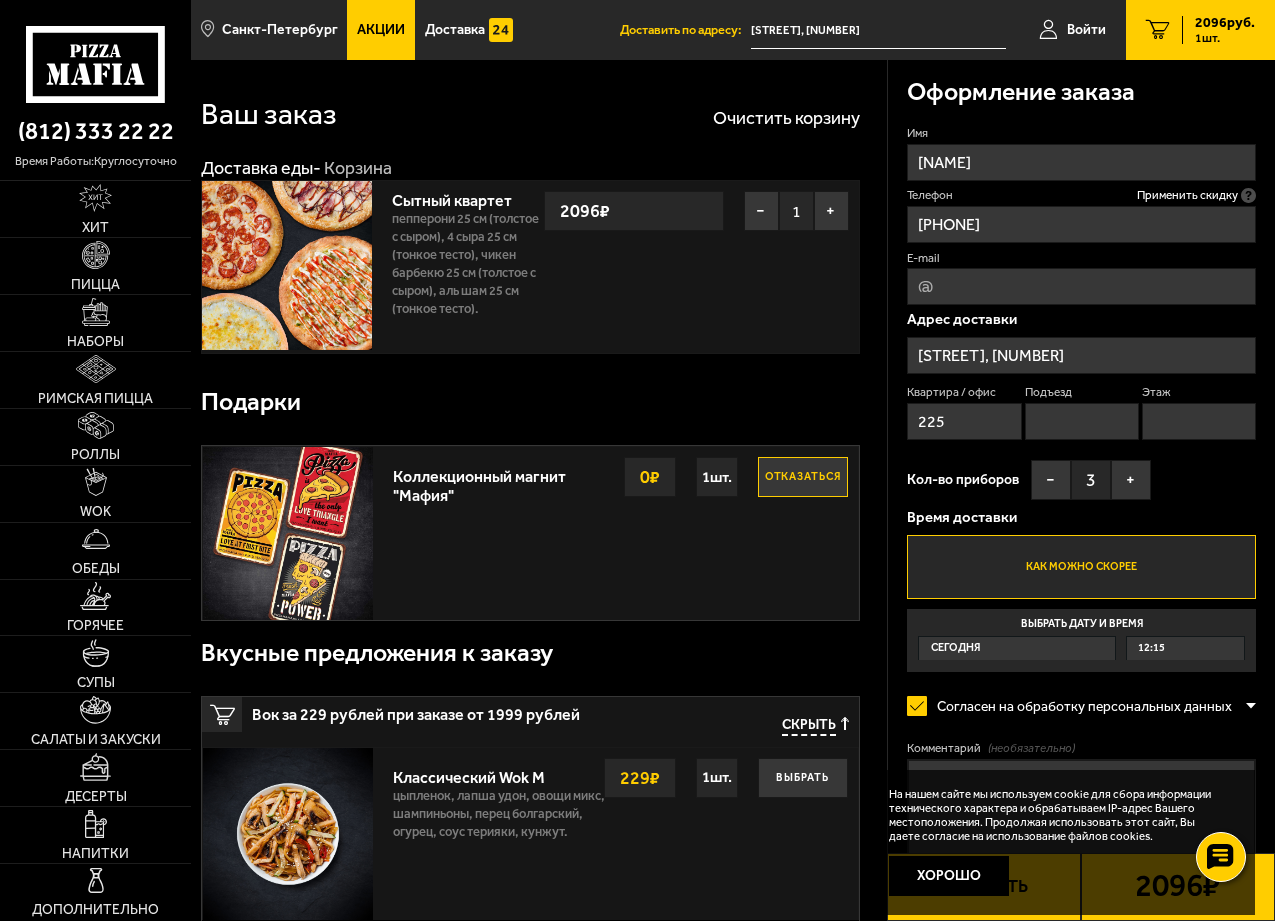 click on "12:15" at bounding box center [1185, 648] 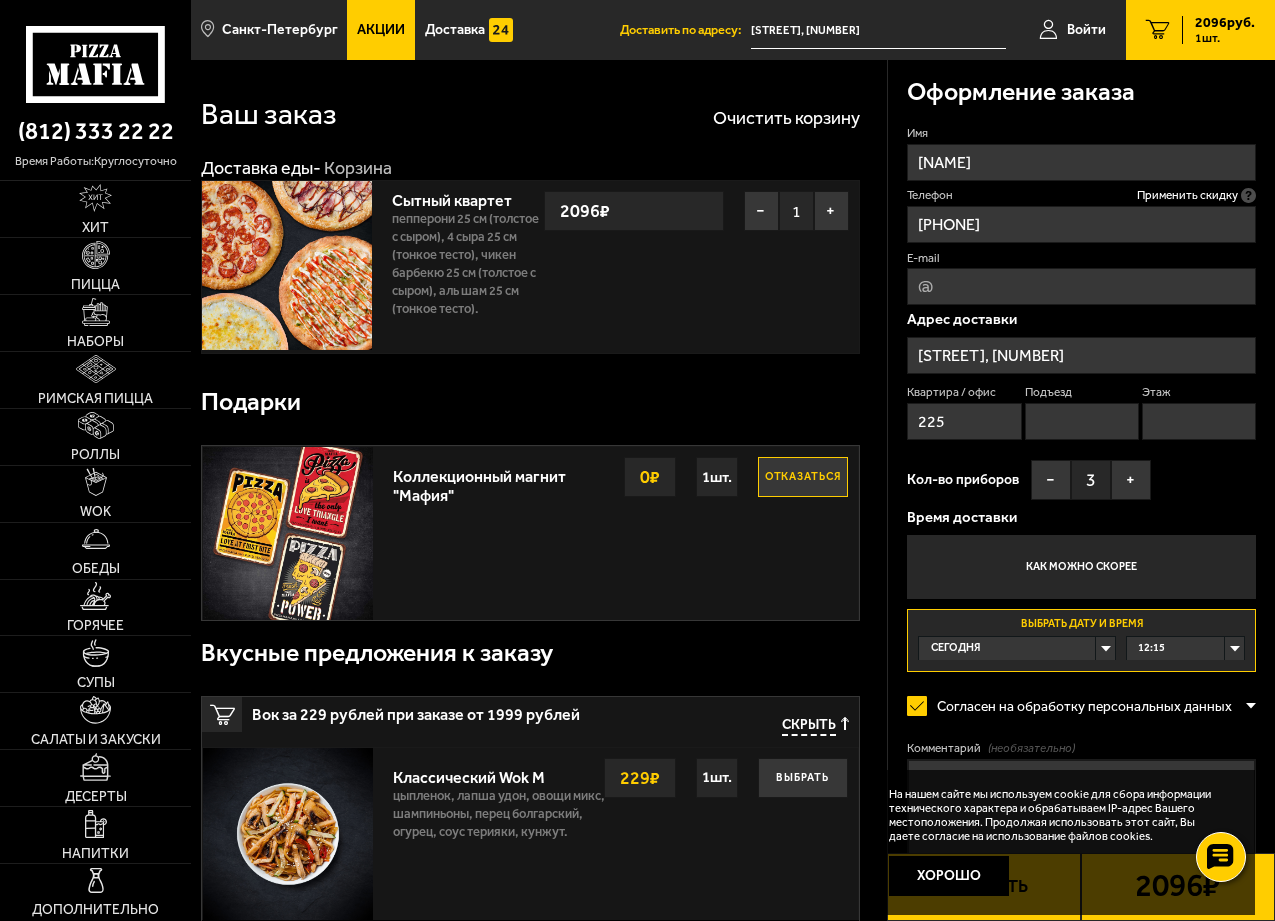 click on "12:15" at bounding box center [1151, 648] 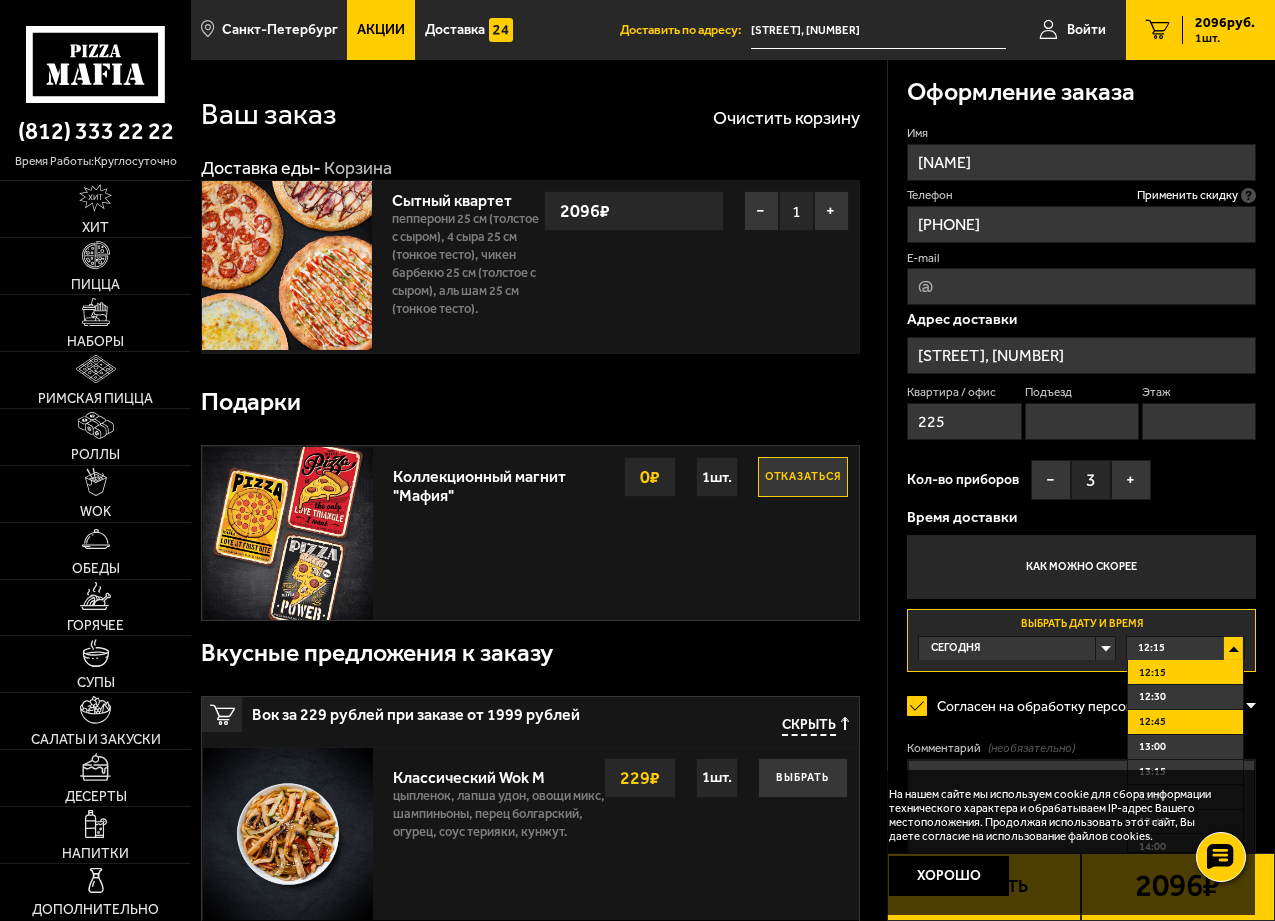 click on "12:45" at bounding box center (1152, 721) 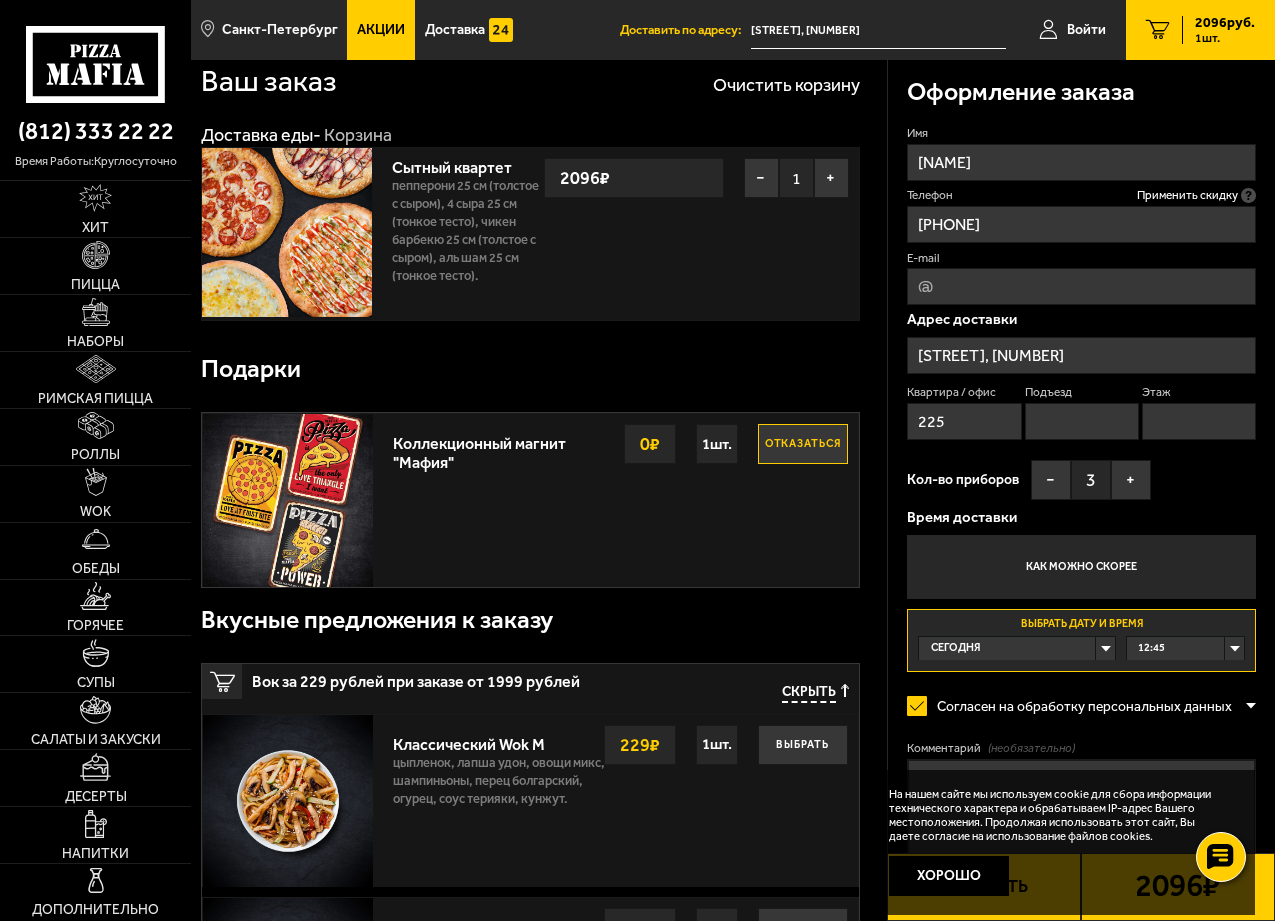 scroll, scrollTop: 0, scrollLeft: 0, axis: both 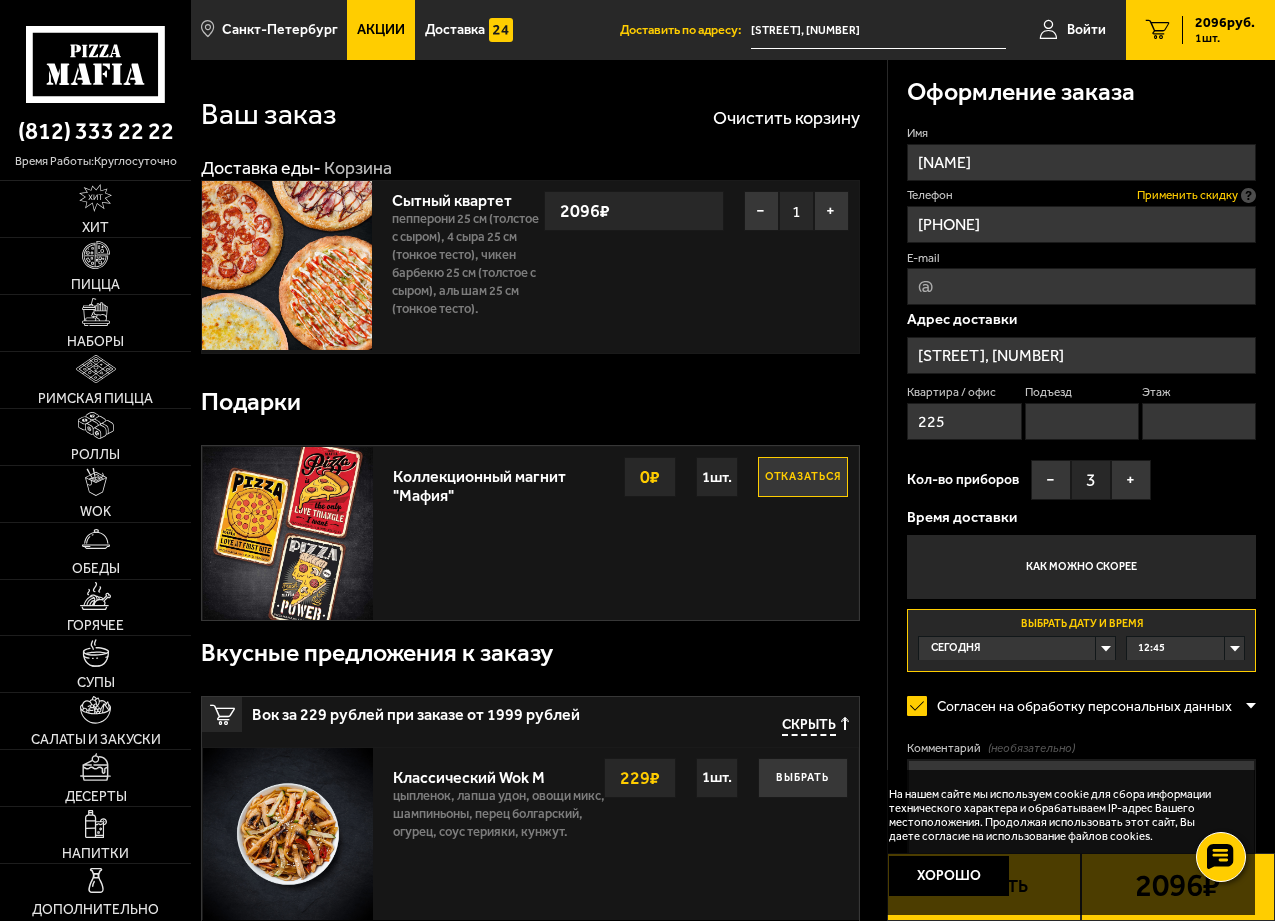 click on "Применить скидку" at bounding box center (1187, 195) 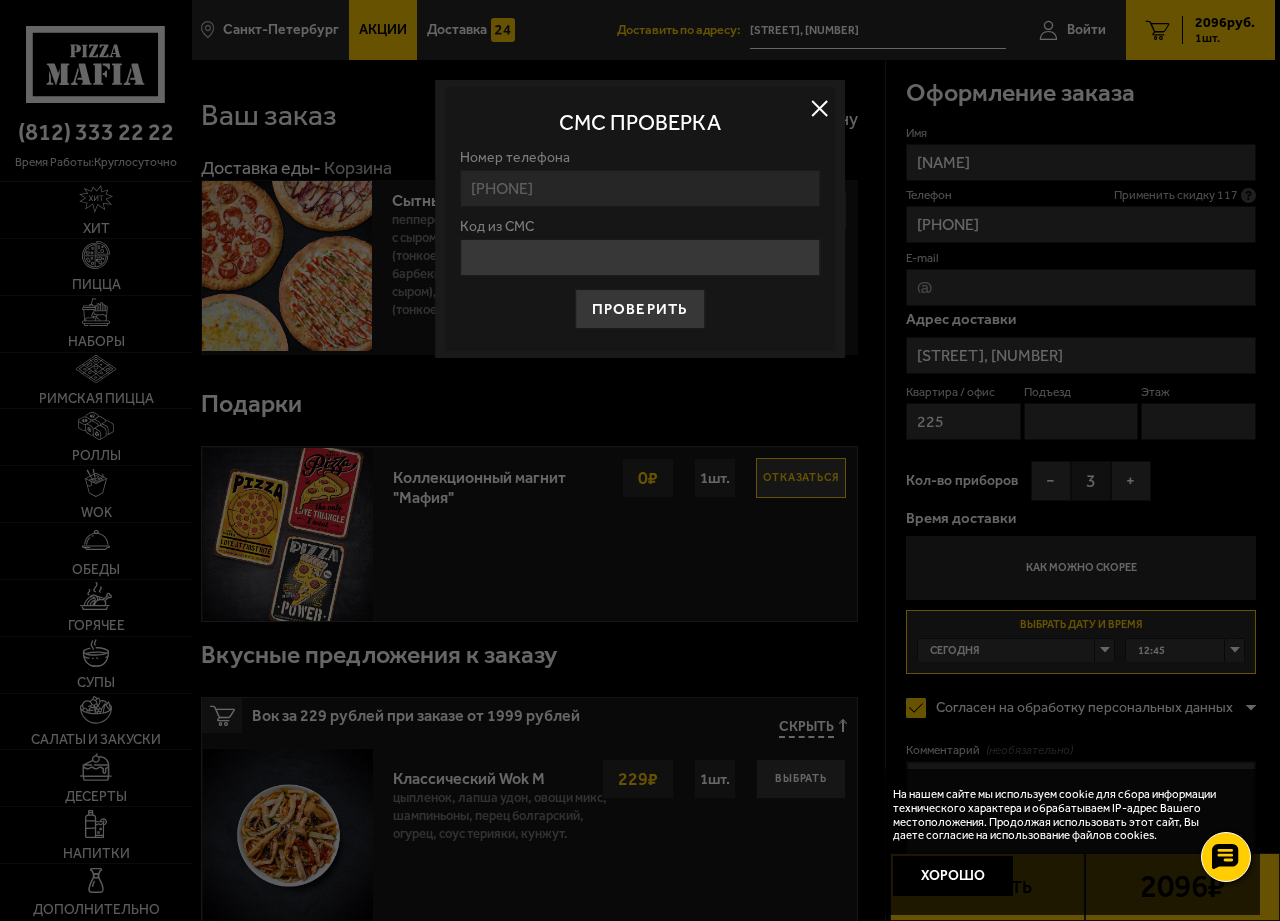 click on "Код из СМС" at bounding box center (640, 257) 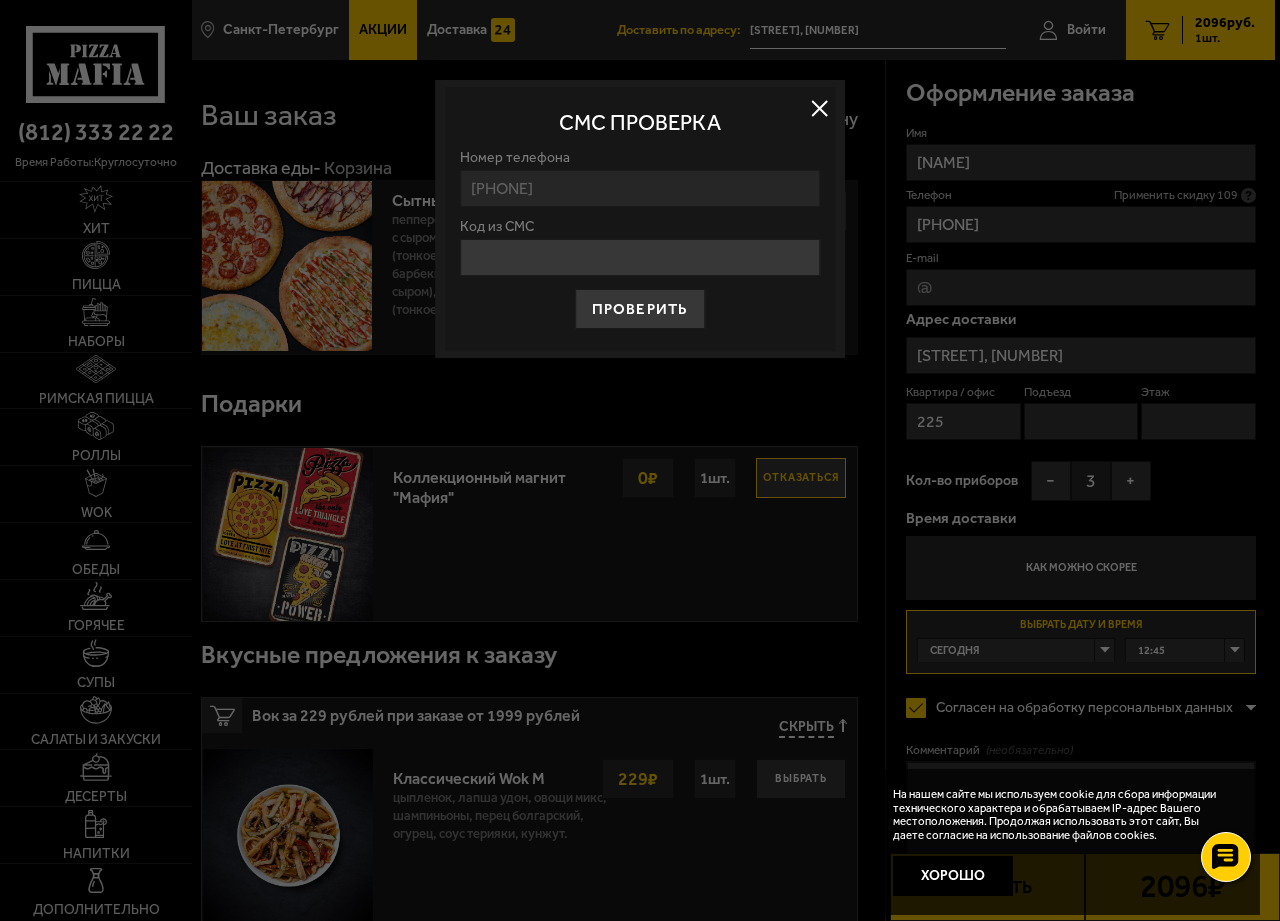 click on "Код из СМС" at bounding box center [640, 257] 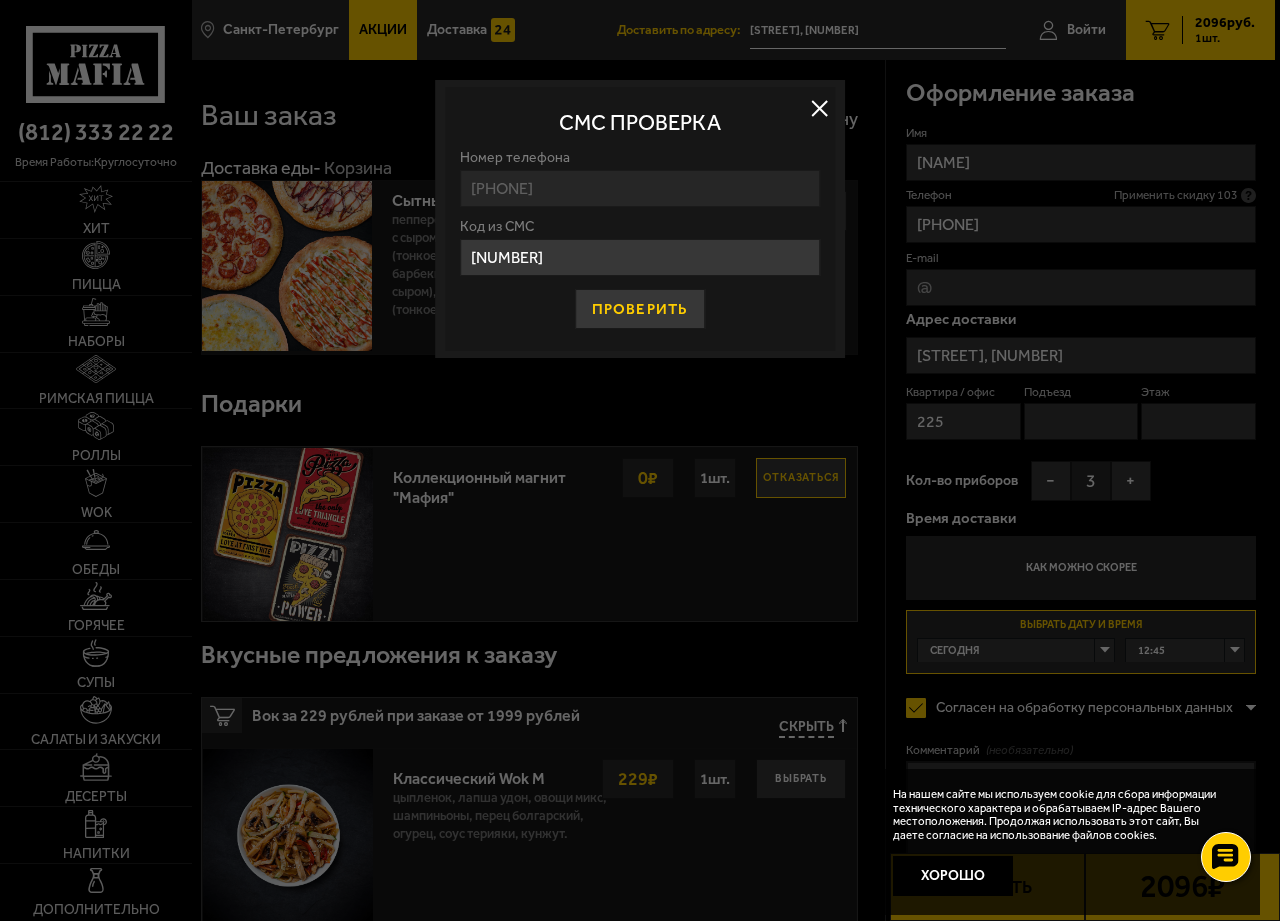 type on "[NUMBER]" 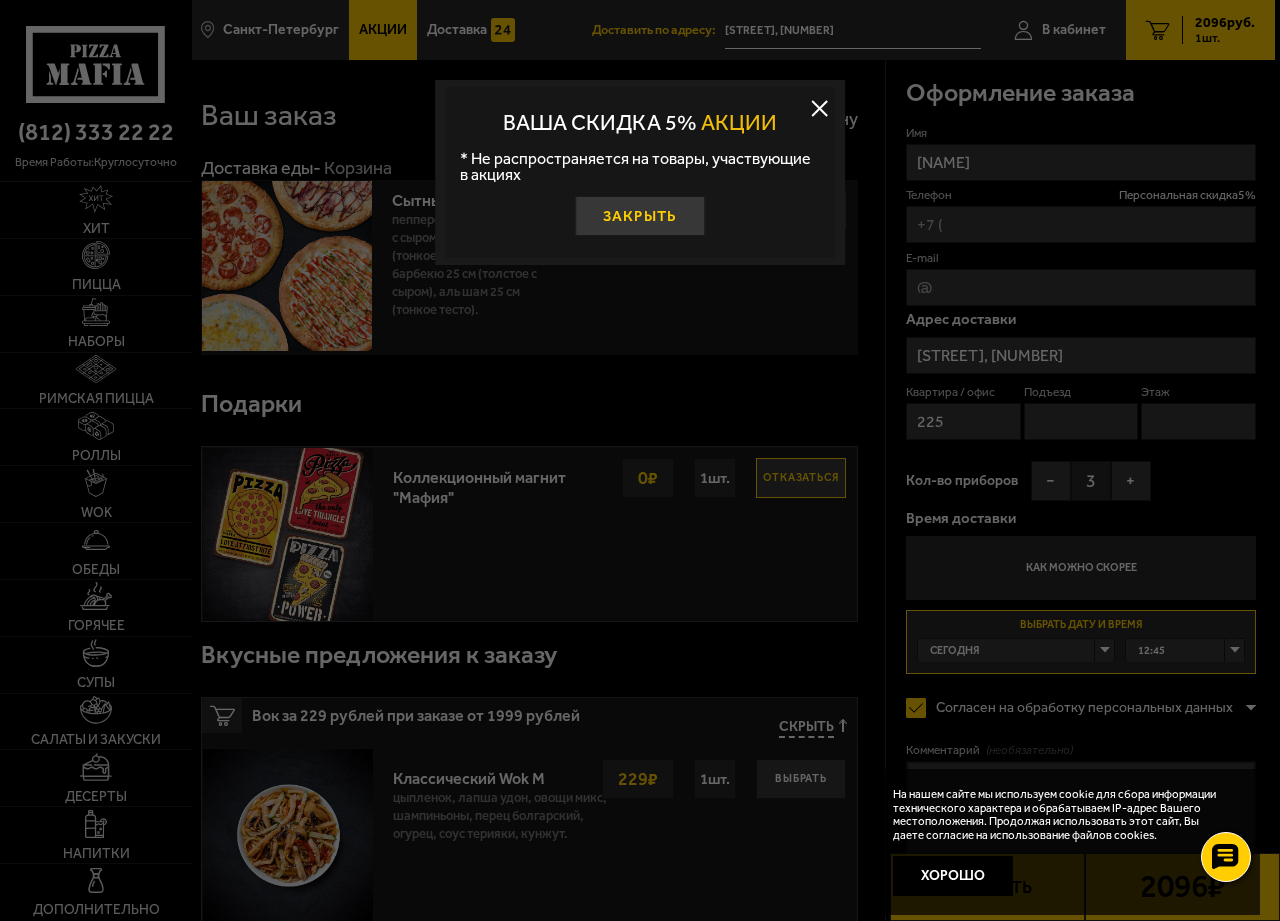 click on "Закрыть" at bounding box center (640, 216) 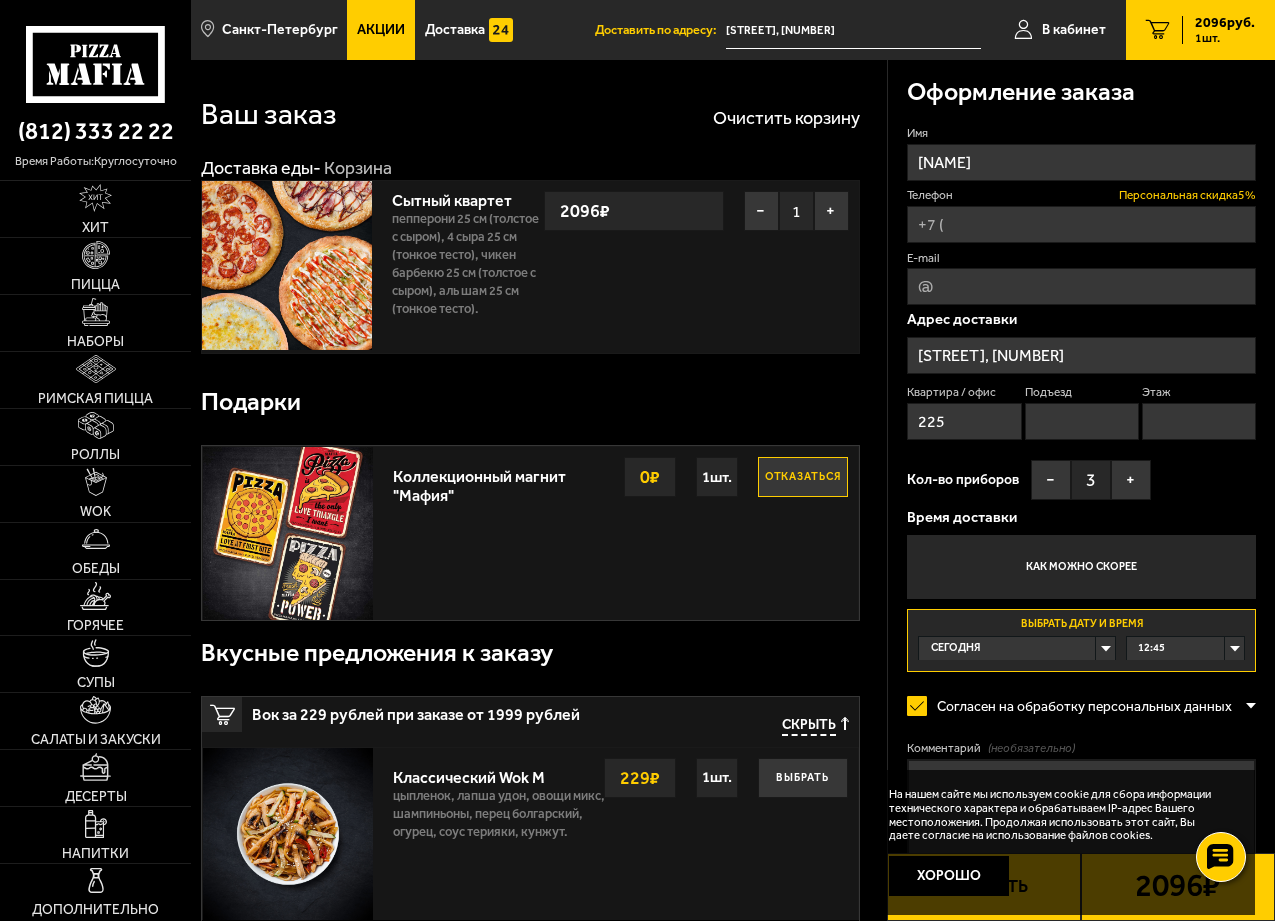 click on "Персональная скидка  5 %" at bounding box center (1187, 195) 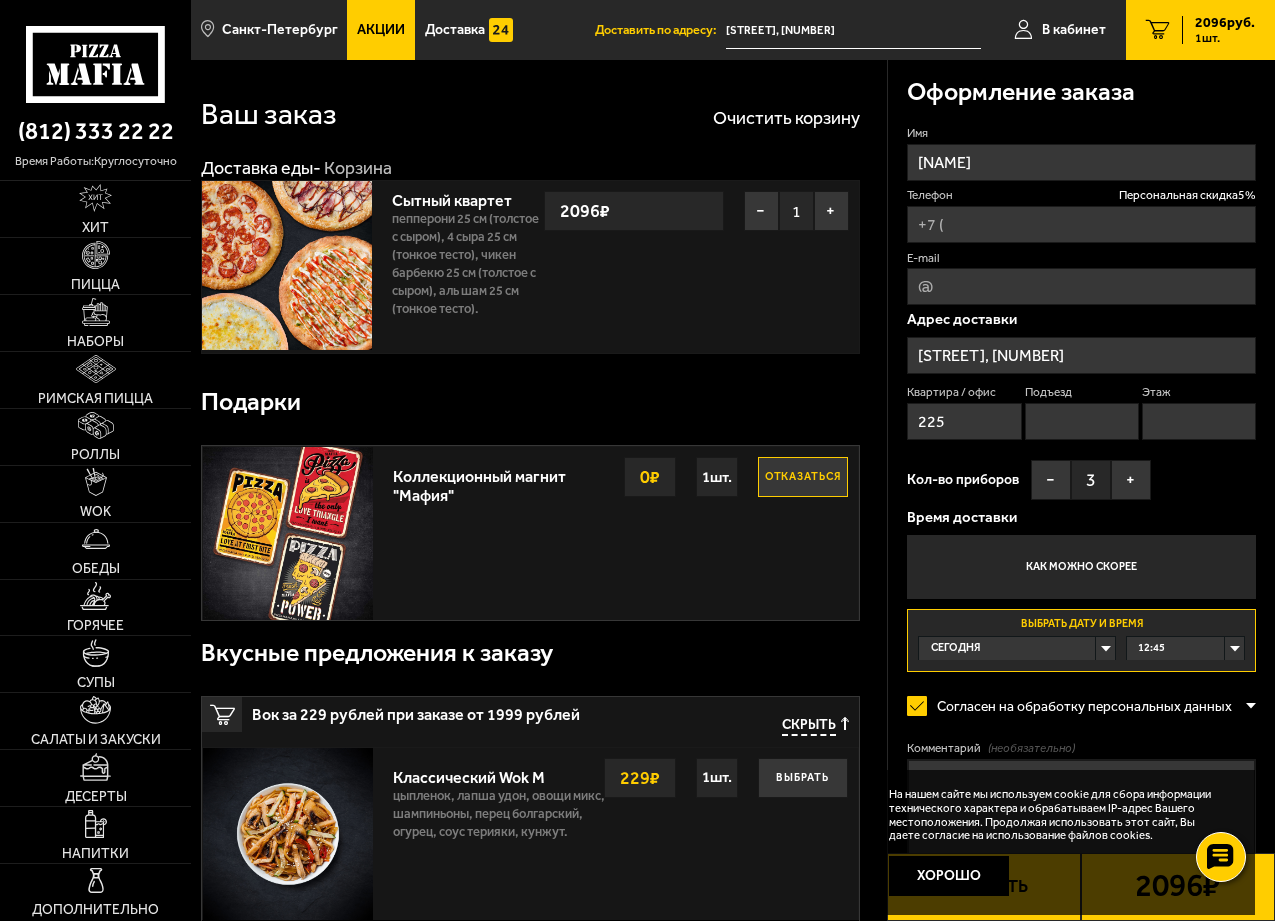click on "Телефон Персональная скидка  5 %" at bounding box center (1081, 224) 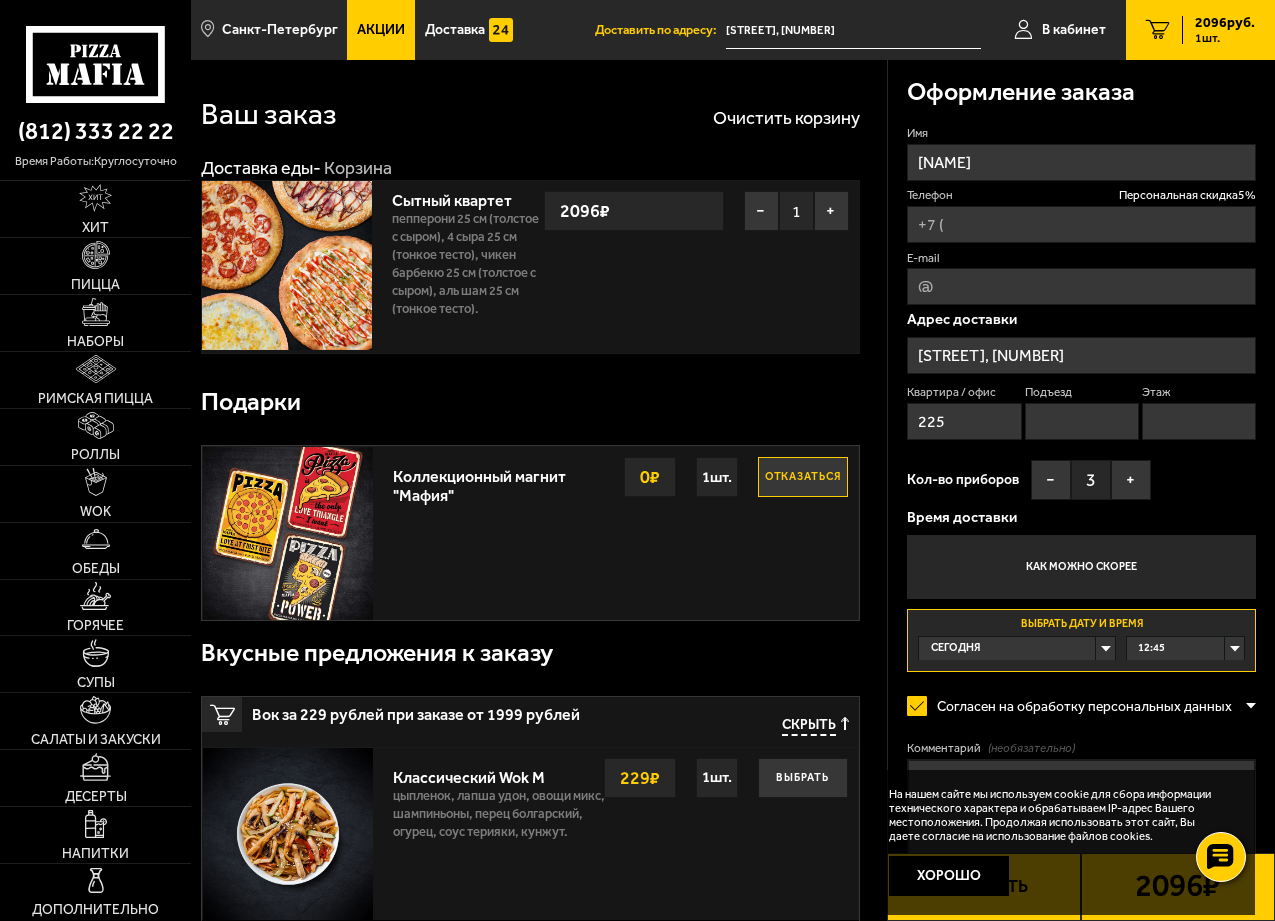 type on "[PHONE]" 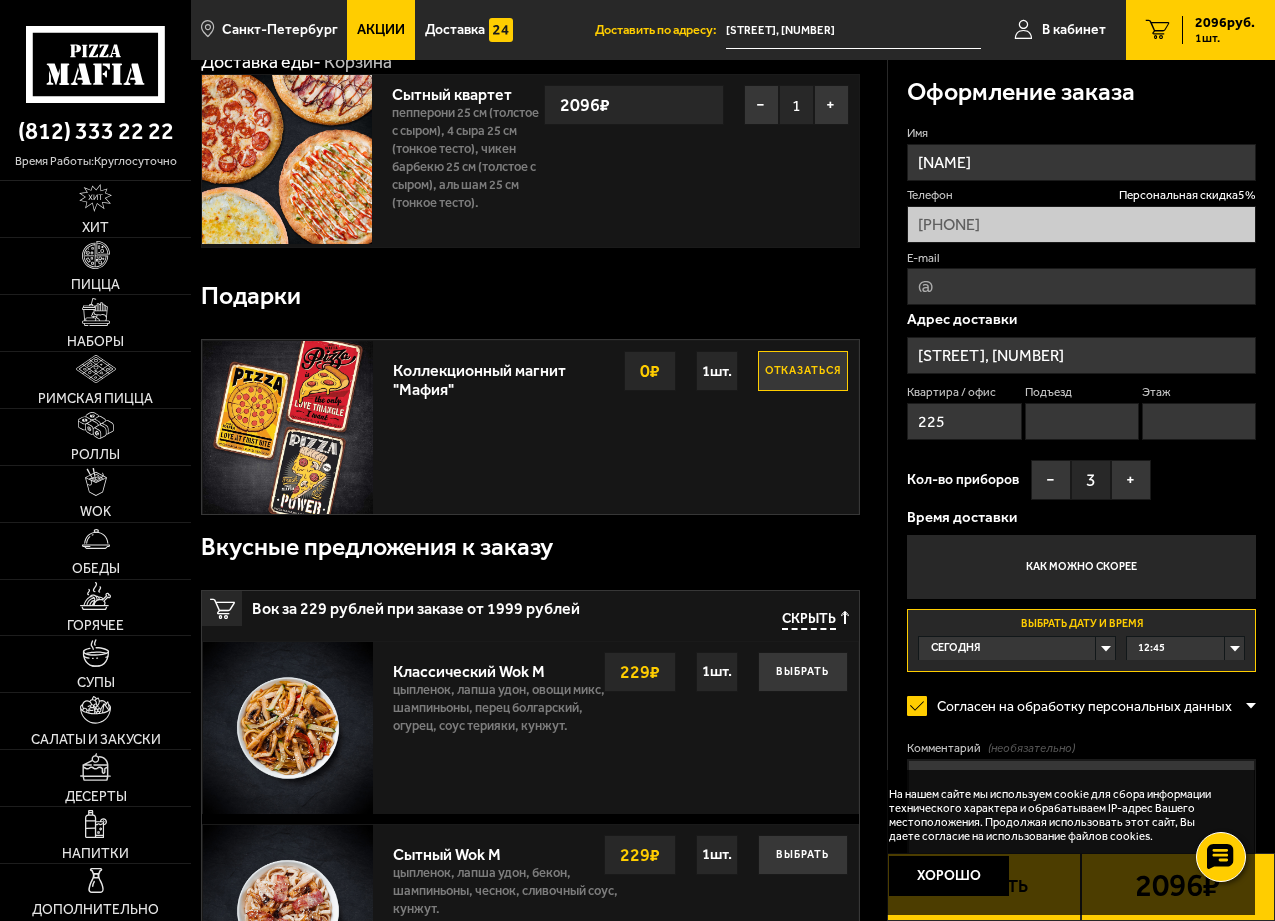 scroll, scrollTop: 133, scrollLeft: 0, axis: vertical 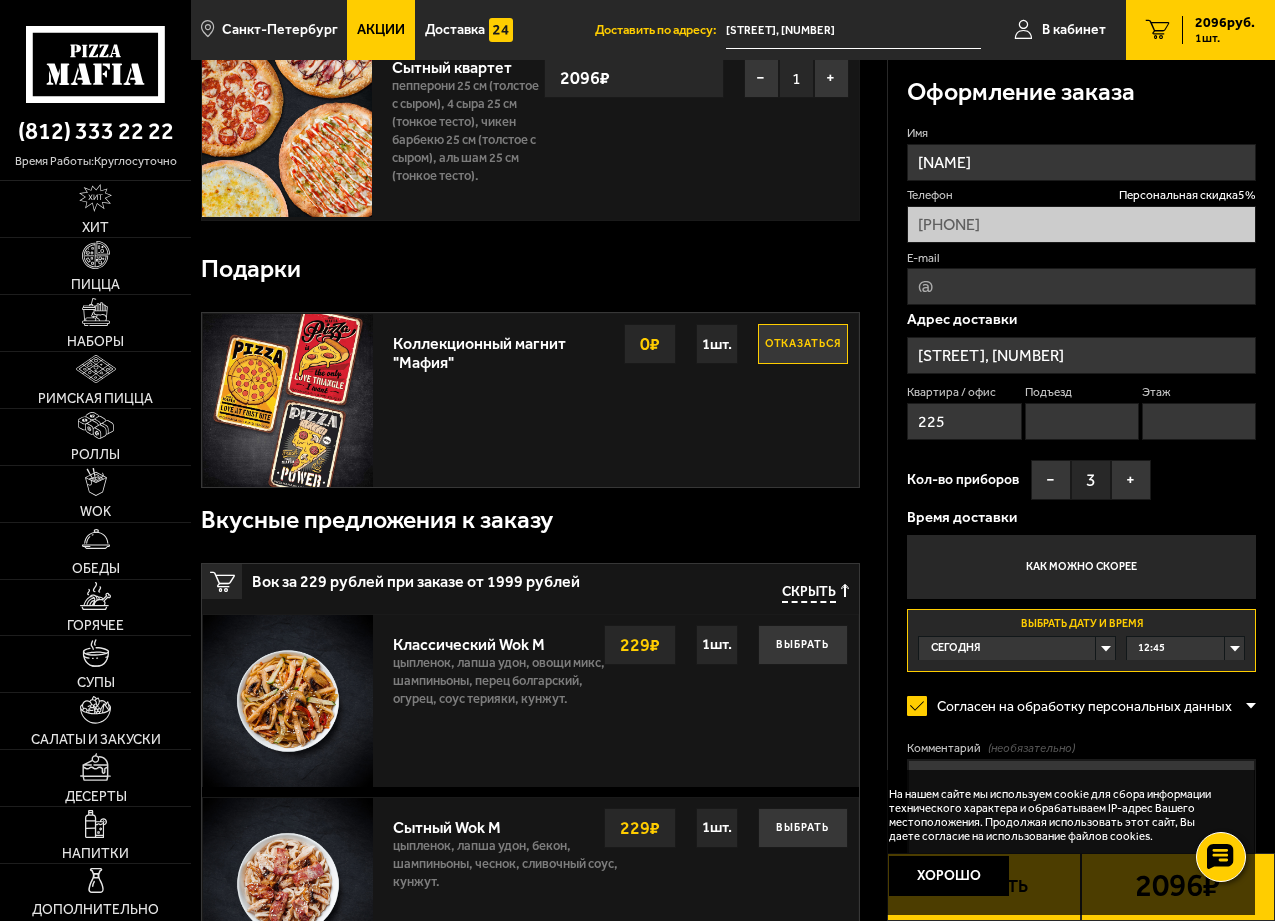 drag, startPoint x: 979, startPoint y: 885, endPoint x: 998, endPoint y: 880, distance: 19.646883 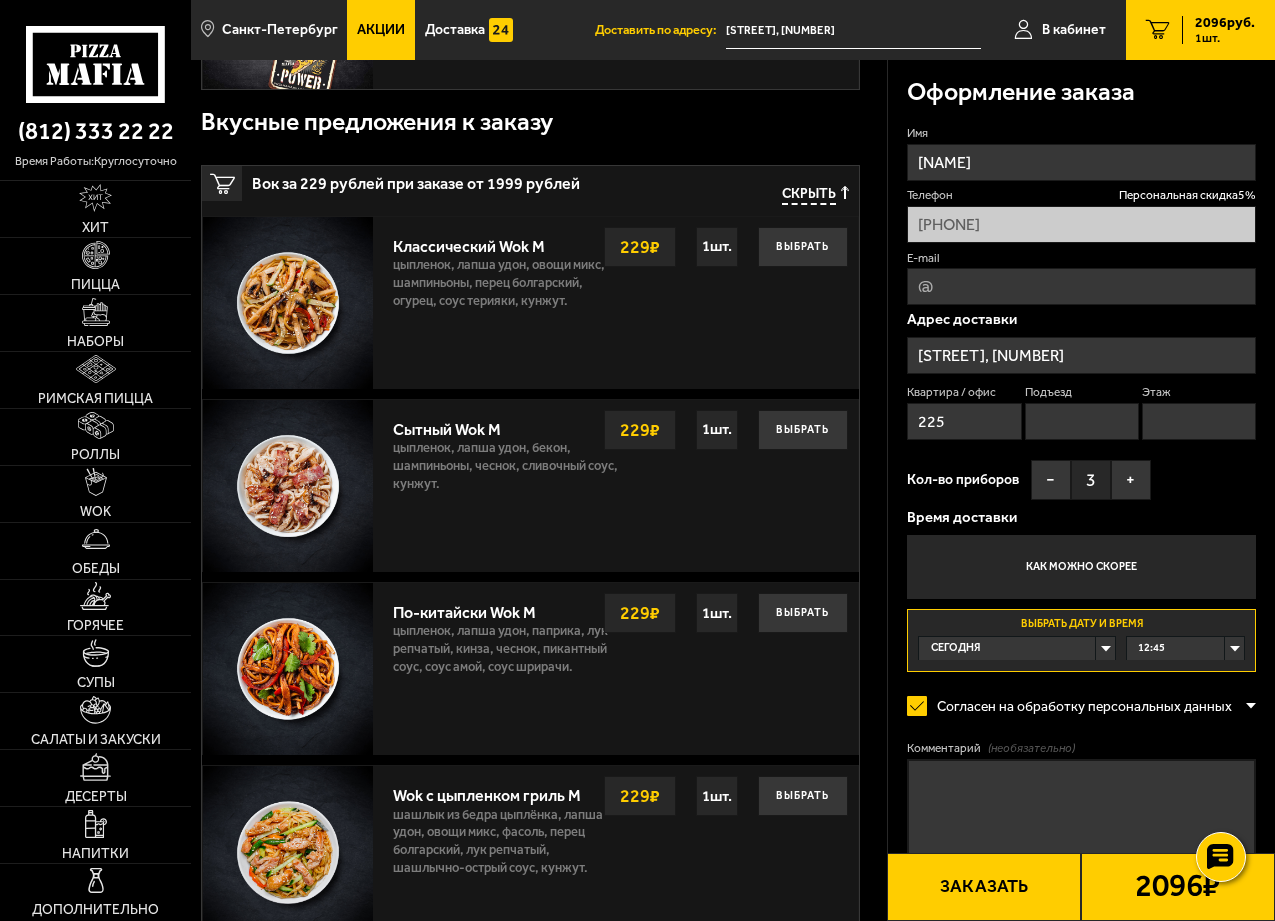 scroll, scrollTop: 533, scrollLeft: 0, axis: vertical 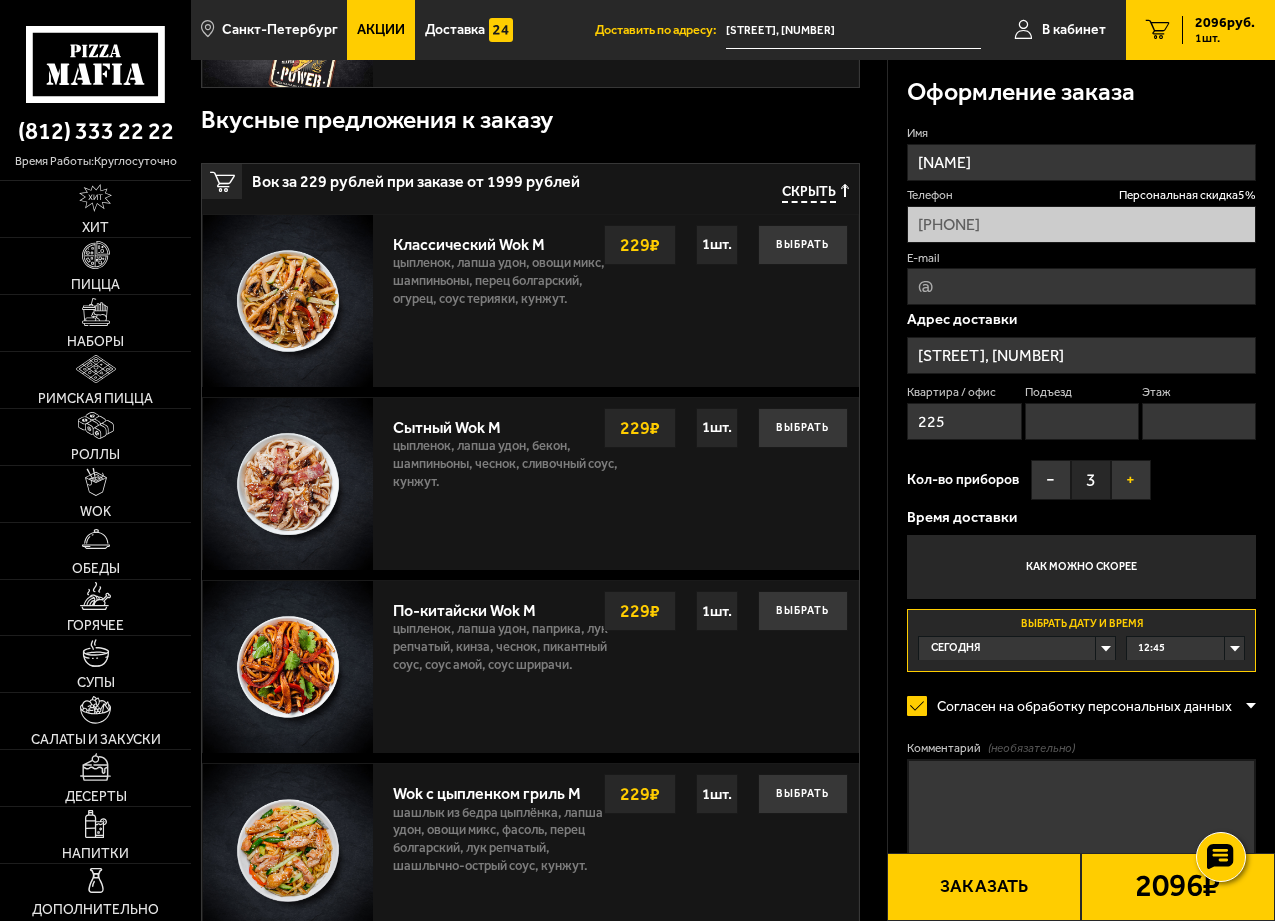 click on "+" at bounding box center (1131, 480) 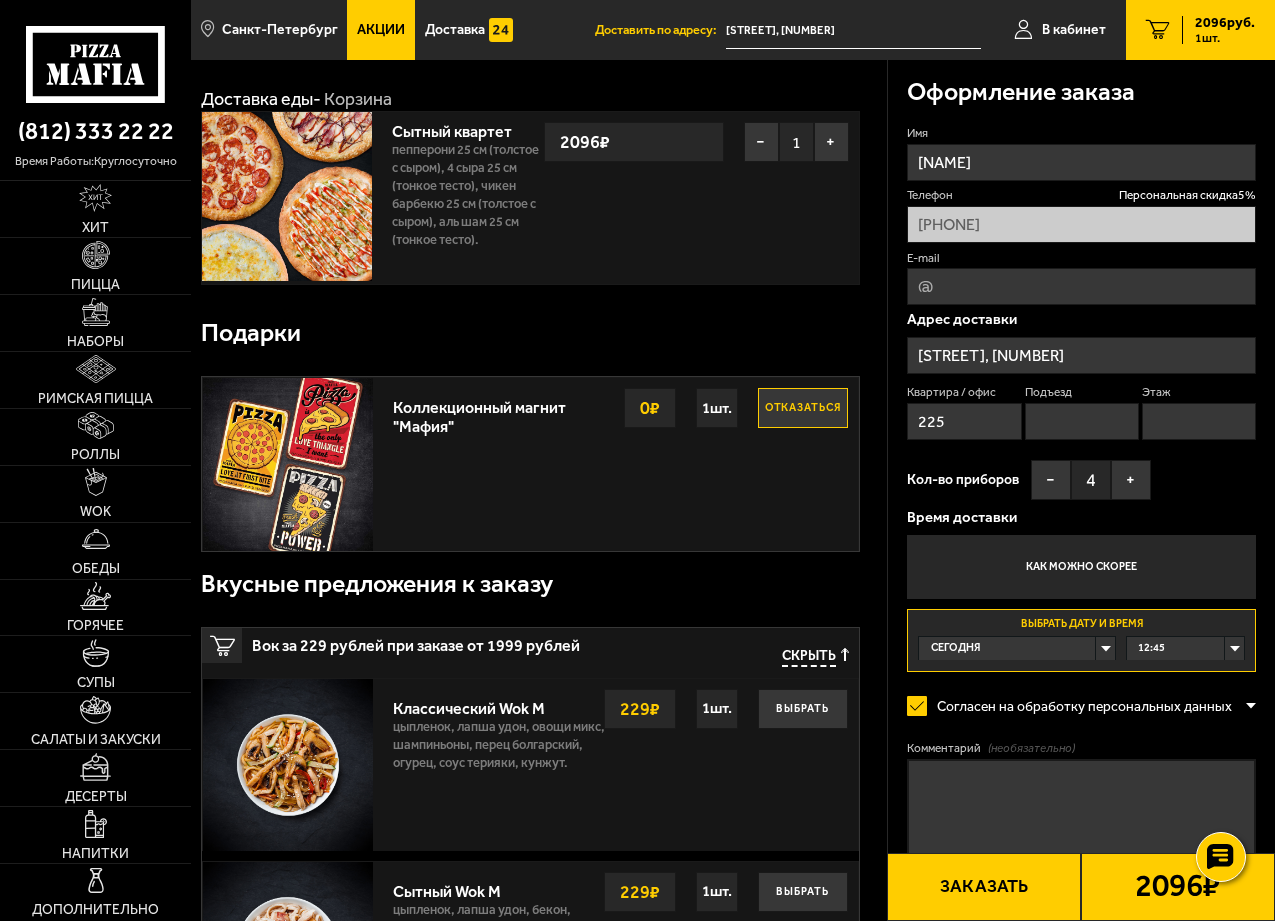 scroll, scrollTop: 0, scrollLeft: 0, axis: both 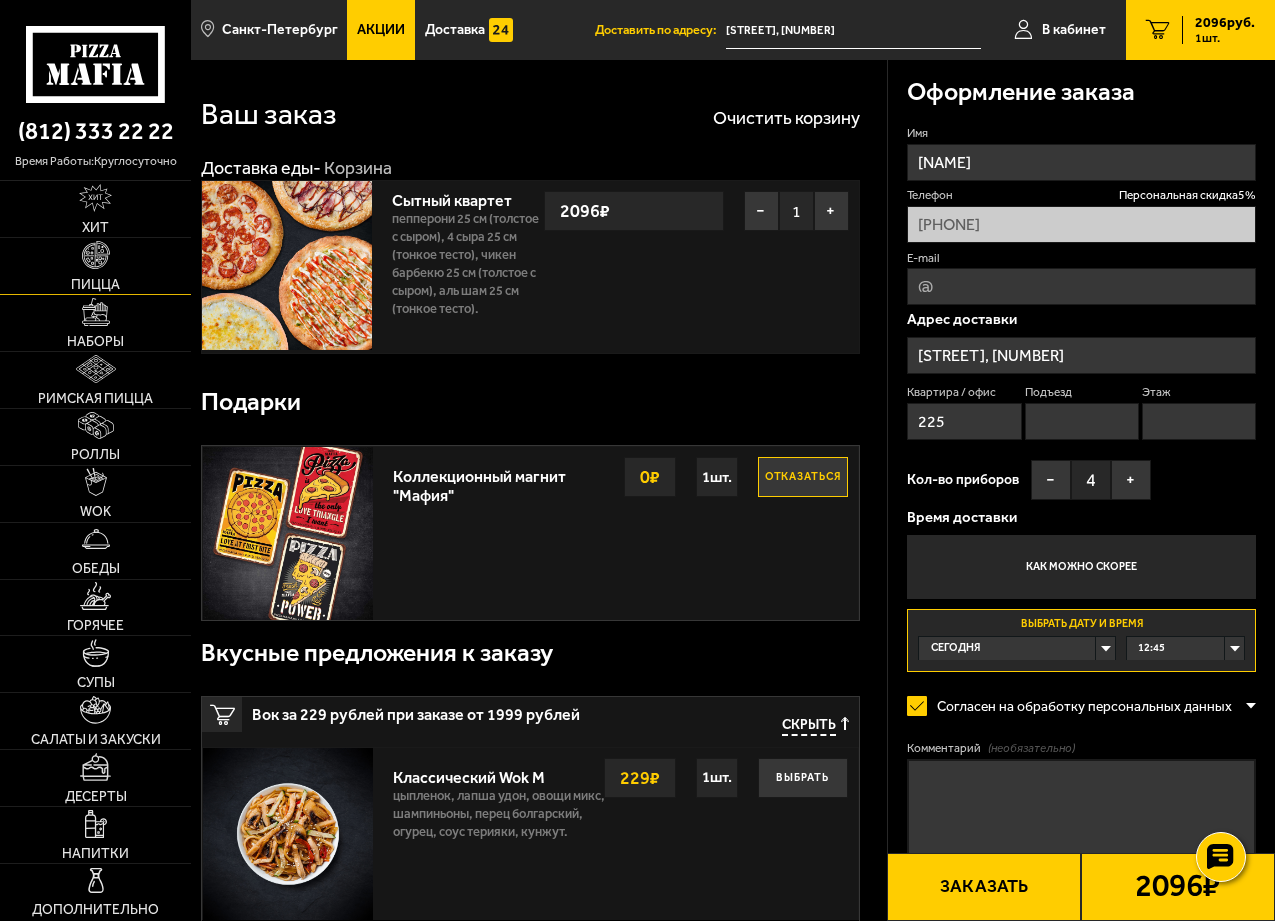 click at bounding box center (96, 255) 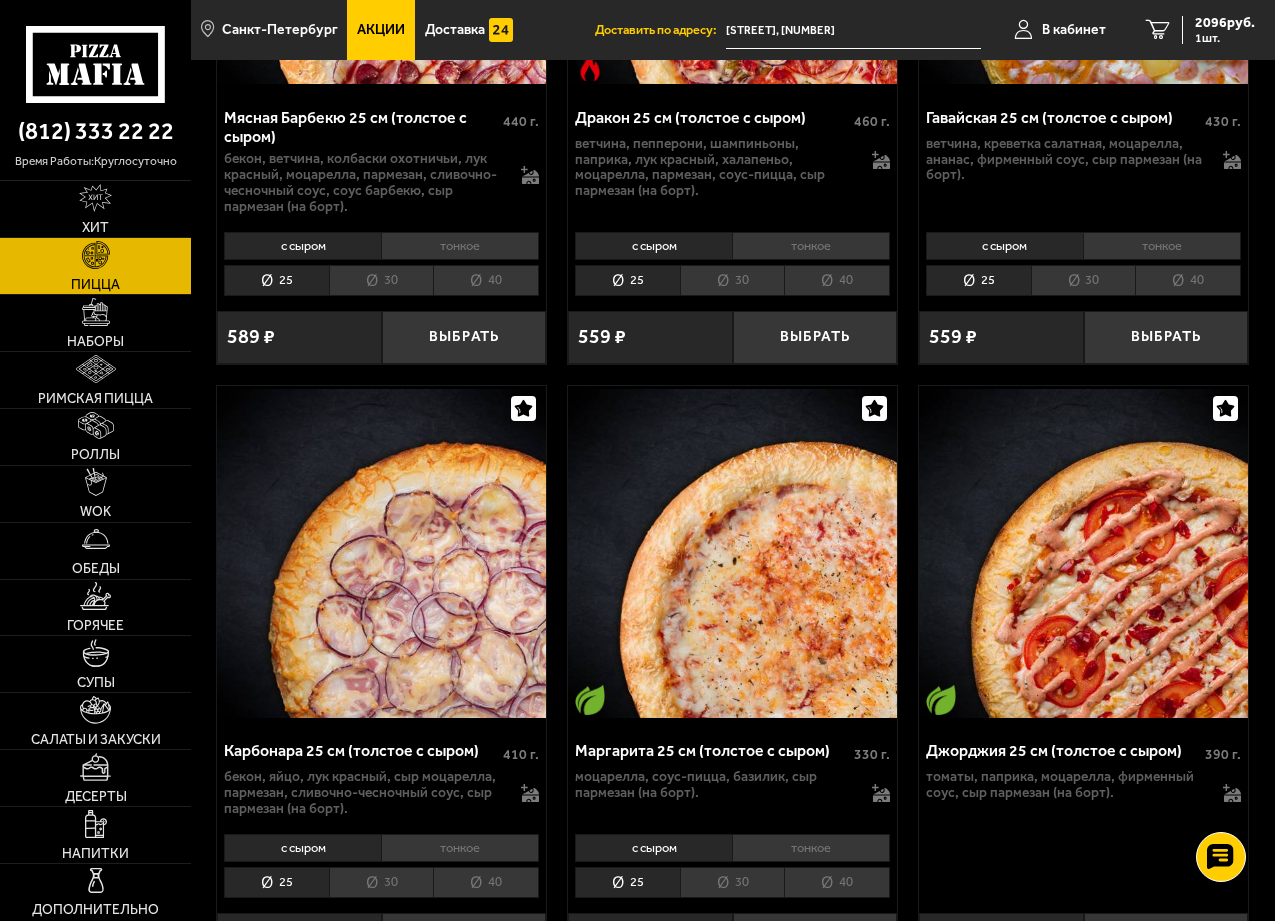 scroll, scrollTop: 5467, scrollLeft: 0, axis: vertical 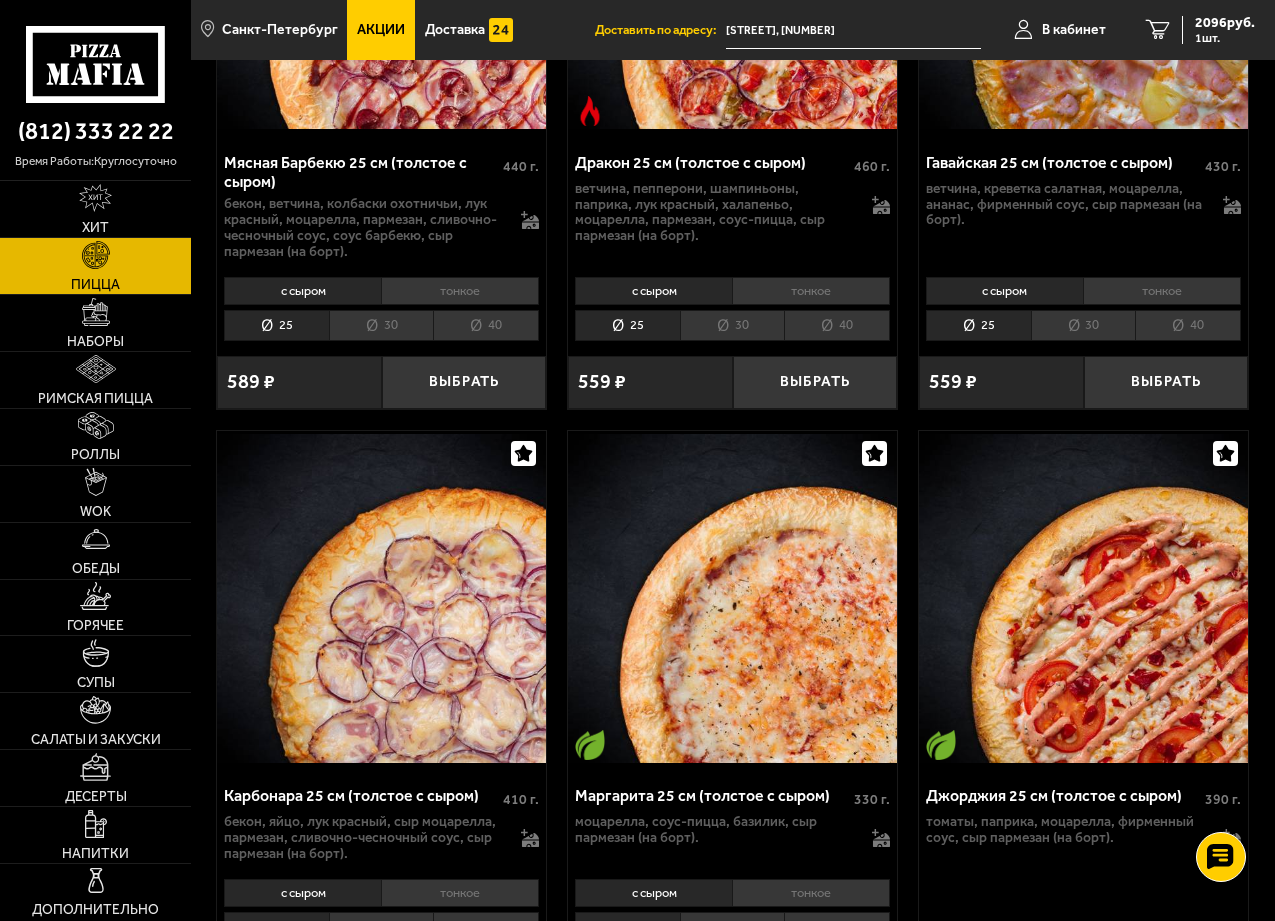 click on "Акции" at bounding box center [381, 30] 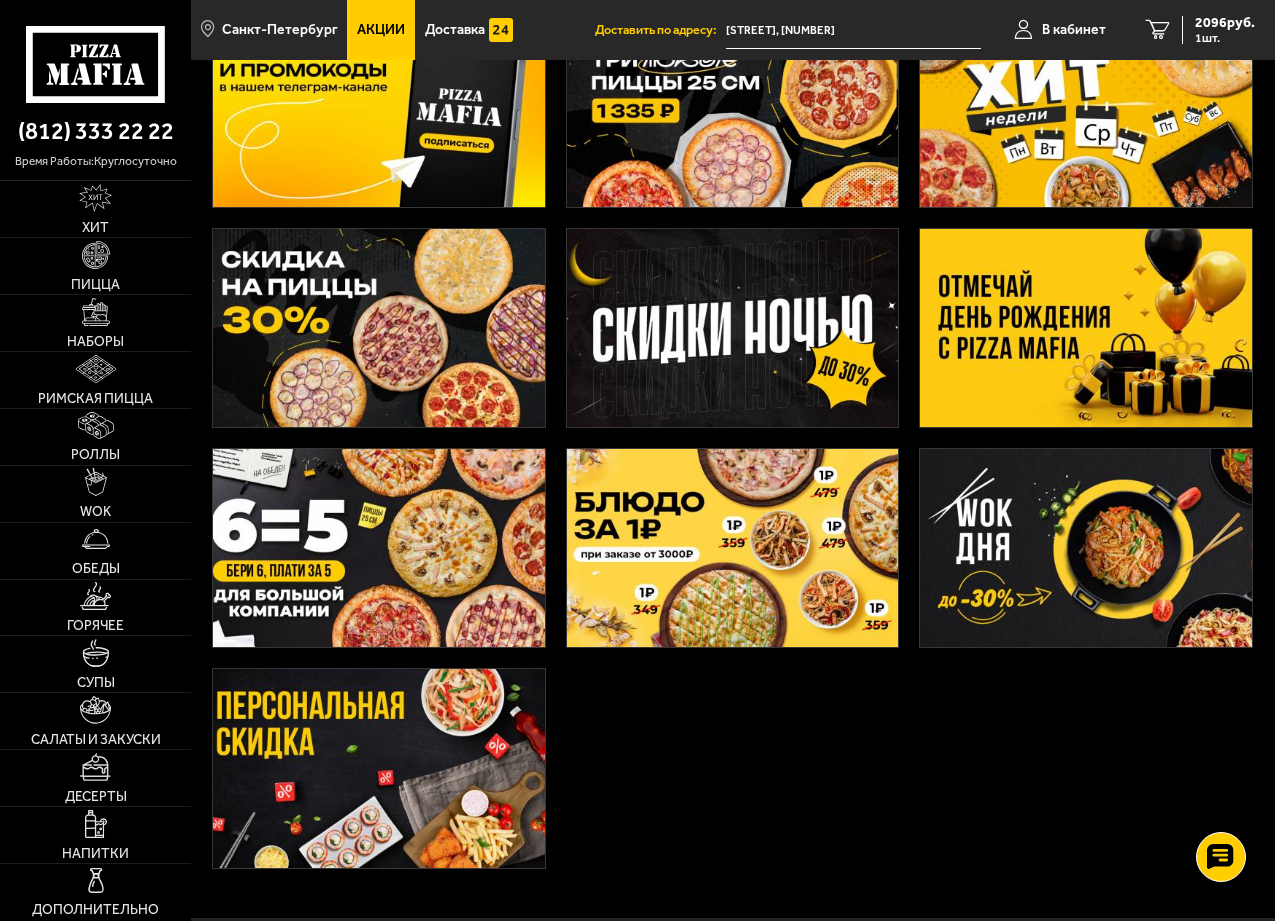 scroll, scrollTop: 0, scrollLeft: 0, axis: both 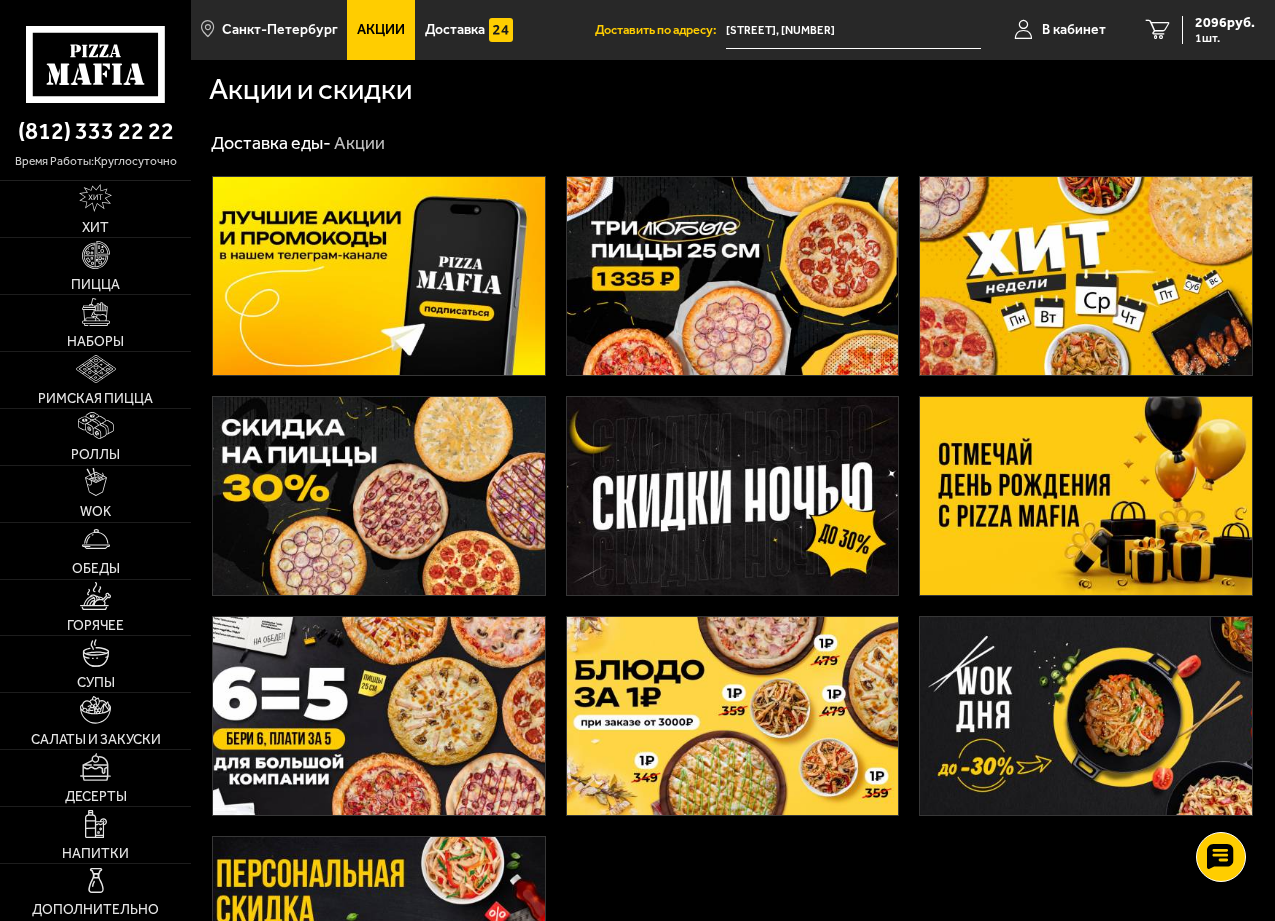 click at bounding box center [733, 276] 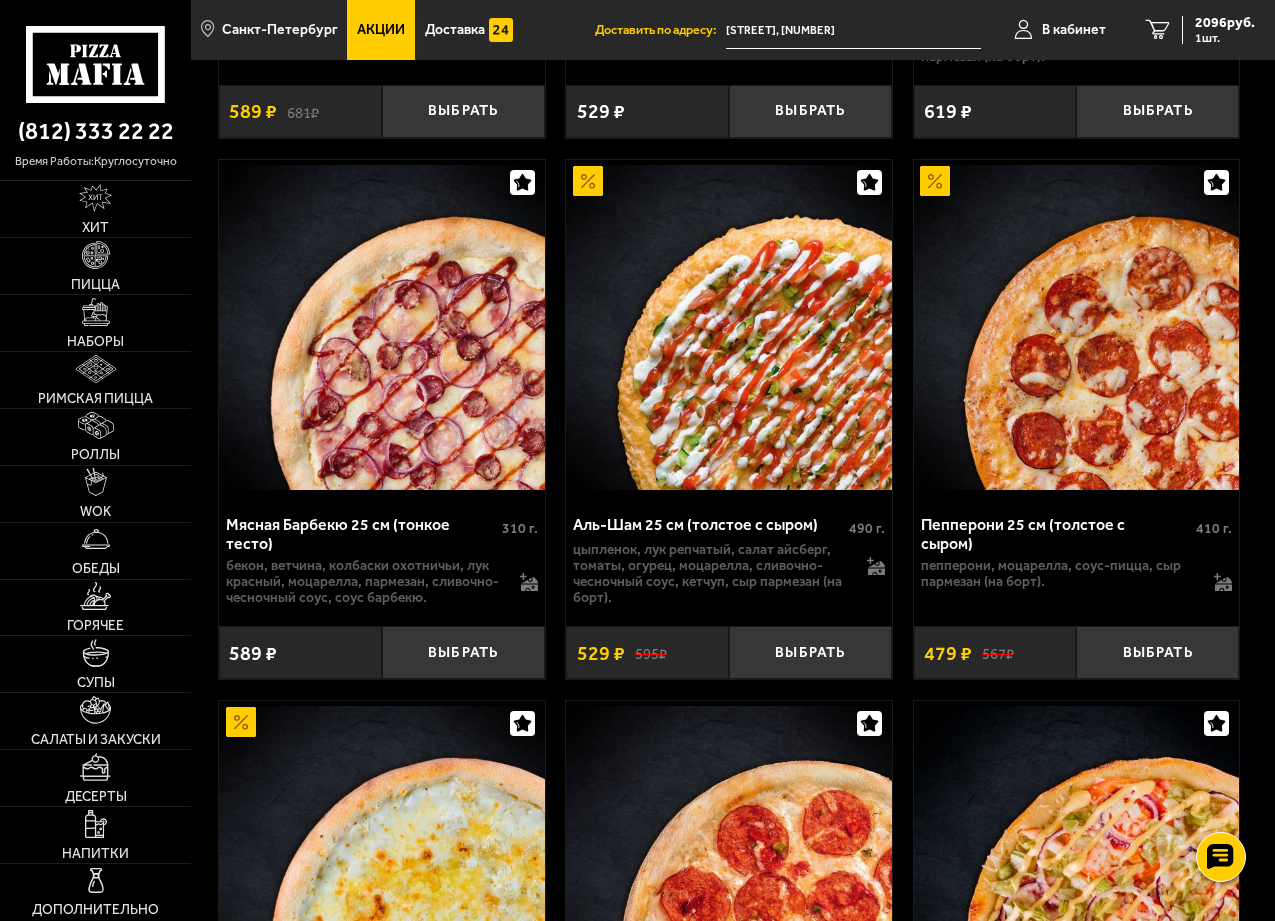scroll, scrollTop: 1267, scrollLeft: 0, axis: vertical 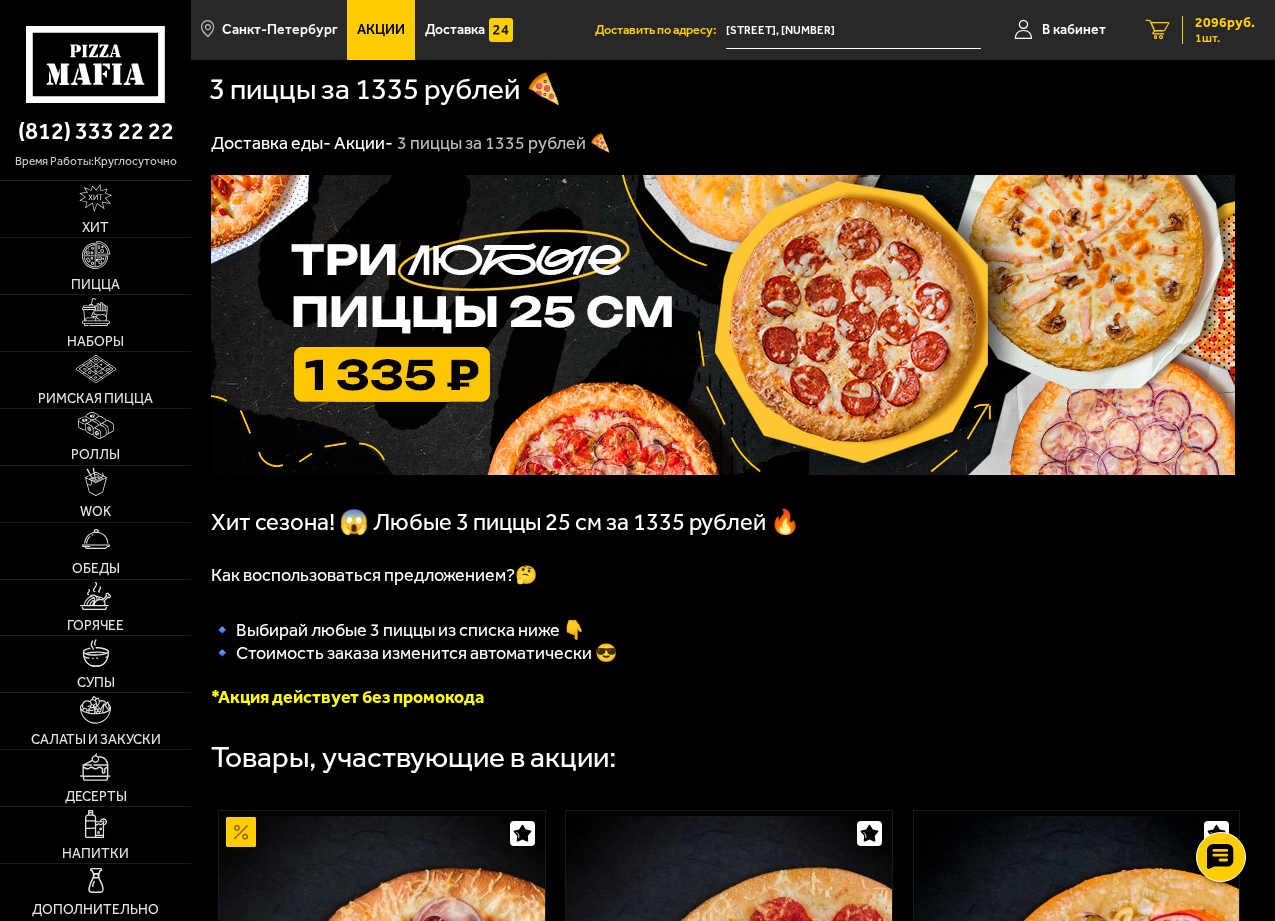 click on "2096  руб." at bounding box center (1225, 23) 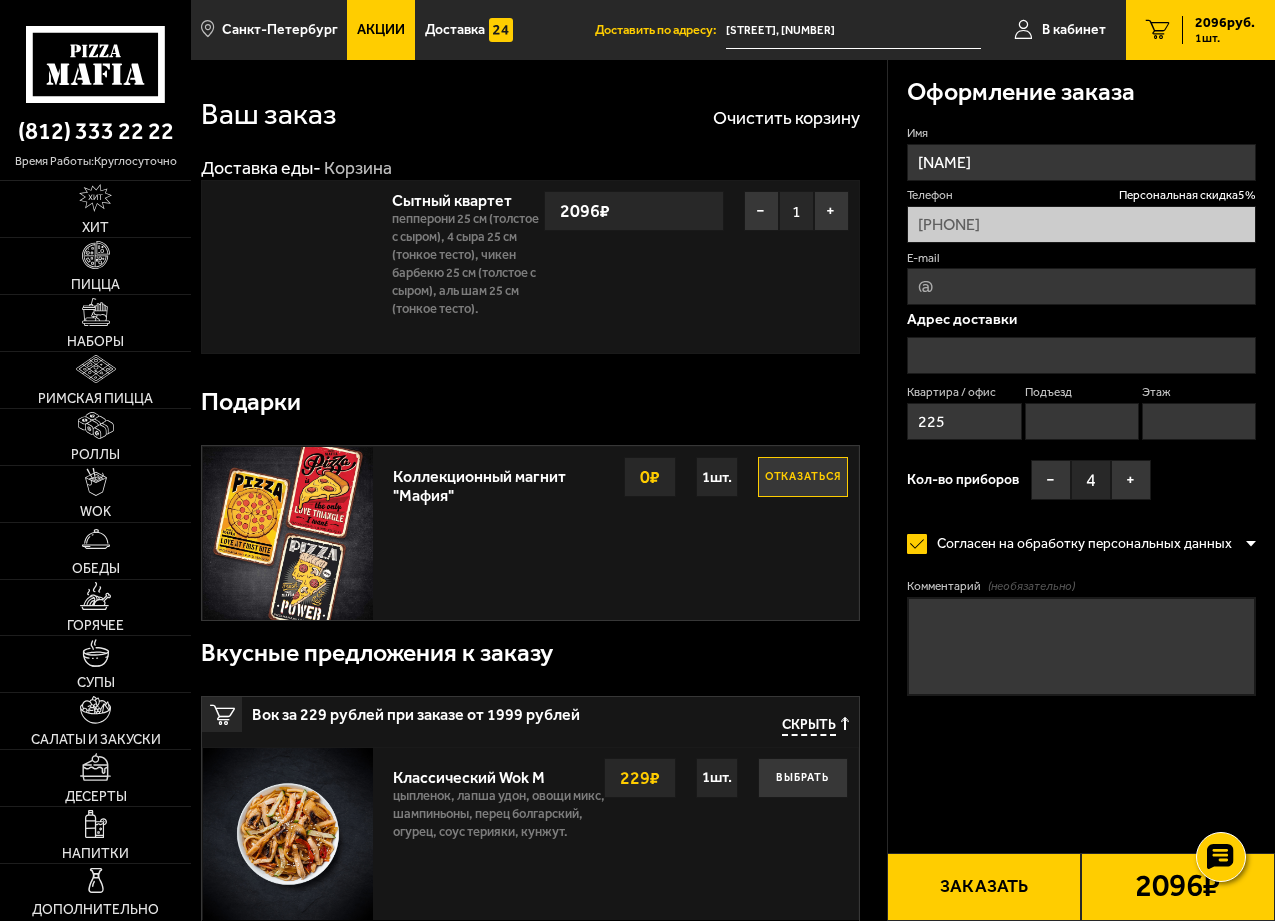 type on "[STREET], [NUMBER]" 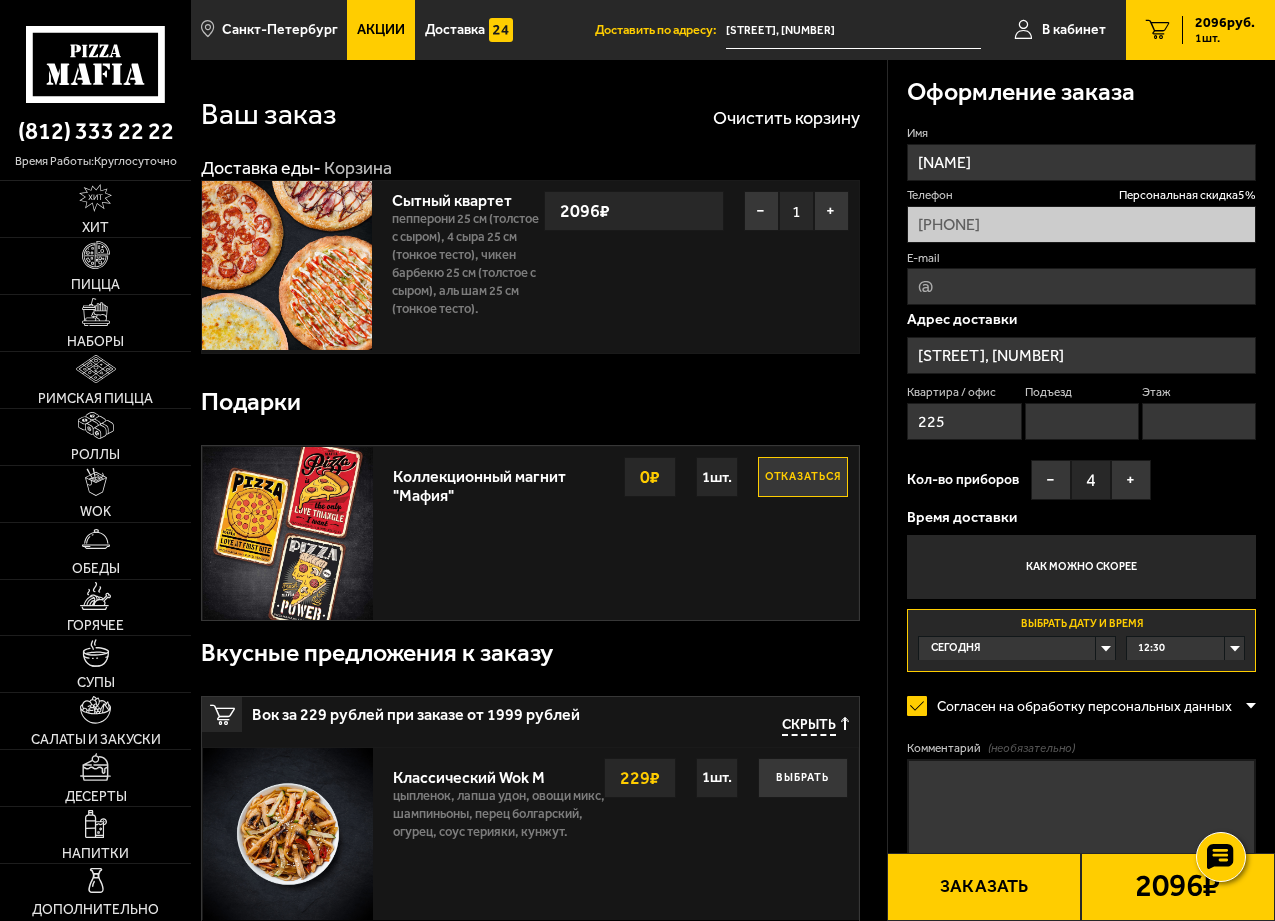 click on "12:30" at bounding box center (1185, 648) 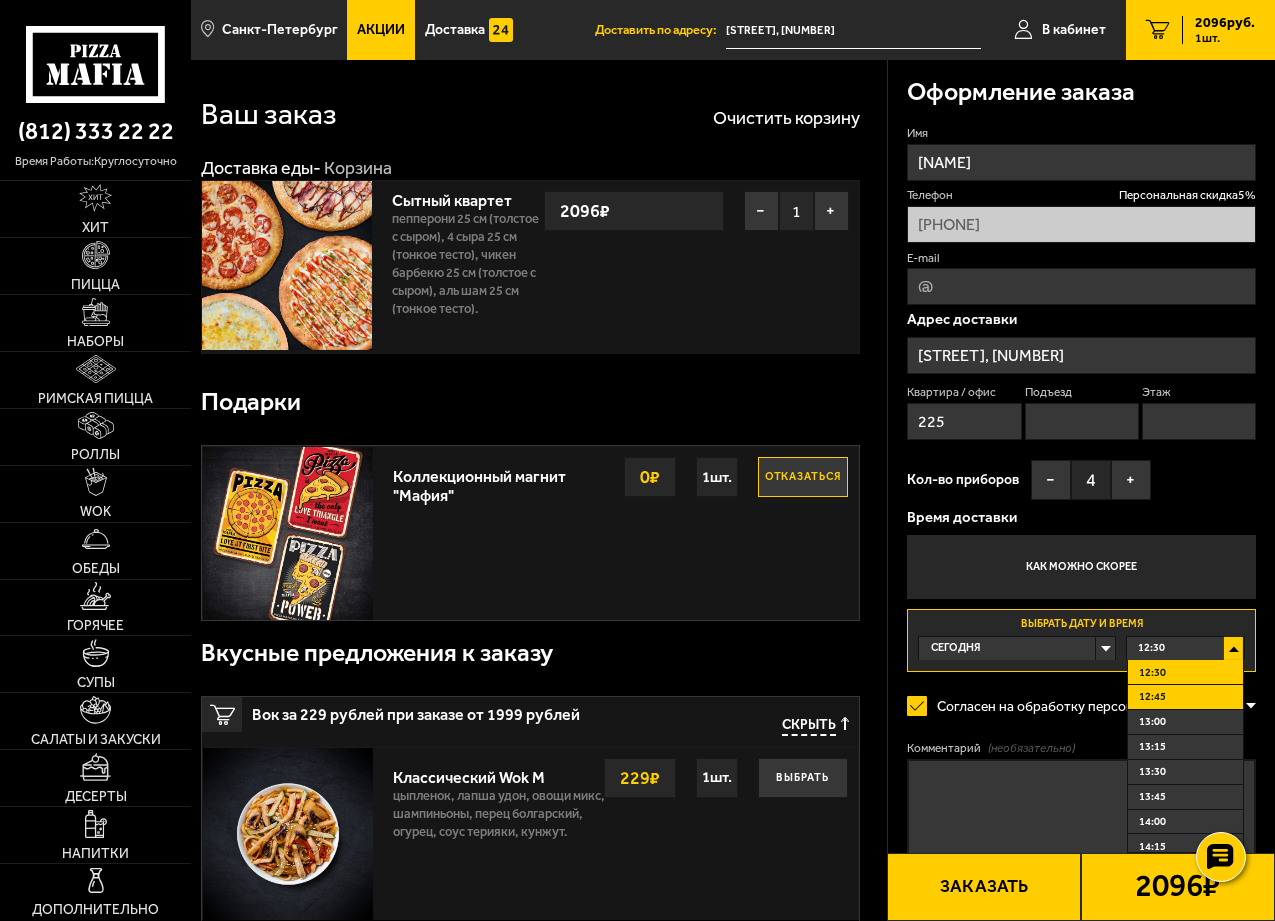 click on "12:45" at bounding box center (1185, 697) 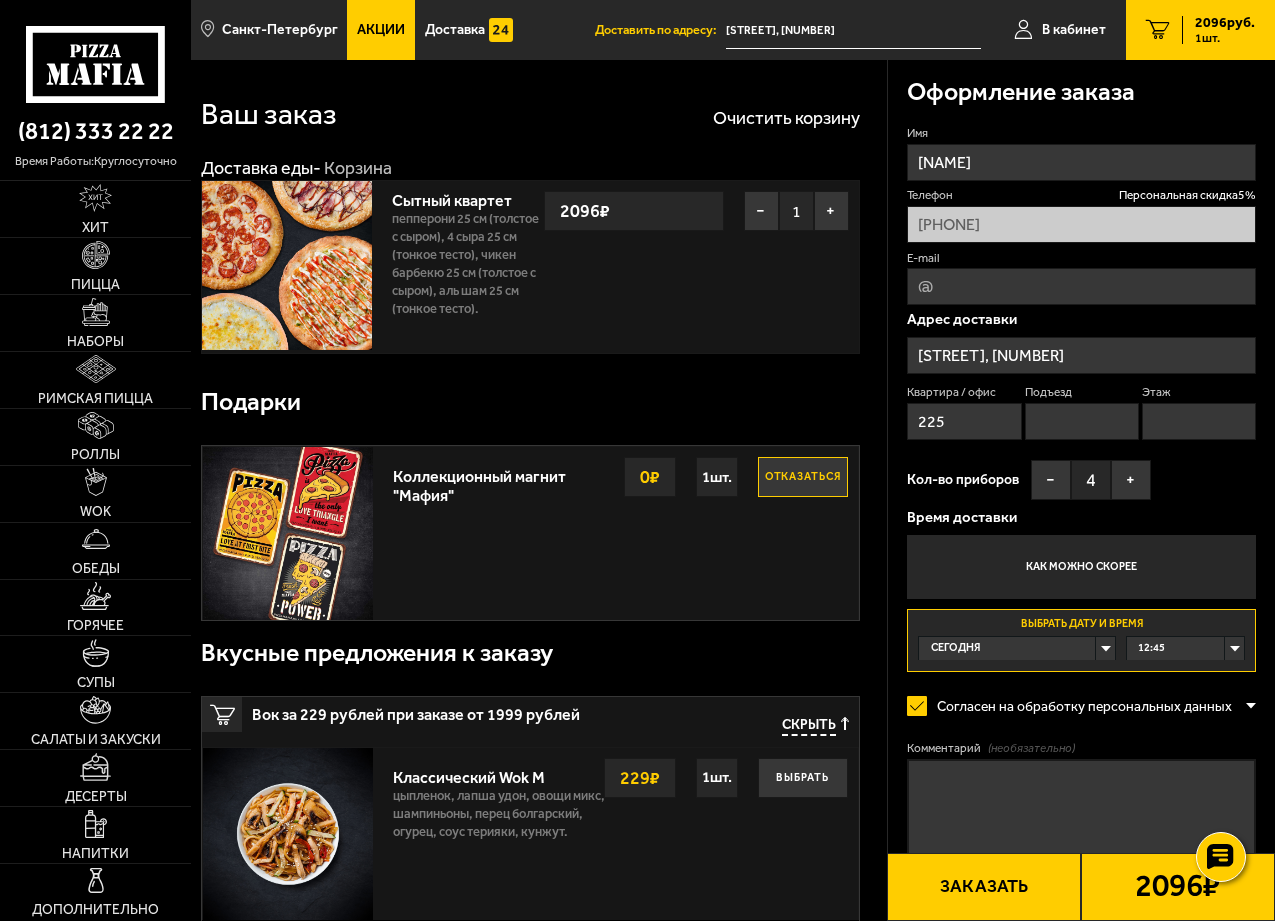 click on "Заказать" at bounding box center (984, 887) 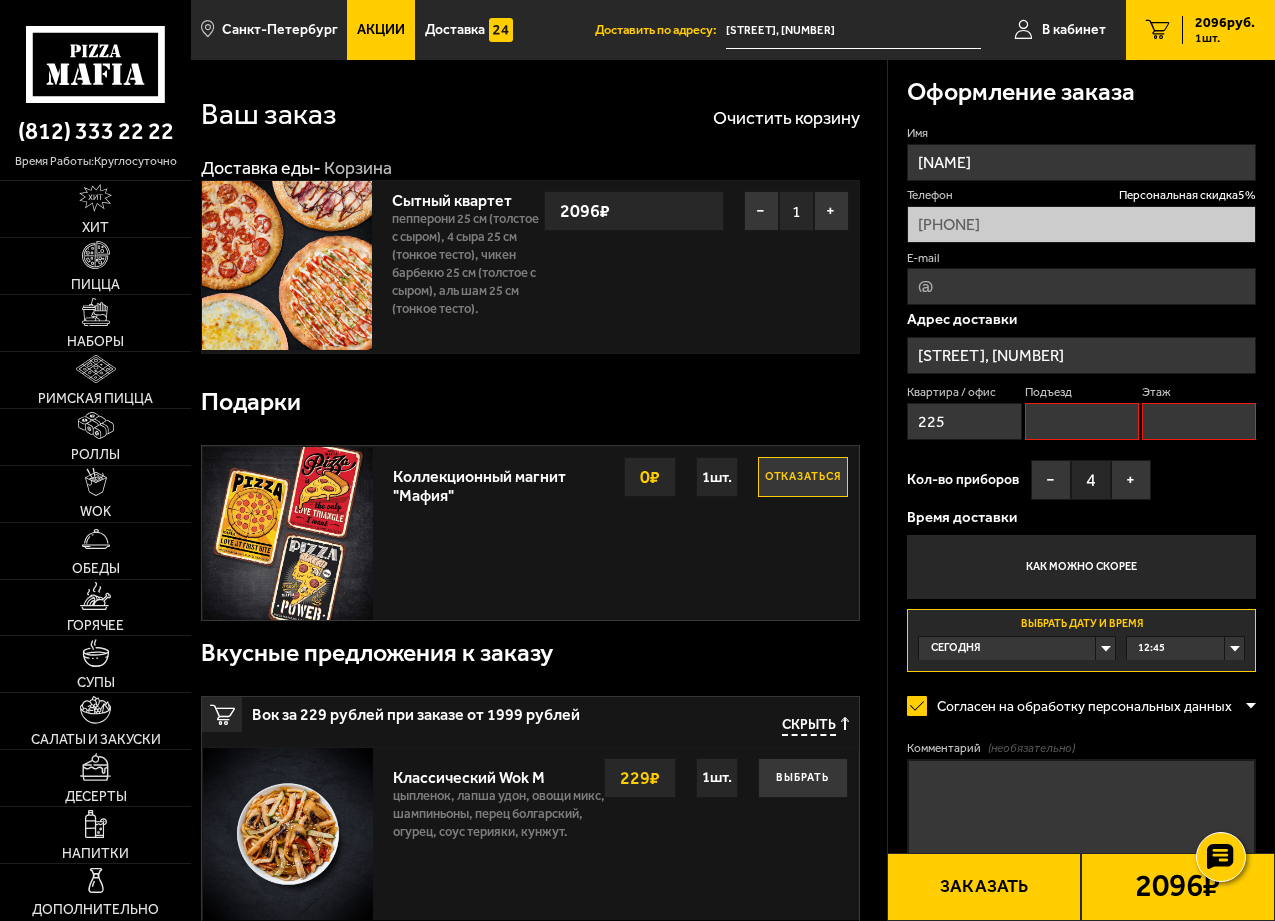 click on "Заказать" at bounding box center (984, 887) 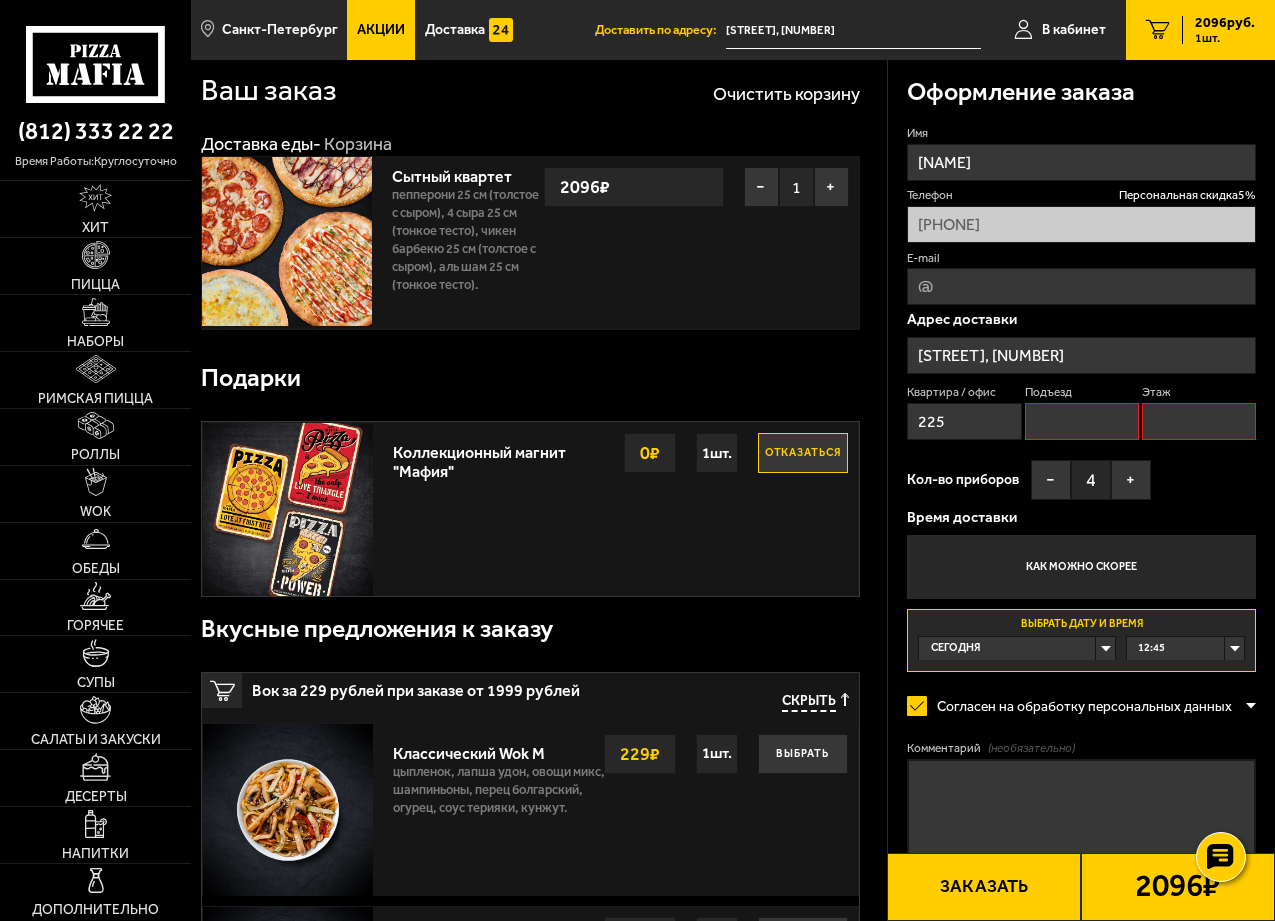 scroll, scrollTop: 0, scrollLeft: 0, axis: both 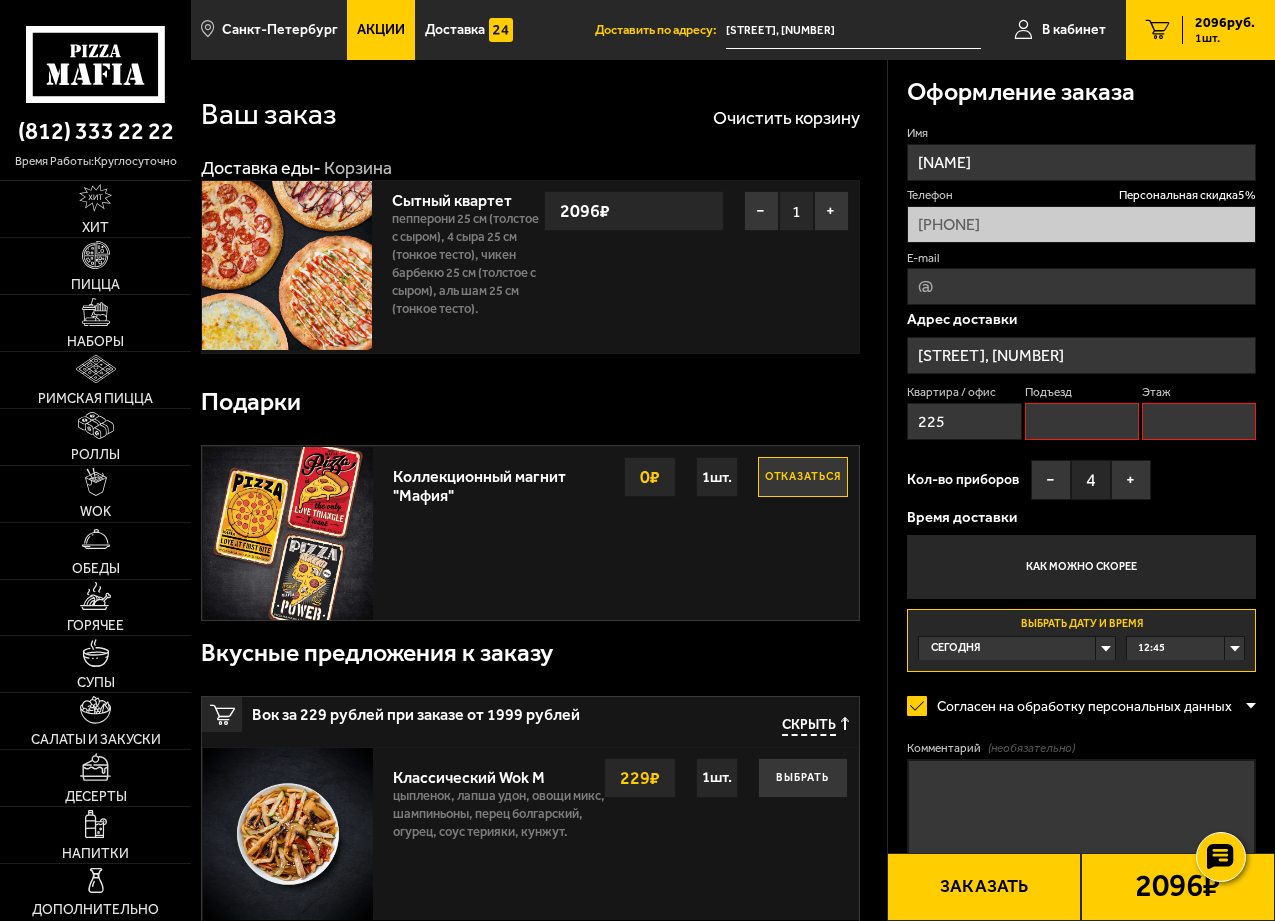 click on "Подъезд" at bounding box center [1082, 421] 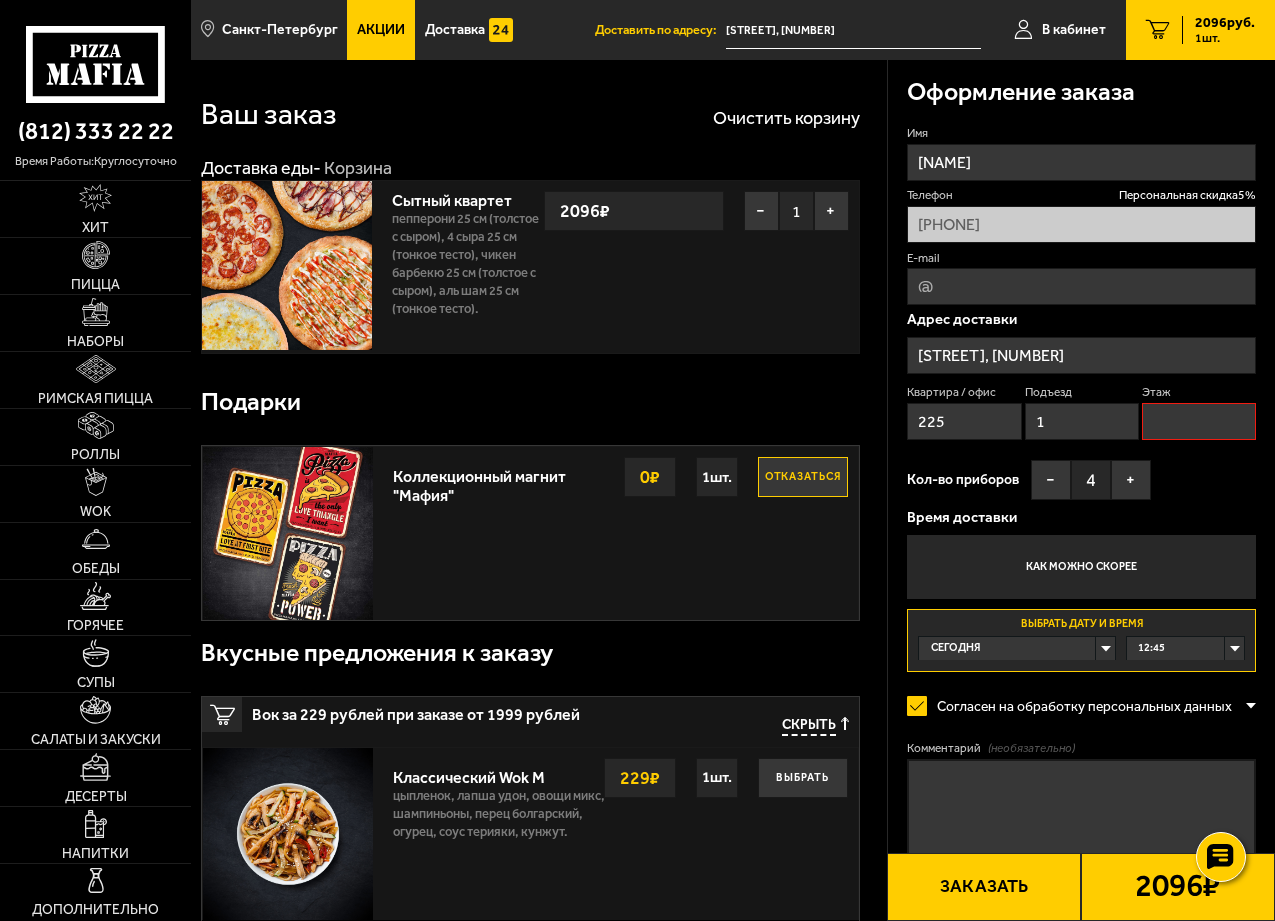 drag, startPoint x: 1170, startPoint y: 426, endPoint x: 1168, endPoint y: 438, distance: 12.165525 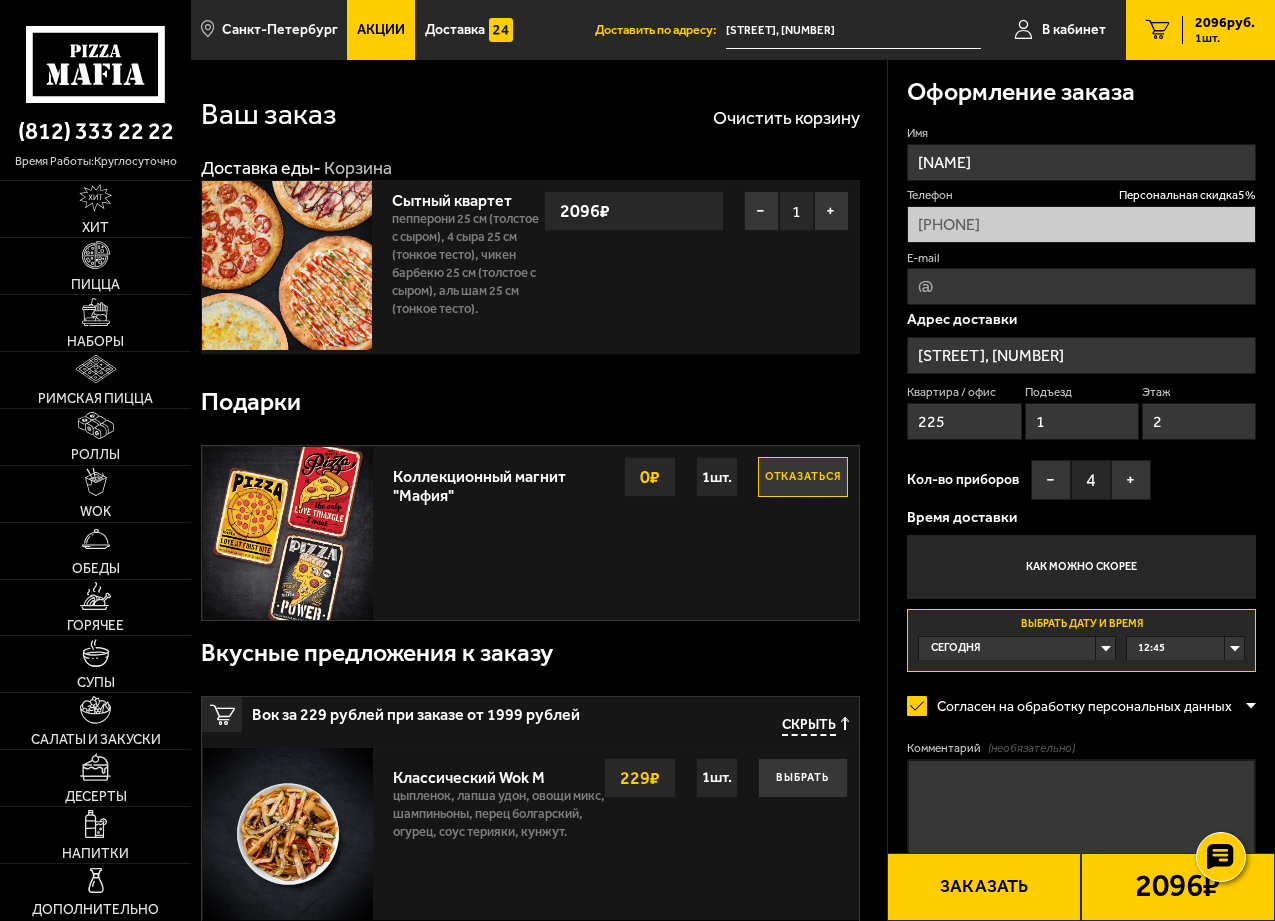 click on "Заказать" at bounding box center (984, 887) 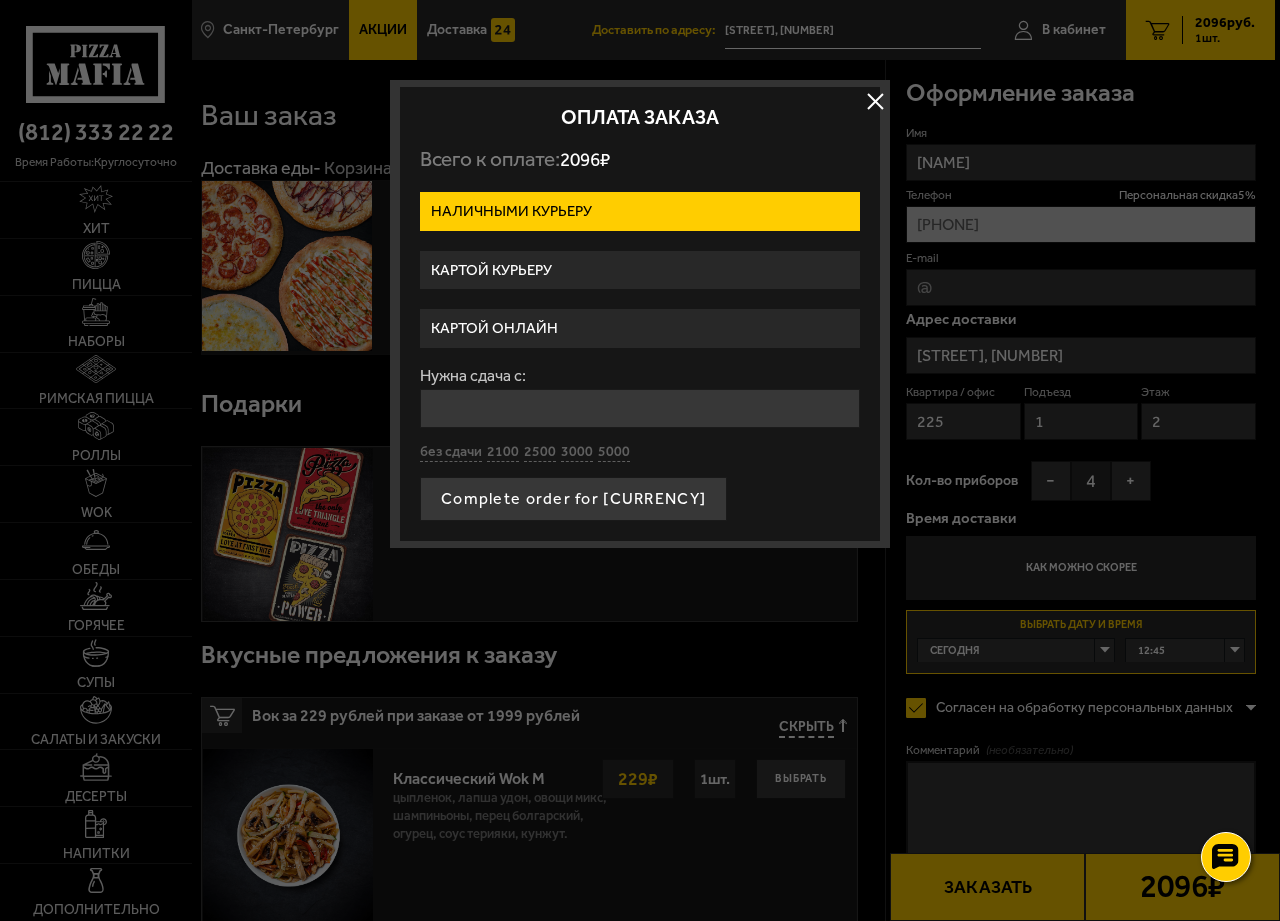click on "Картой курьеру" at bounding box center (640, 270) 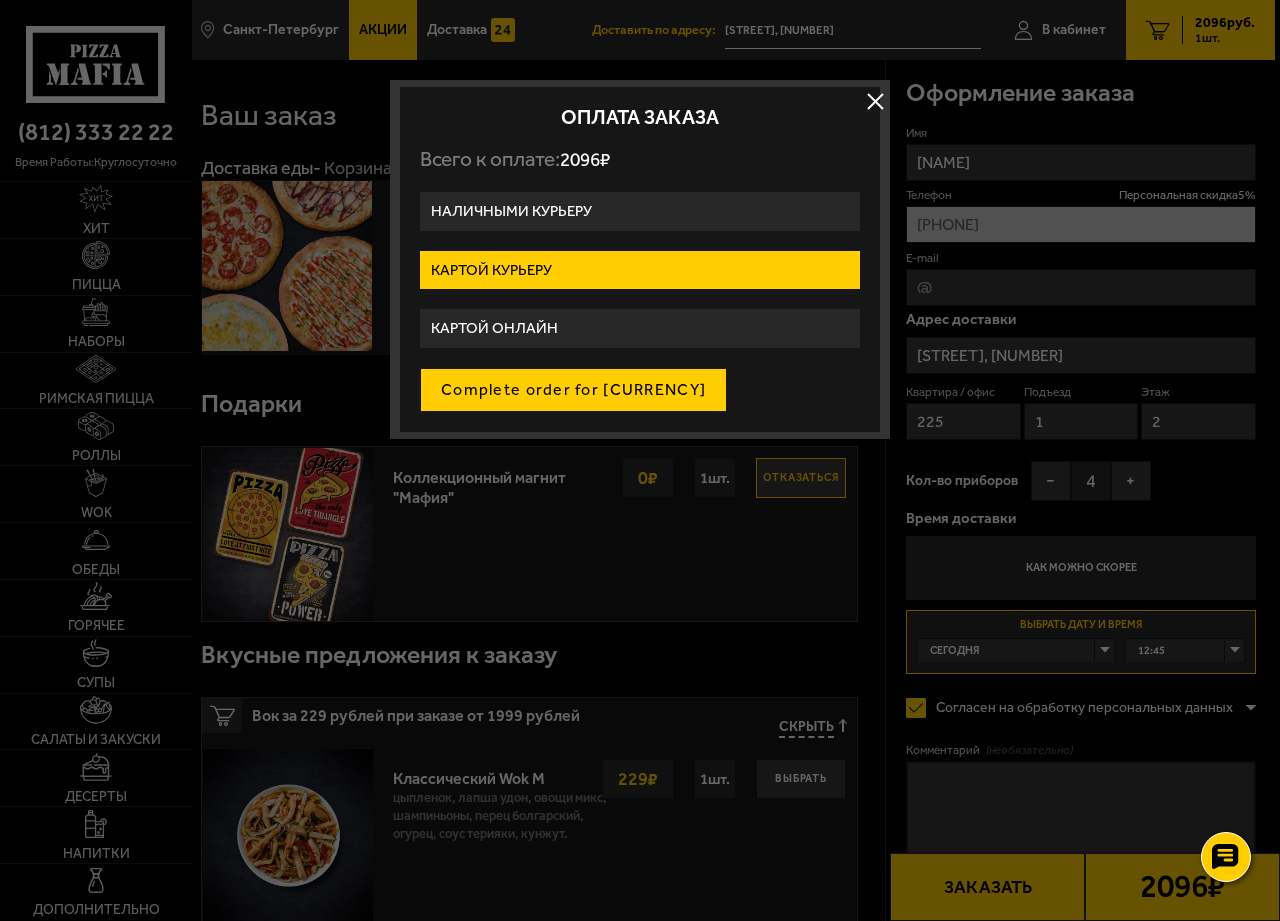 click on "Complete order for [CURRENCY]" at bounding box center [573, 390] 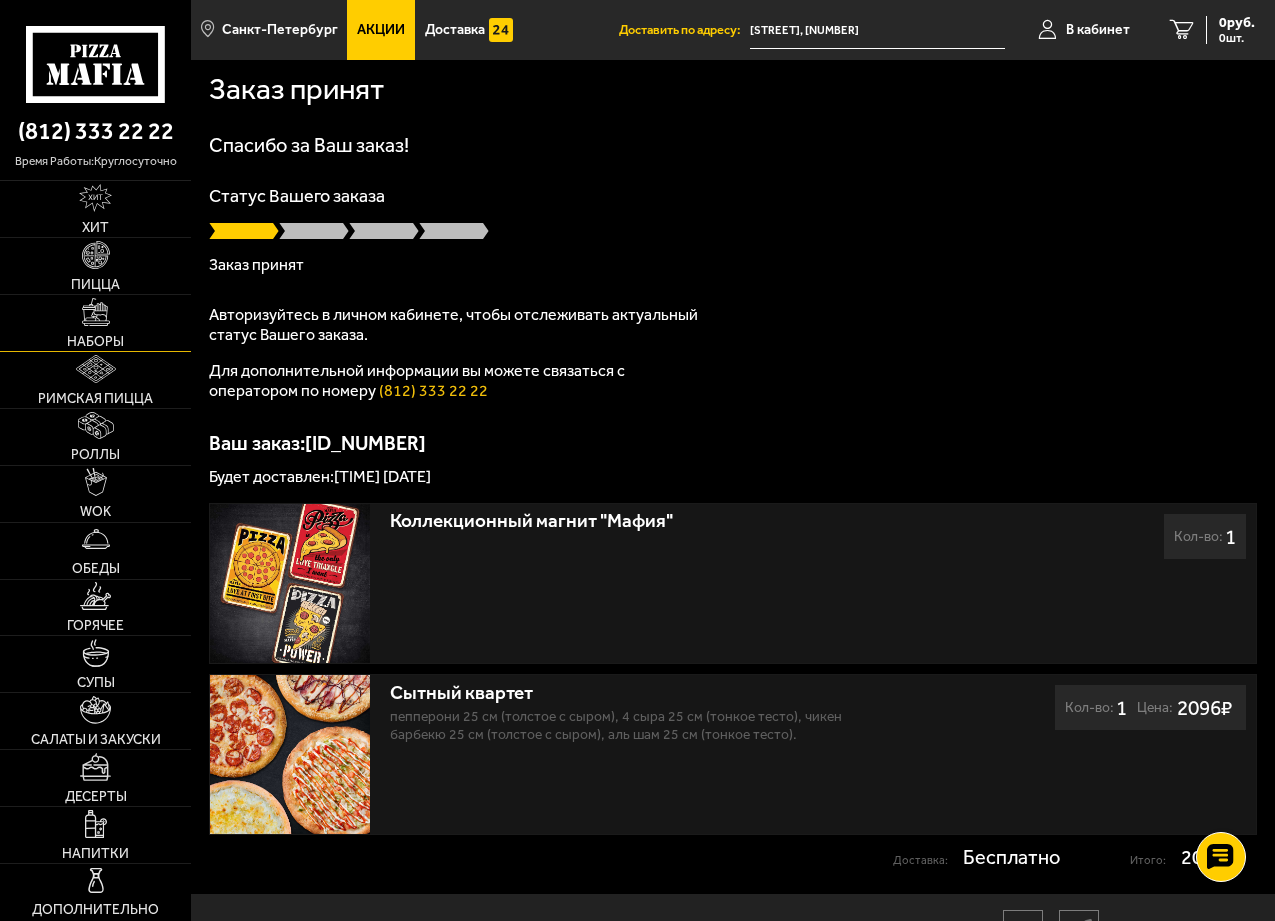 click at bounding box center (96, 312) 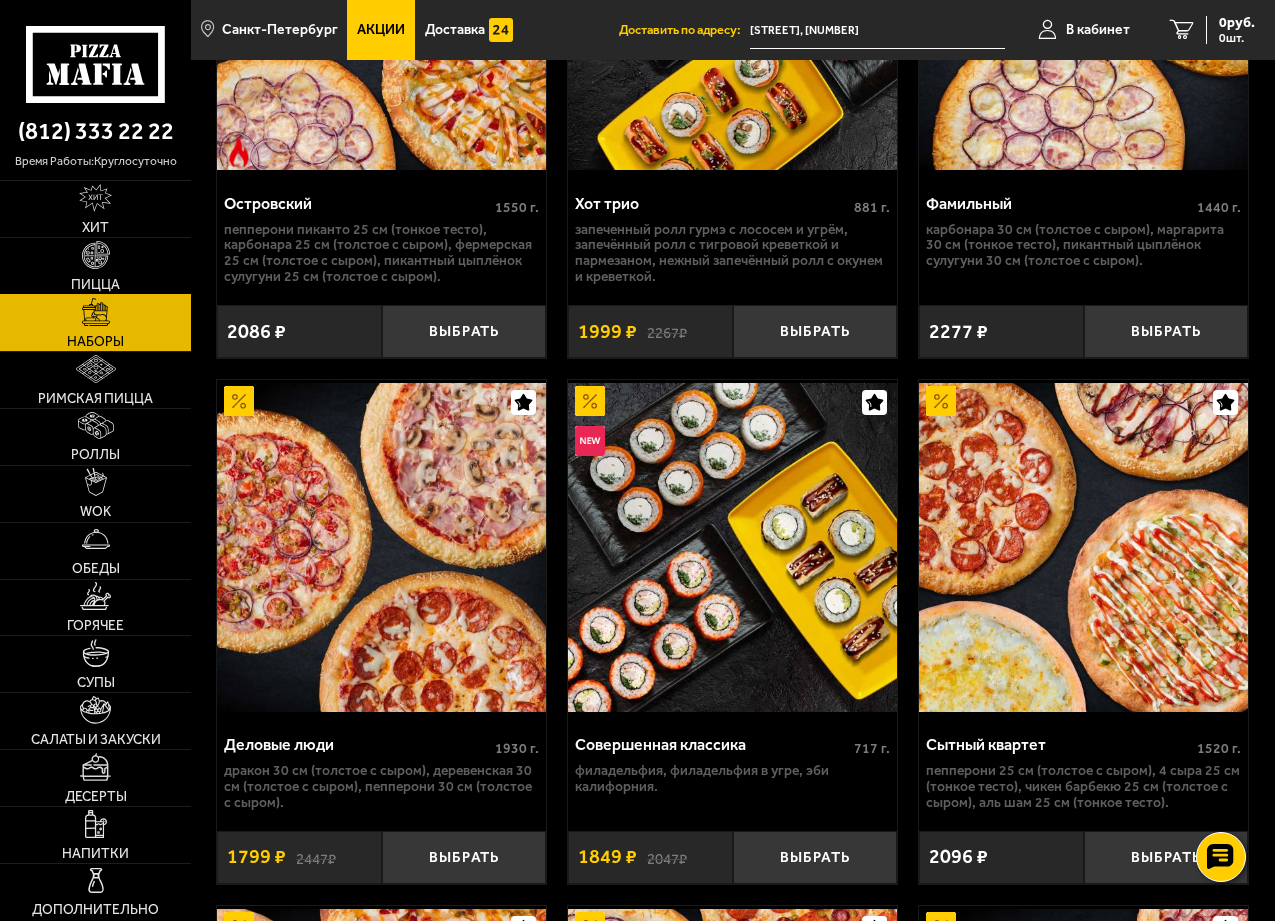 scroll, scrollTop: 3533, scrollLeft: 0, axis: vertical 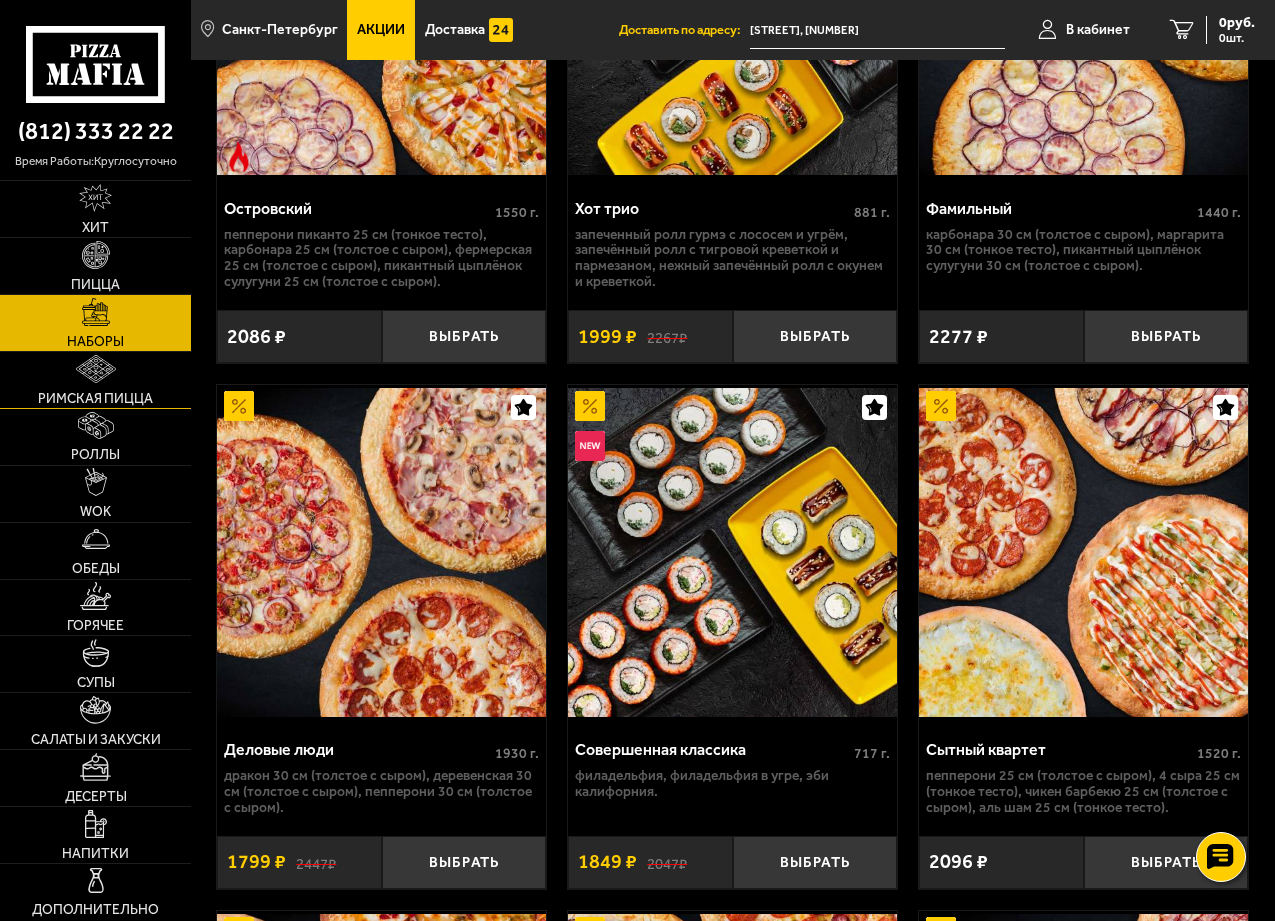 click at bounding box center [96, 369] 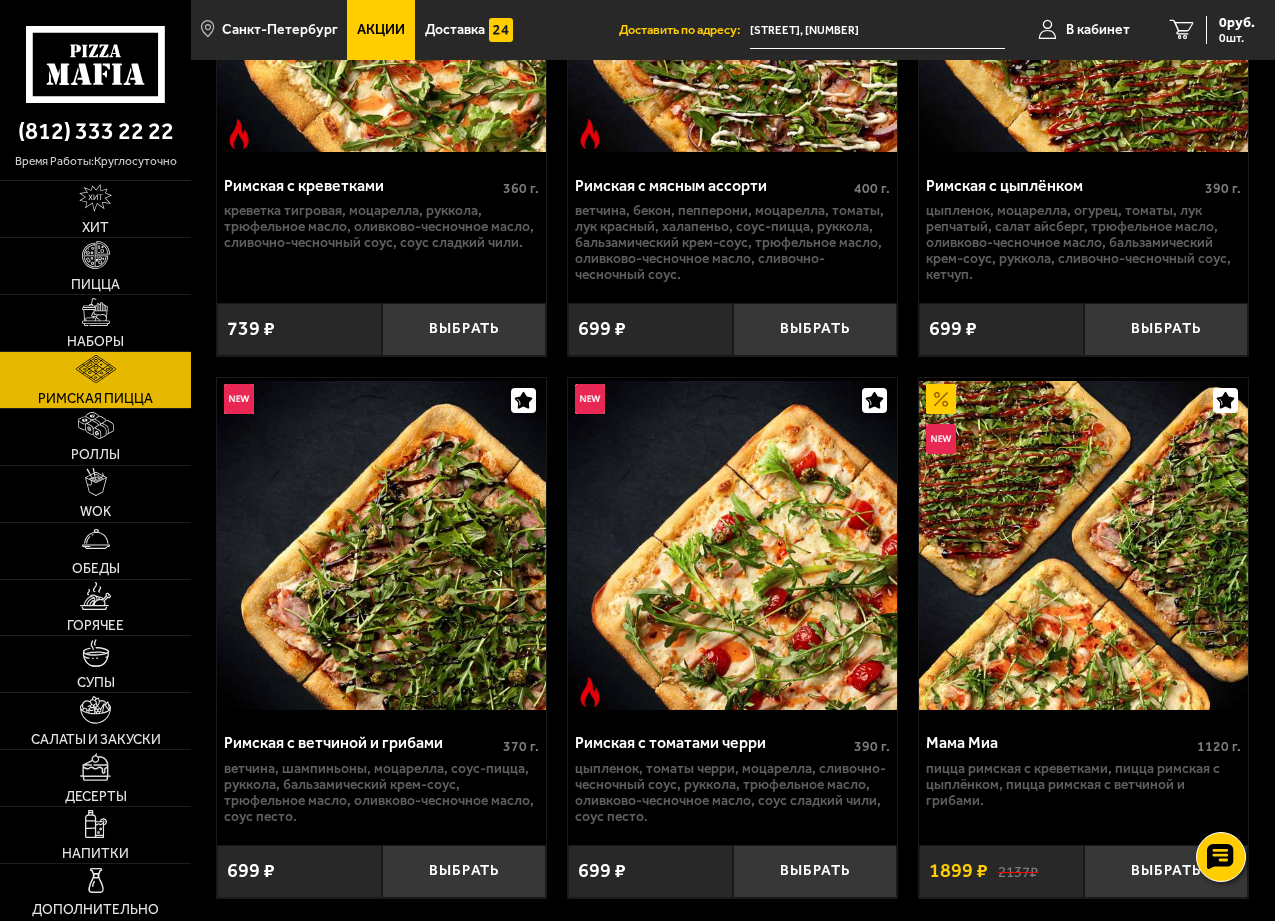 scroll, scrollTop: 400, scrollLeft: 0, axis: vertical 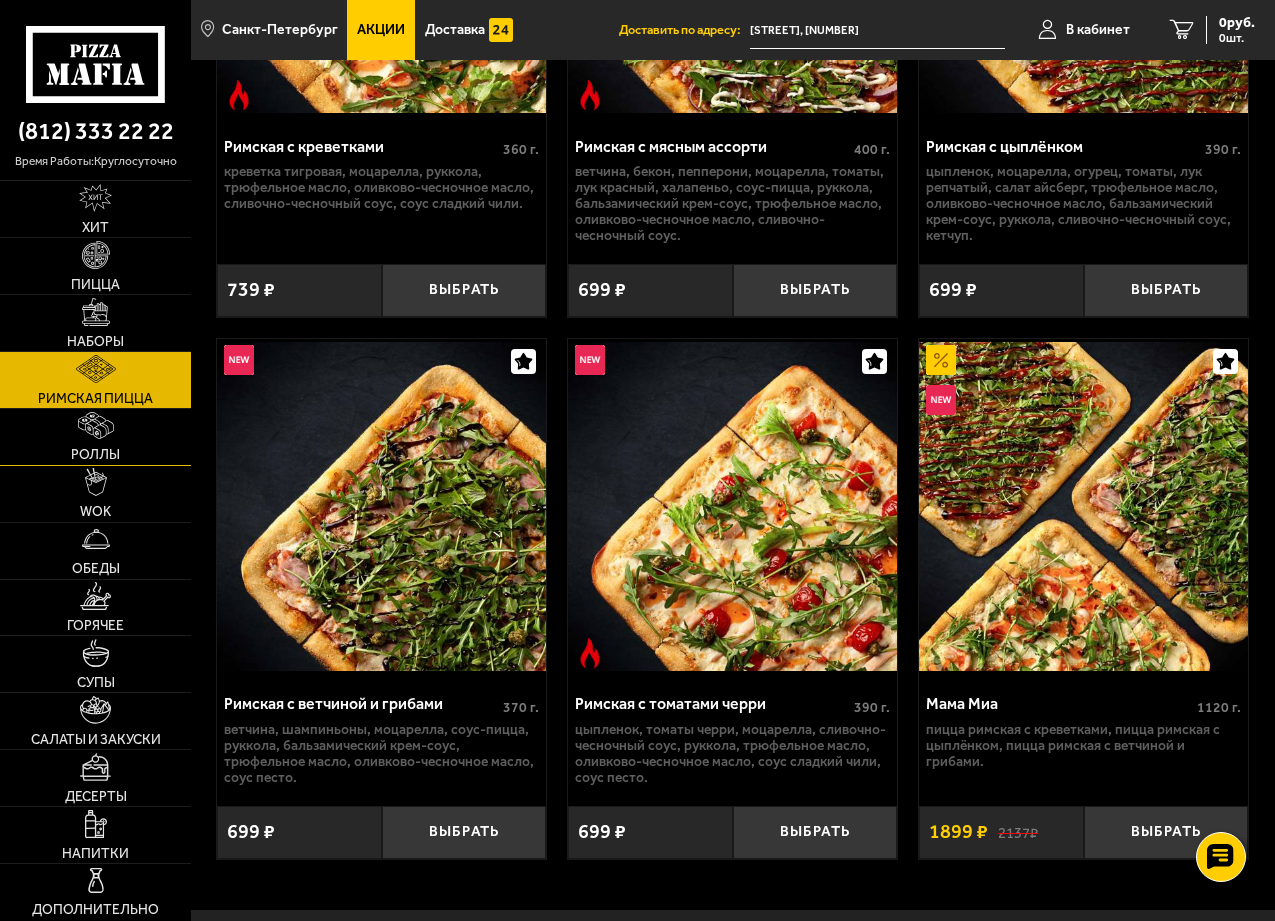 click on "Роллы" at bounding box center [95, 437] 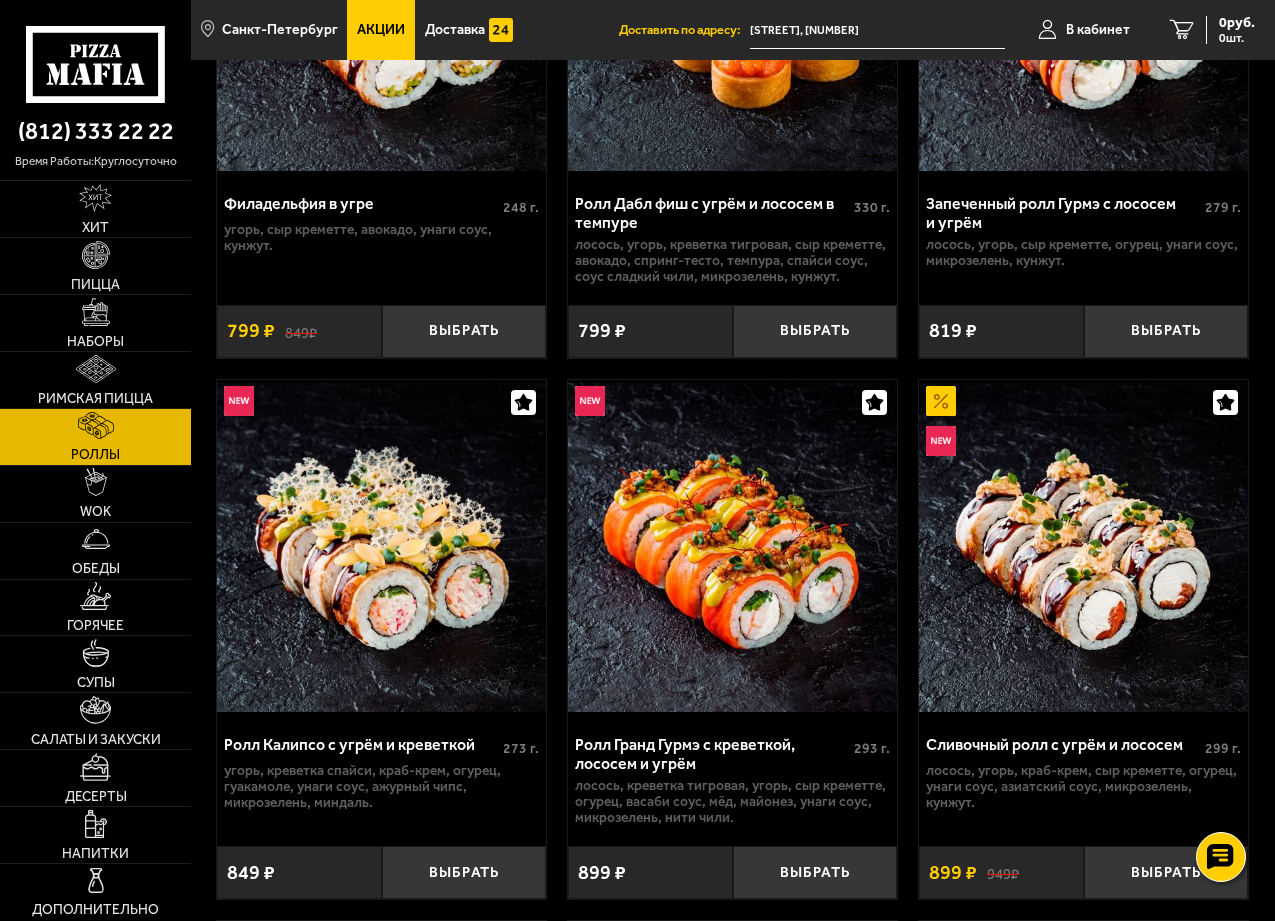 scroll, scrollTop: 1534, scrollLeft: 0, axis: vertical 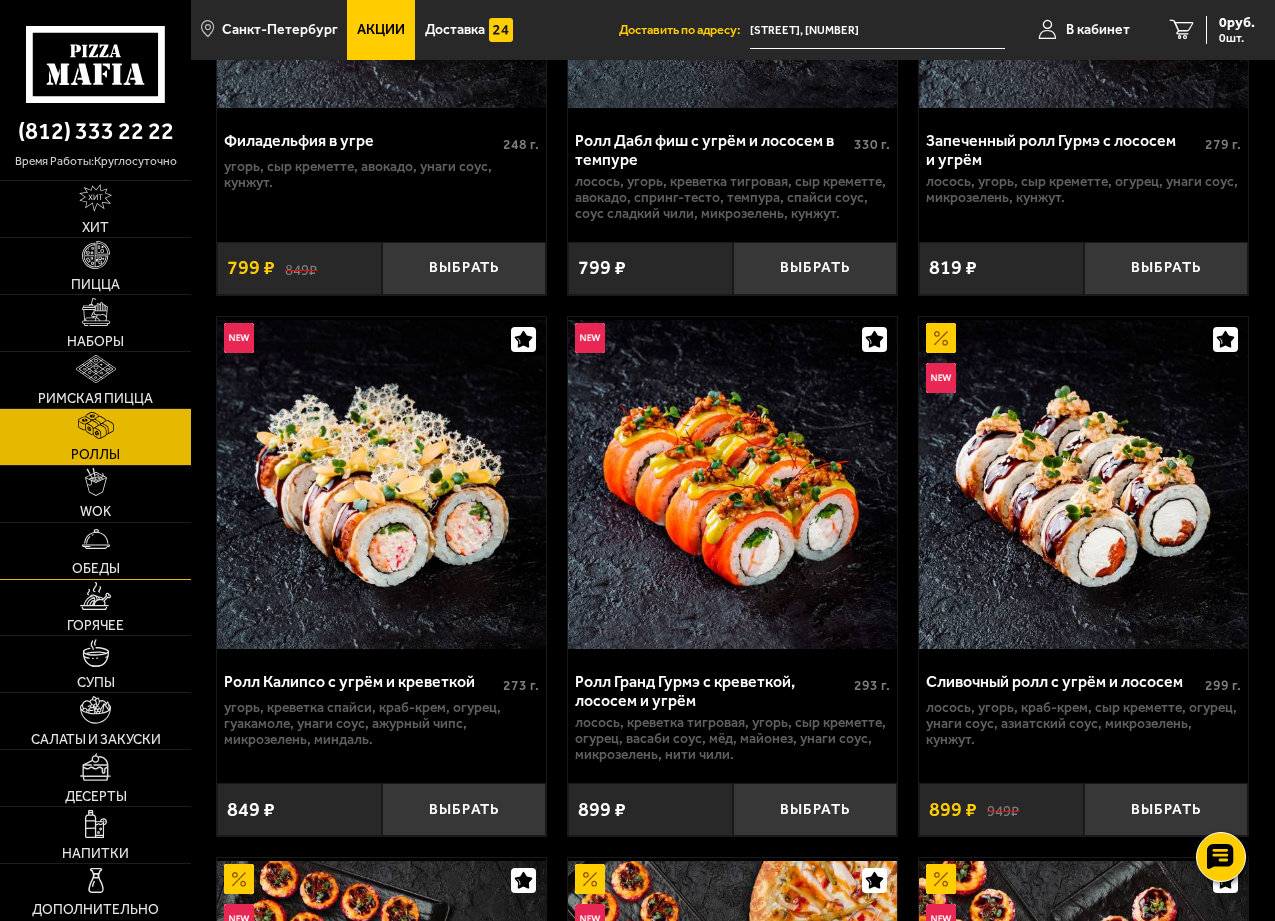 click at bounding box center [96, 539] 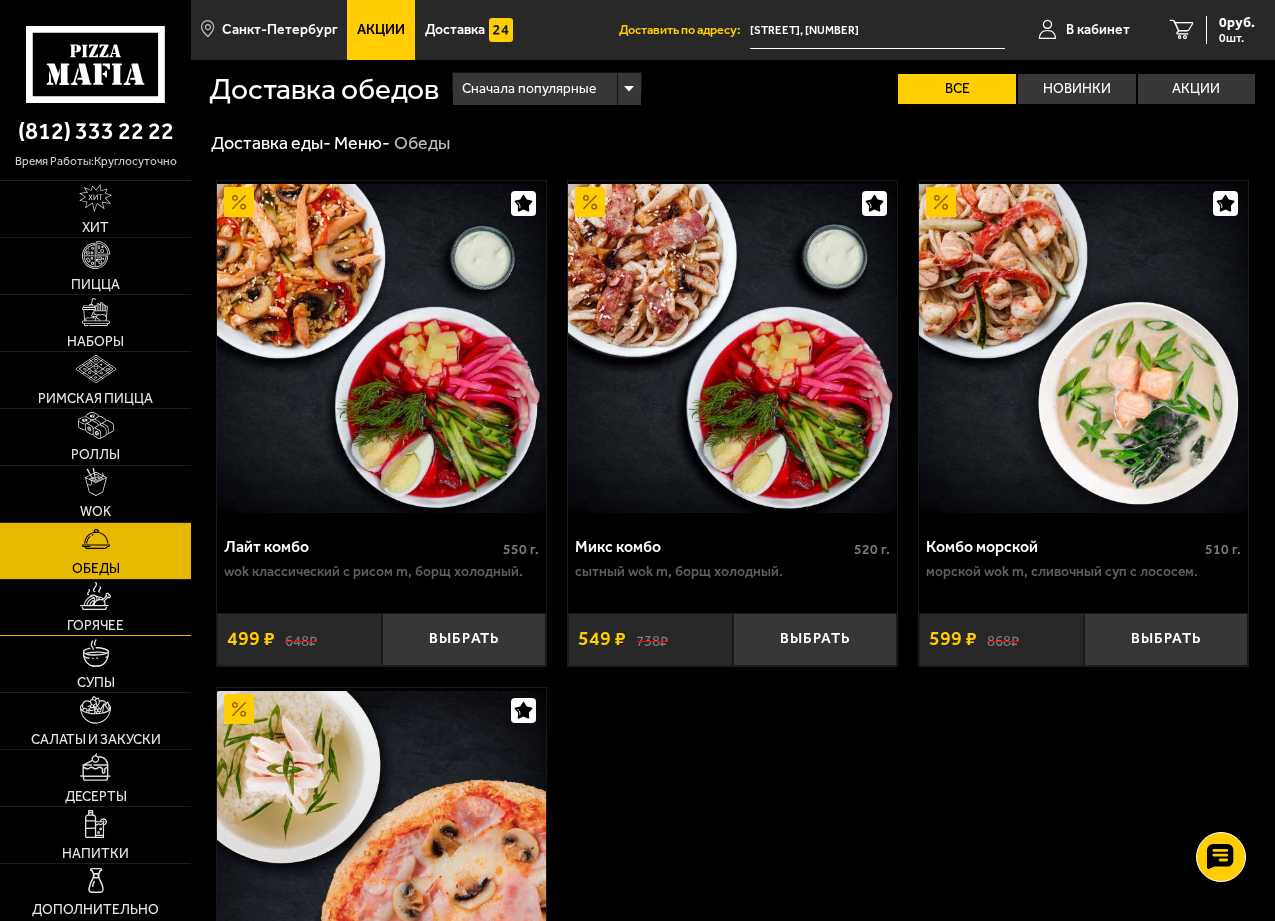 click at bounding box center (95, 596) 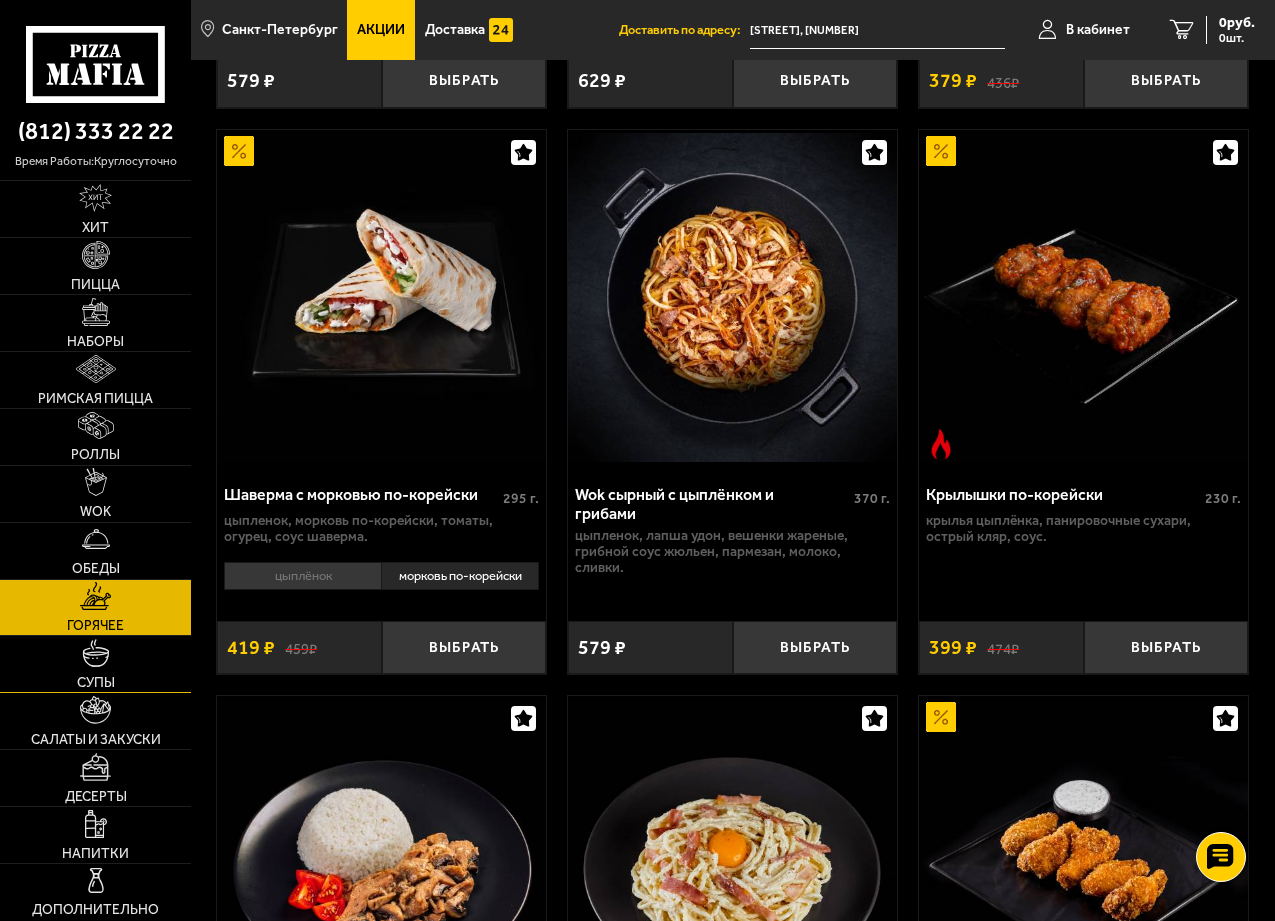 scroll, scrollTop: 733, scrollLeft: 0, axis: vertical 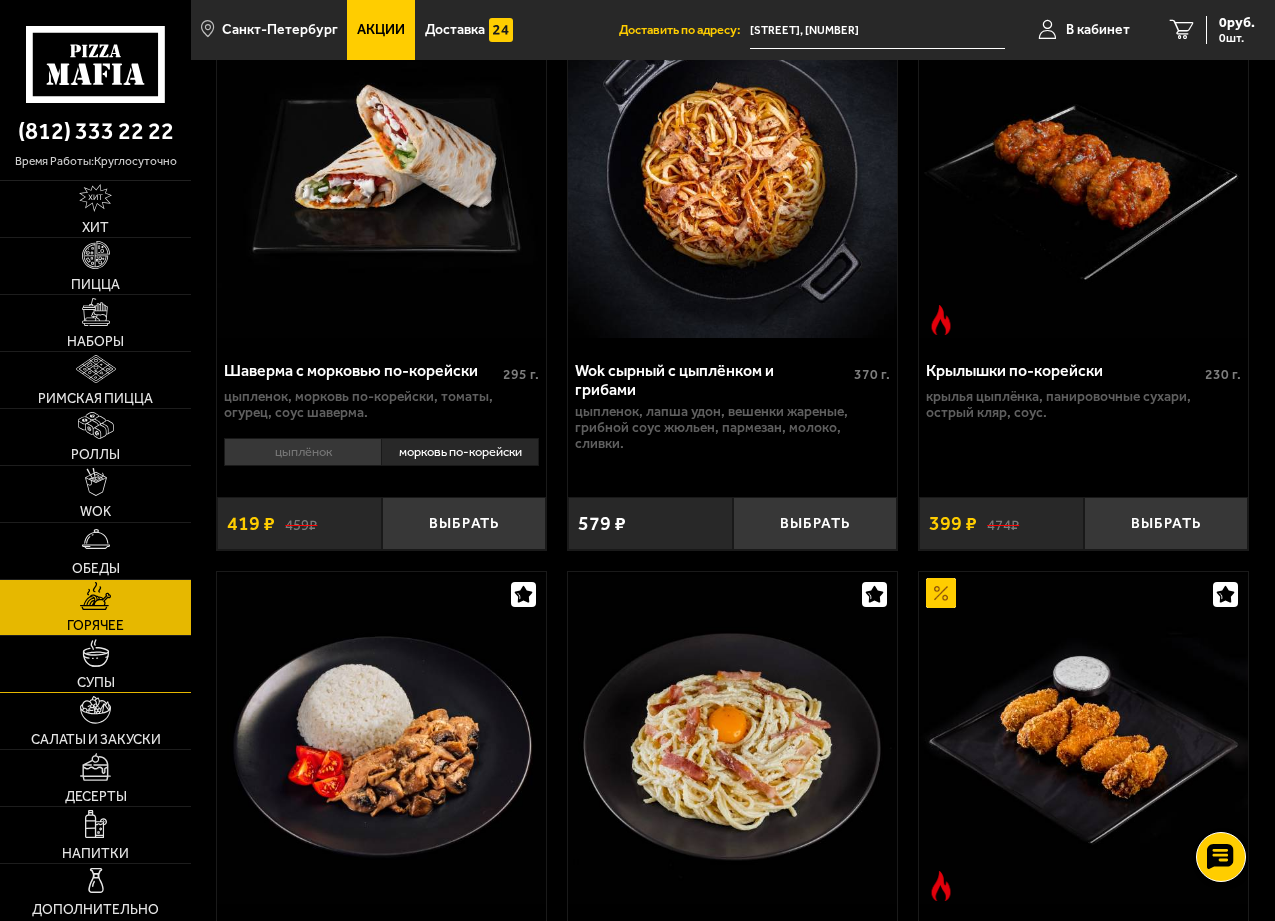 click at bounding box center [96, 653] 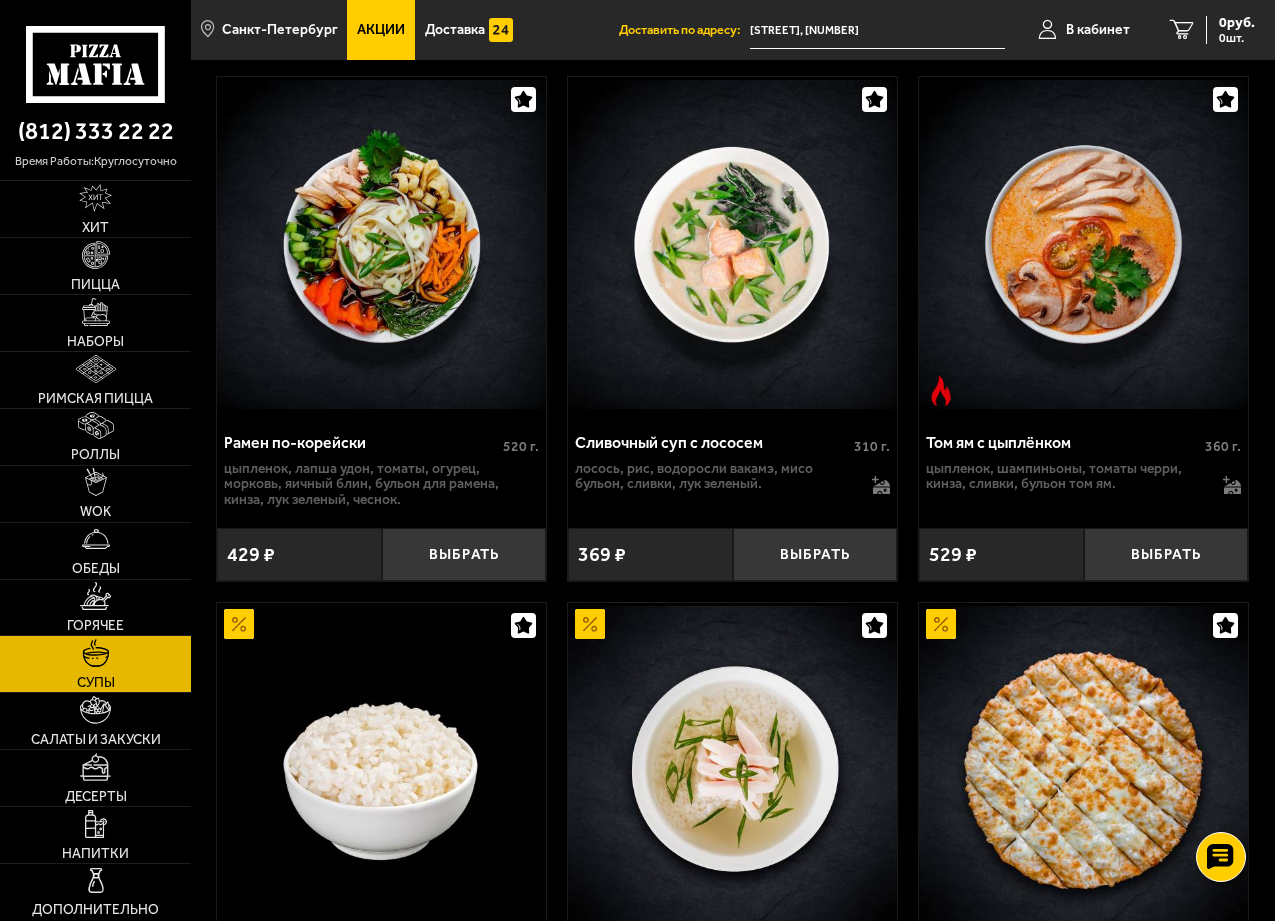 scroll, scrollTop: 867, scrollLeft: 0, axis: vertical 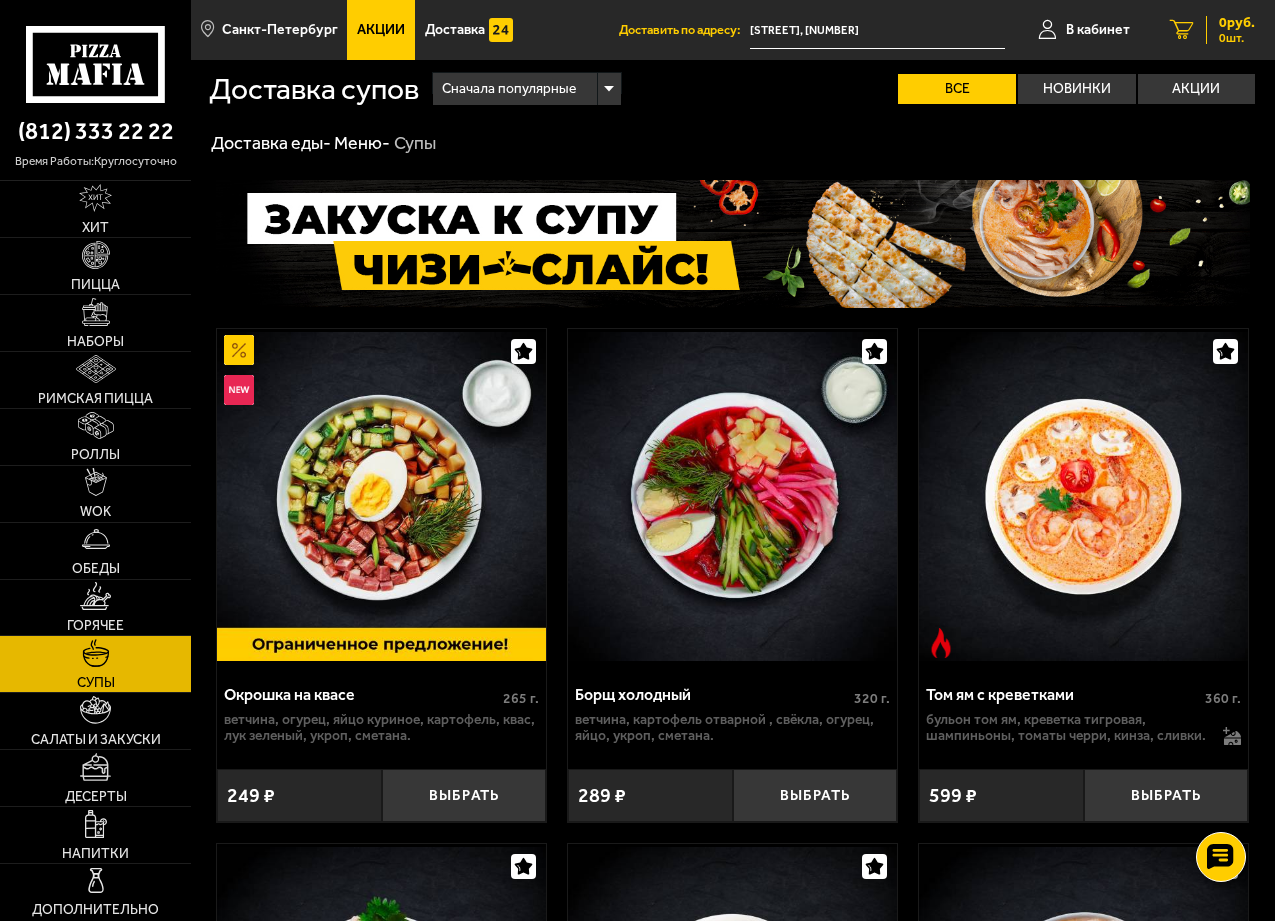 click on "0  руб." at bounding box center (1237, 23) 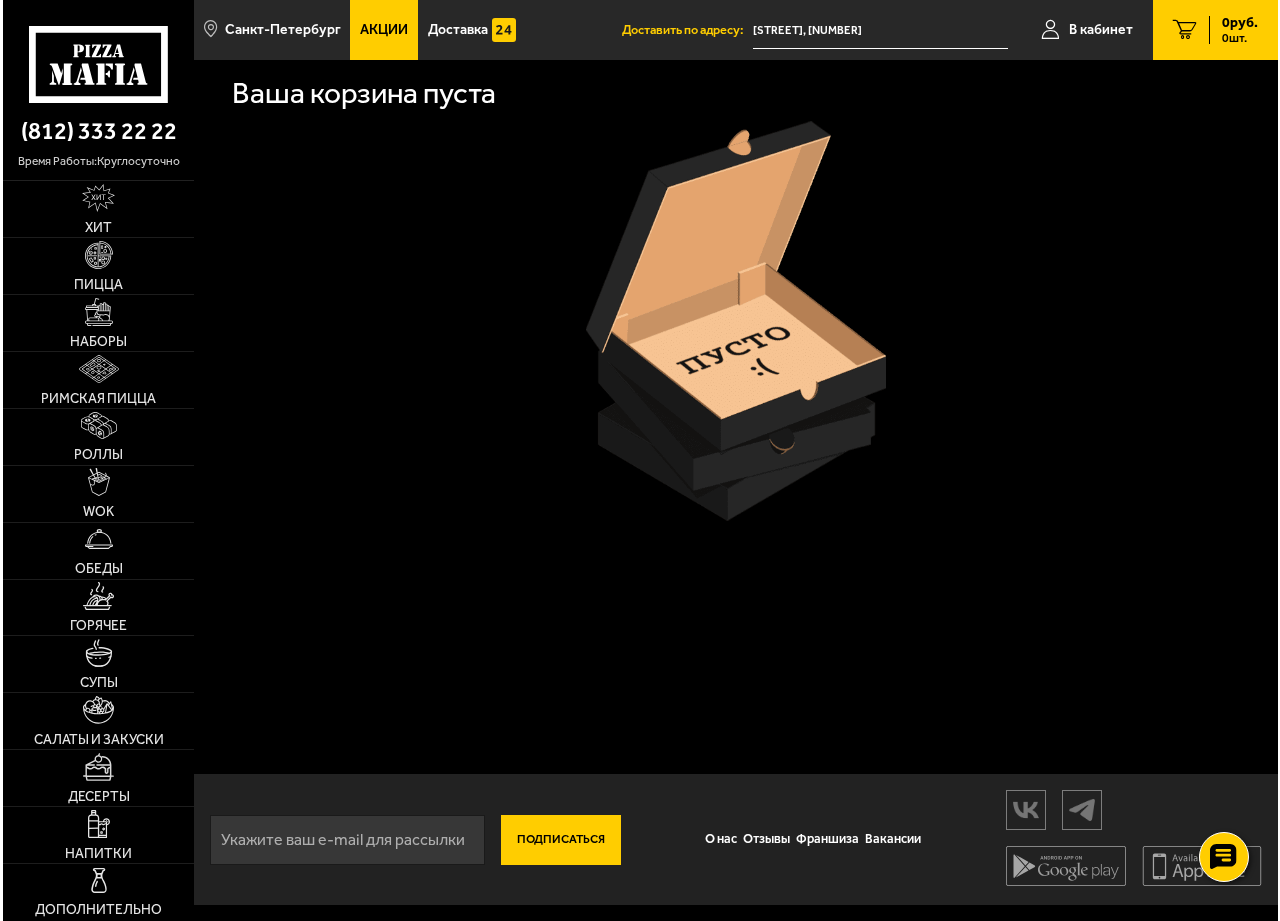 scroll, scrollTop: 0, scrollLeft: 0, axis: both 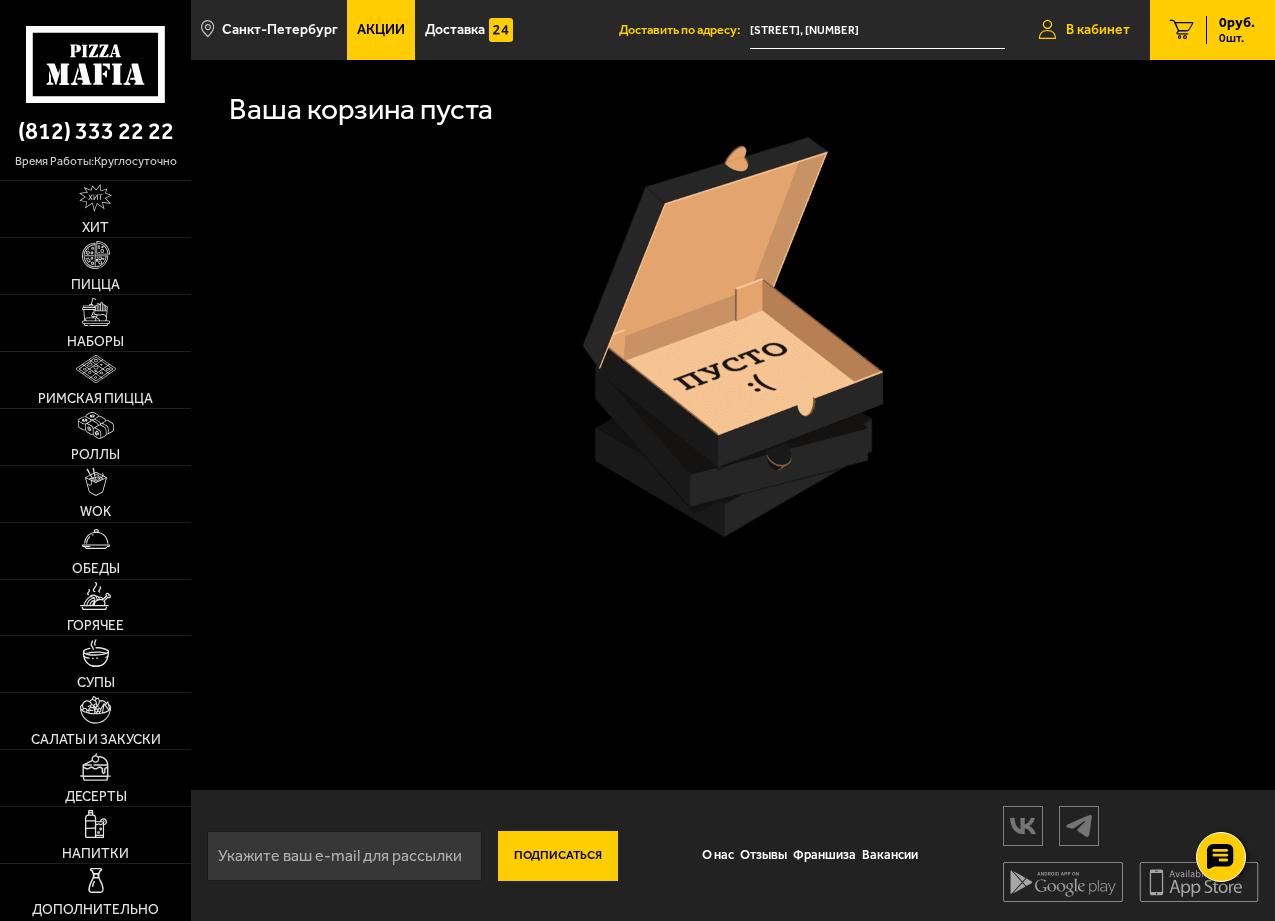 drag, startPoint x: 1076, startPoint y: 19, endPoint x: 1098, endPoint y: 47, distance: 35.608986 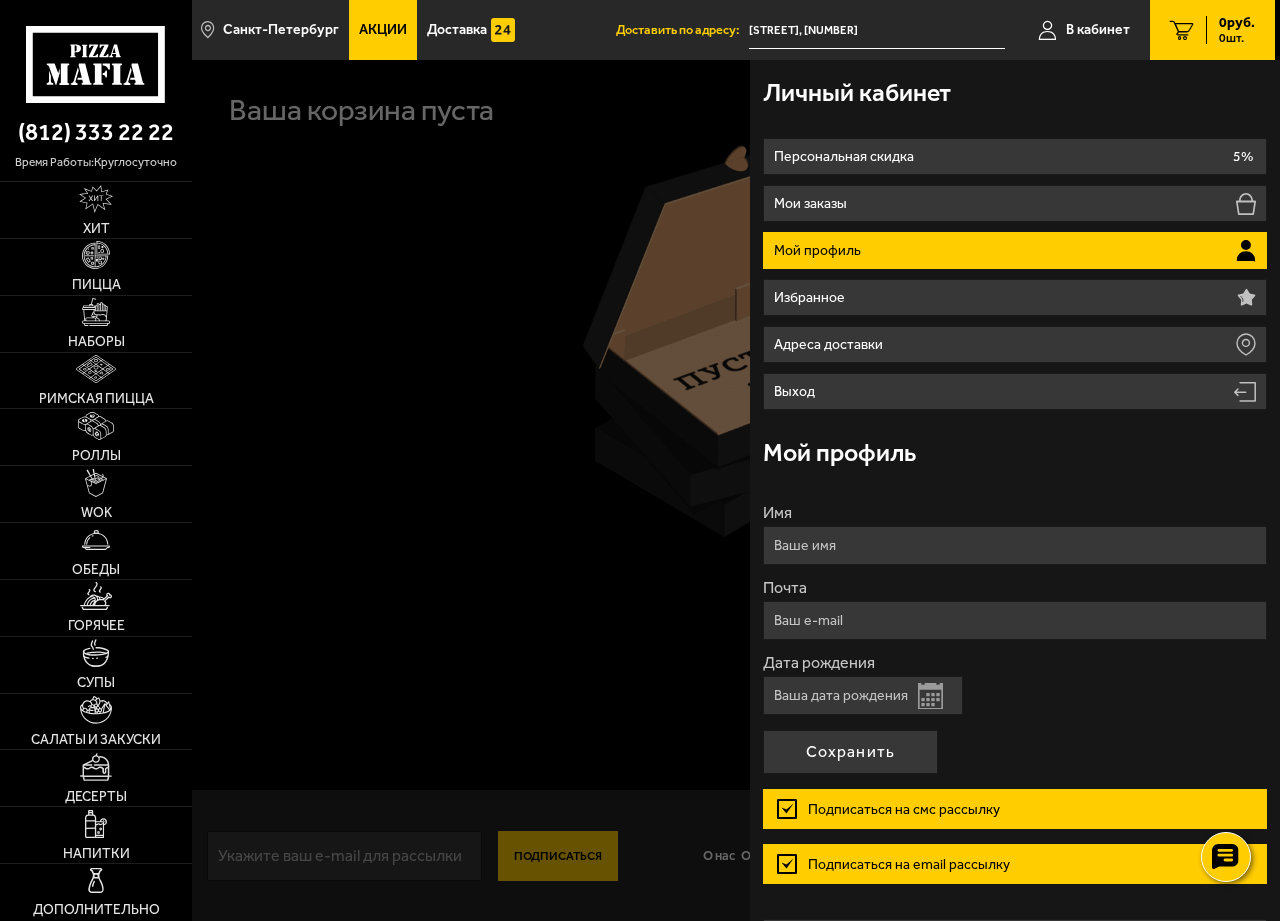 click on "Подписаться на смс рассылку" at bounding box center [1014, 809] 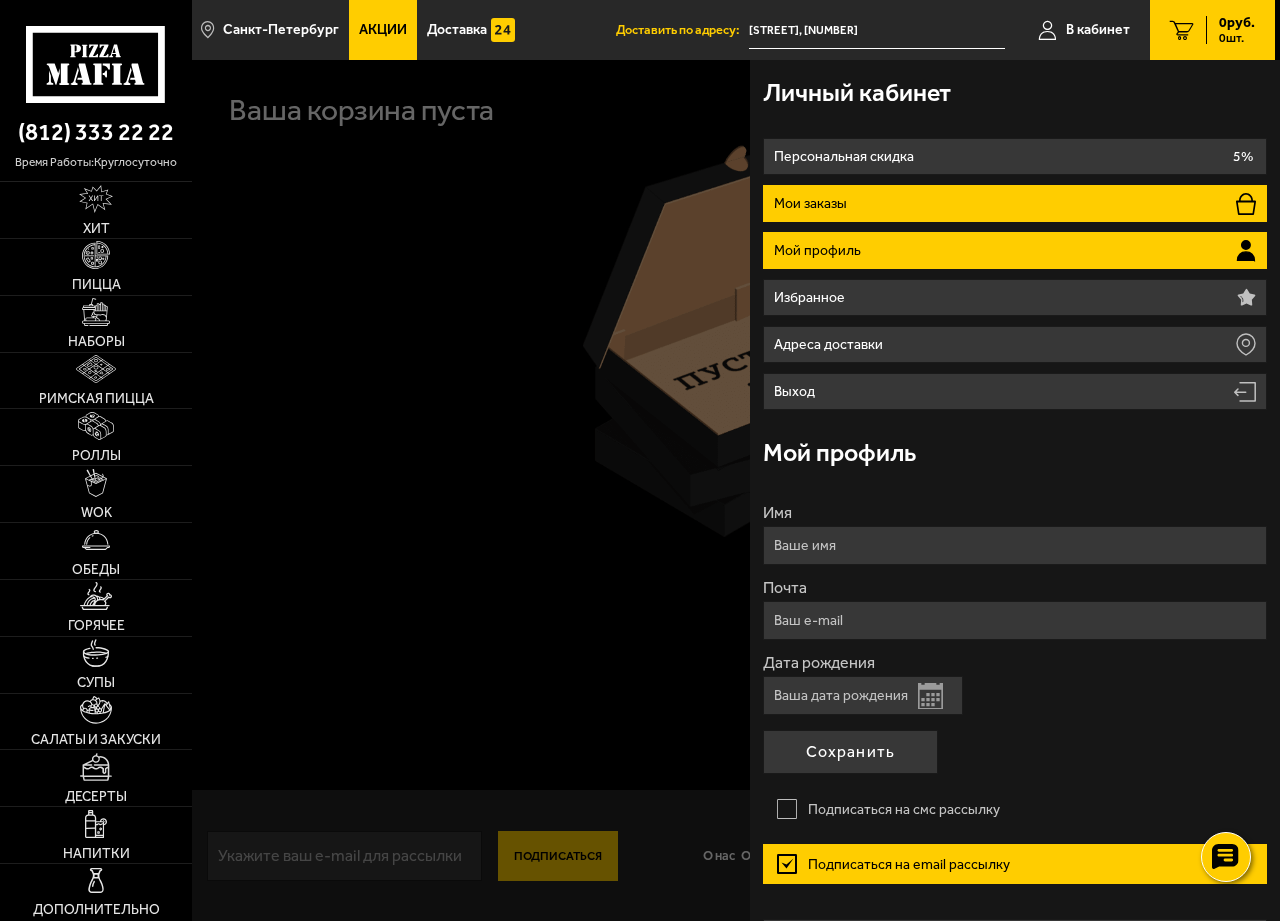 click on "Мои заказы" at bounding box center (1014, 203) 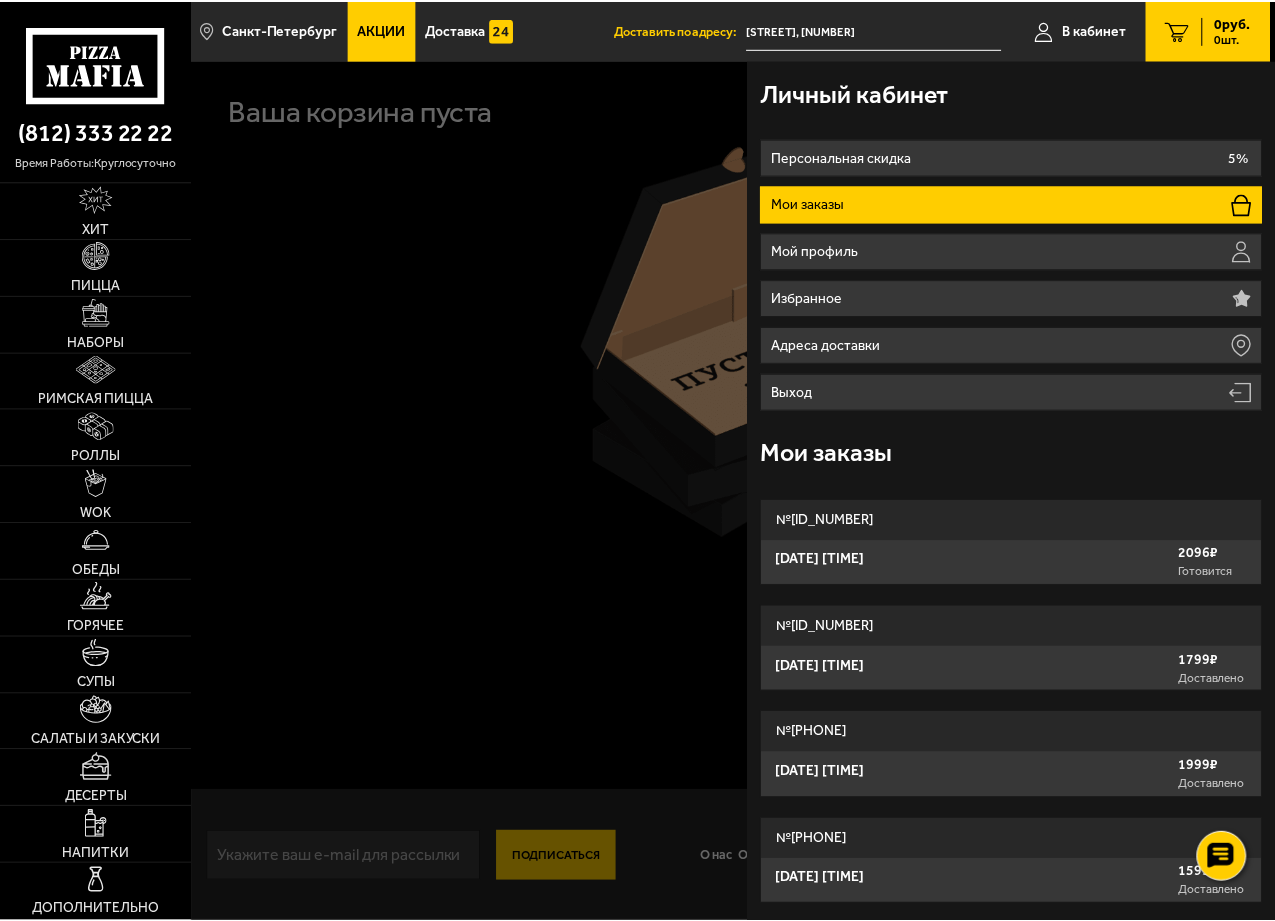 scroll, scrollTop: 3, scrollLeft: 0, axis: vertical 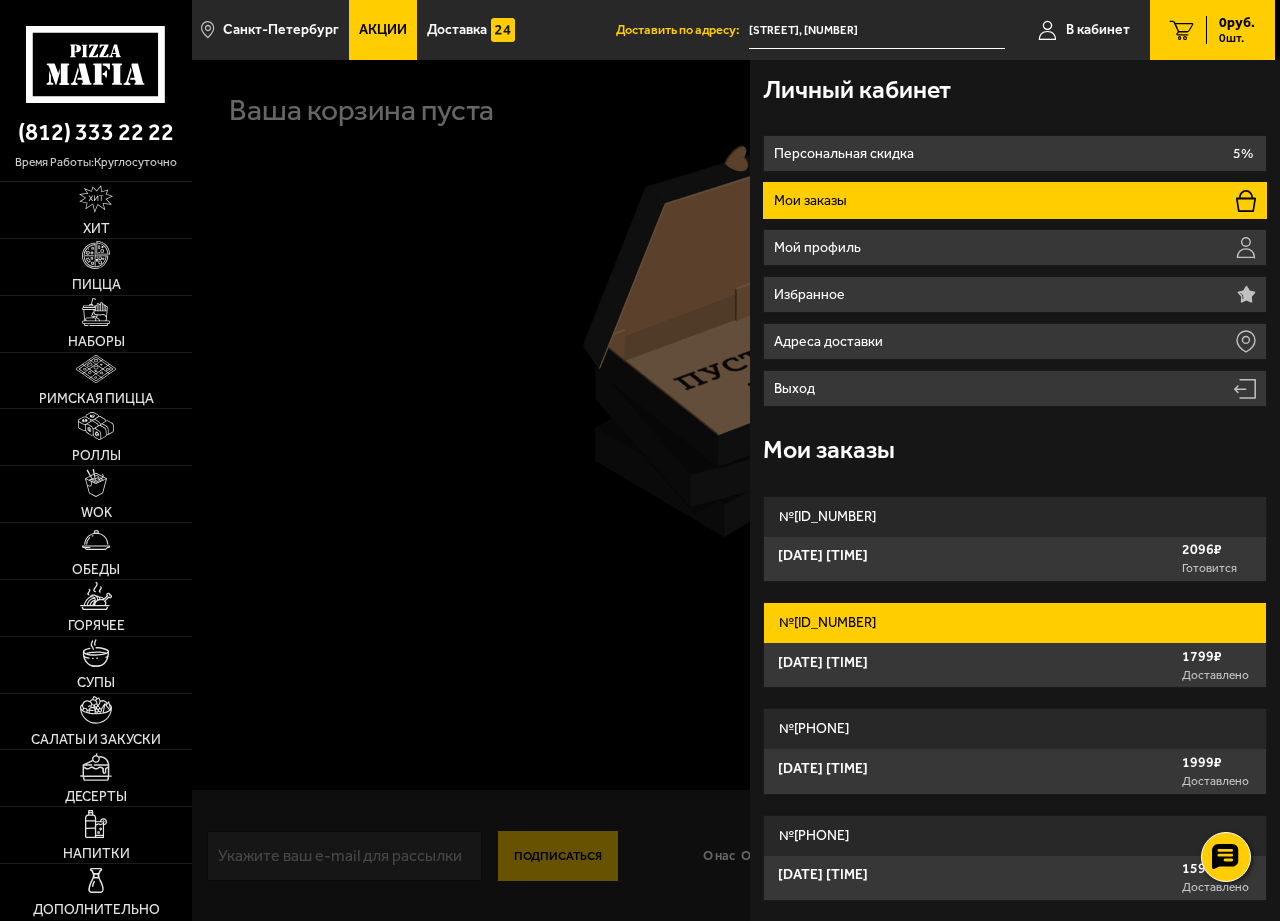 click on "[DATE] [TIME] [CURRENCY] [STATUS]" at bounding box center (1014, 665) 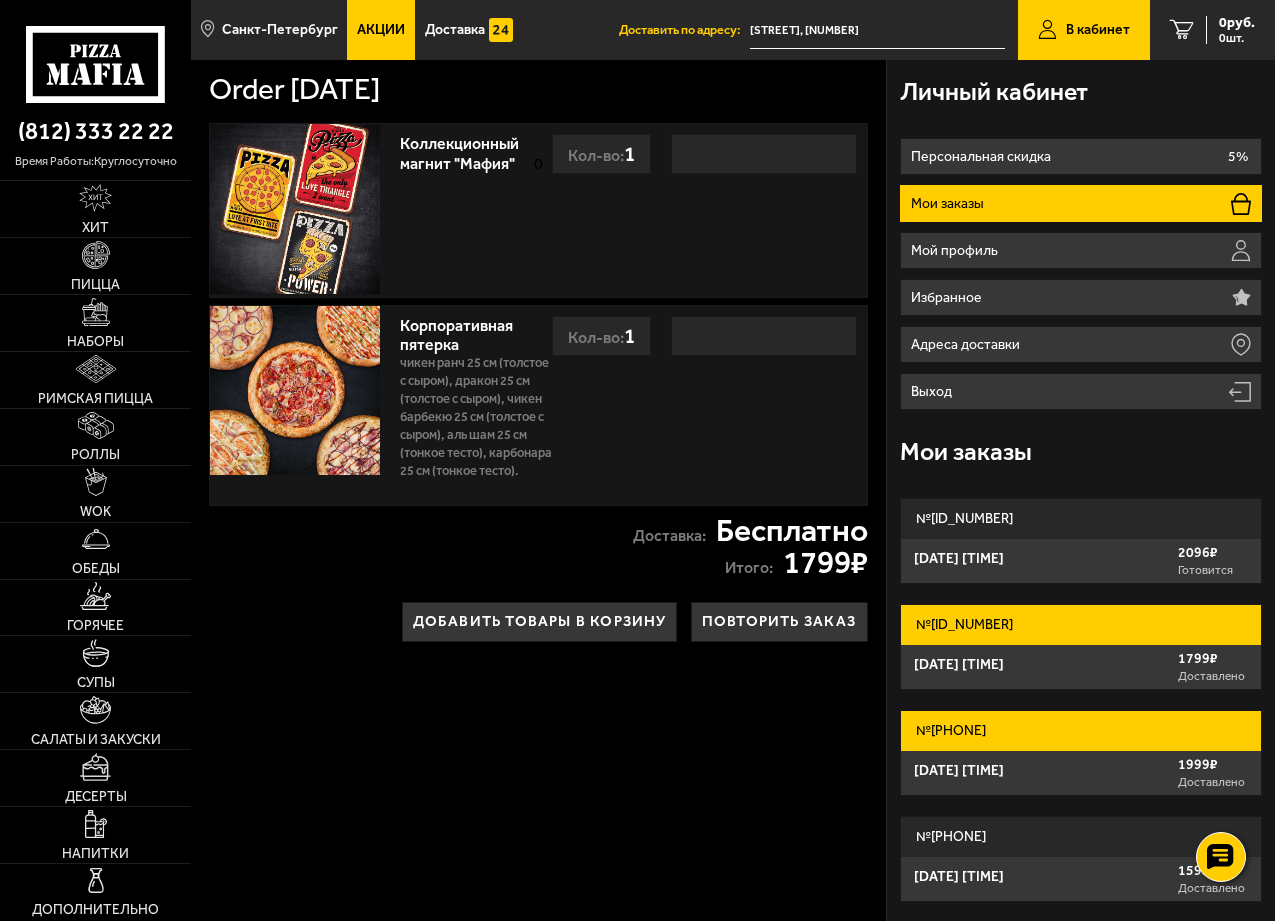 click on "[DATE] [TIME] [CURRENCY] [STATUS]" at bounding box center [1081, 773] 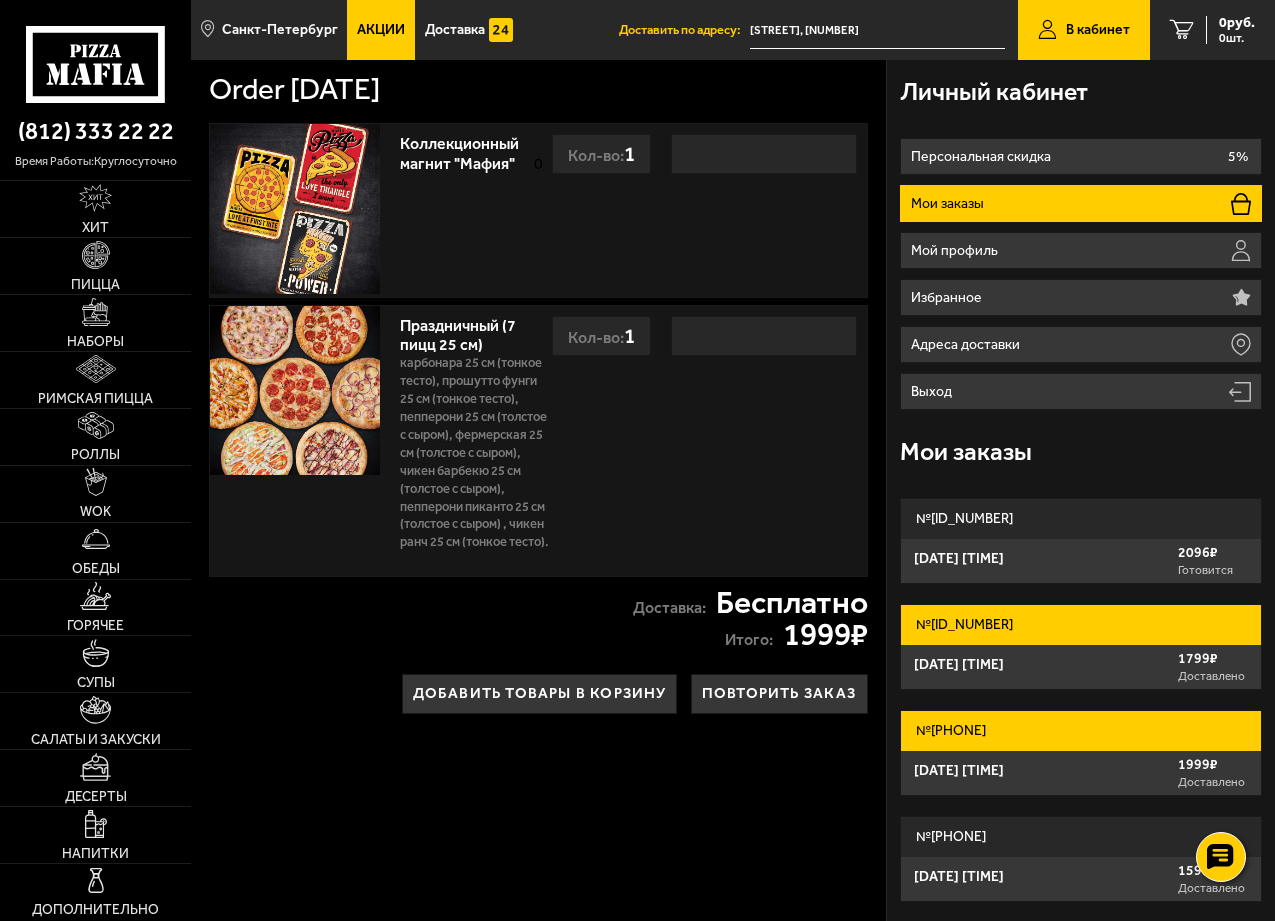 click on "[ID_NUMBER]" at bounding box center (1081, 625) 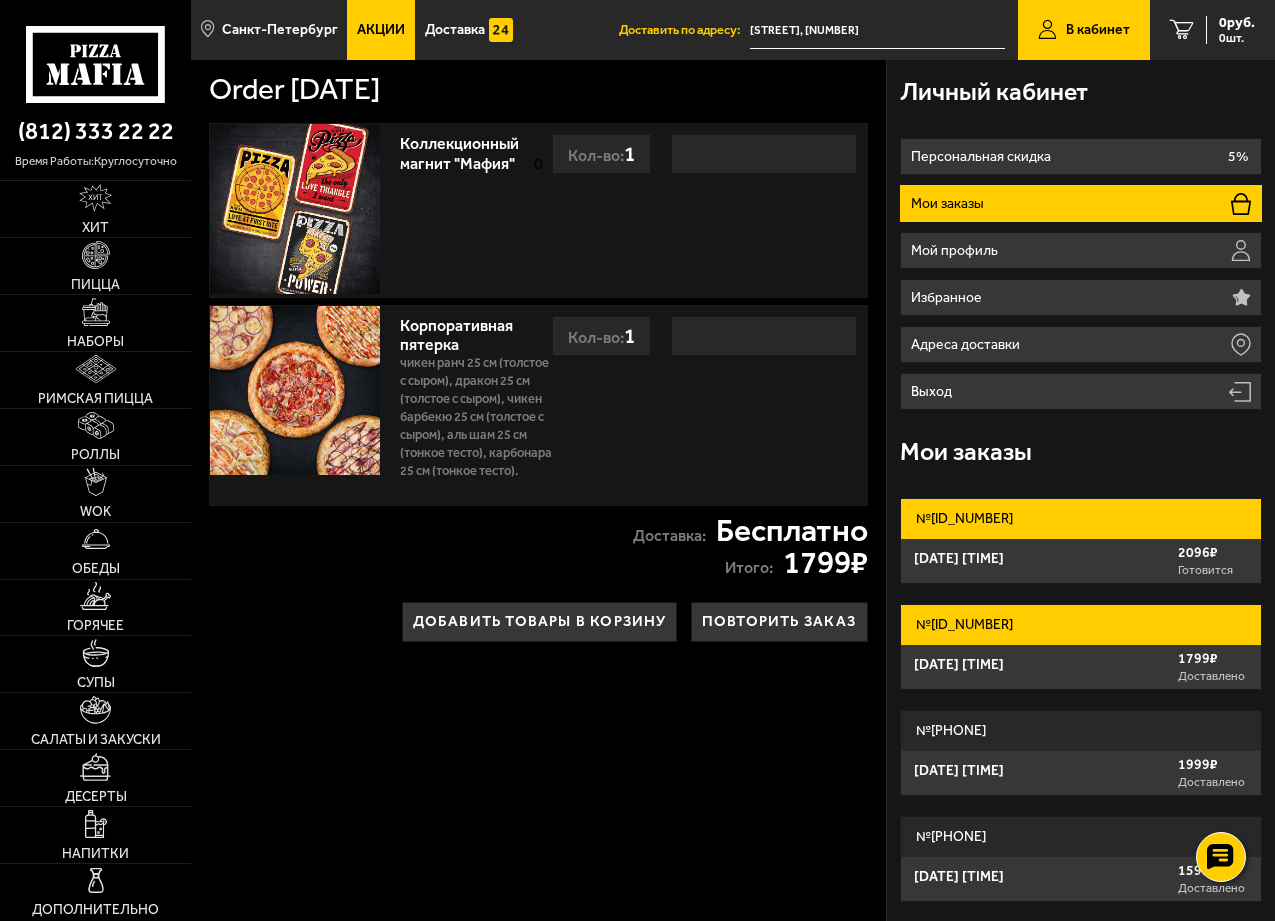 click on "[ID_NUMBER]" at bounding box center (1081, 519) 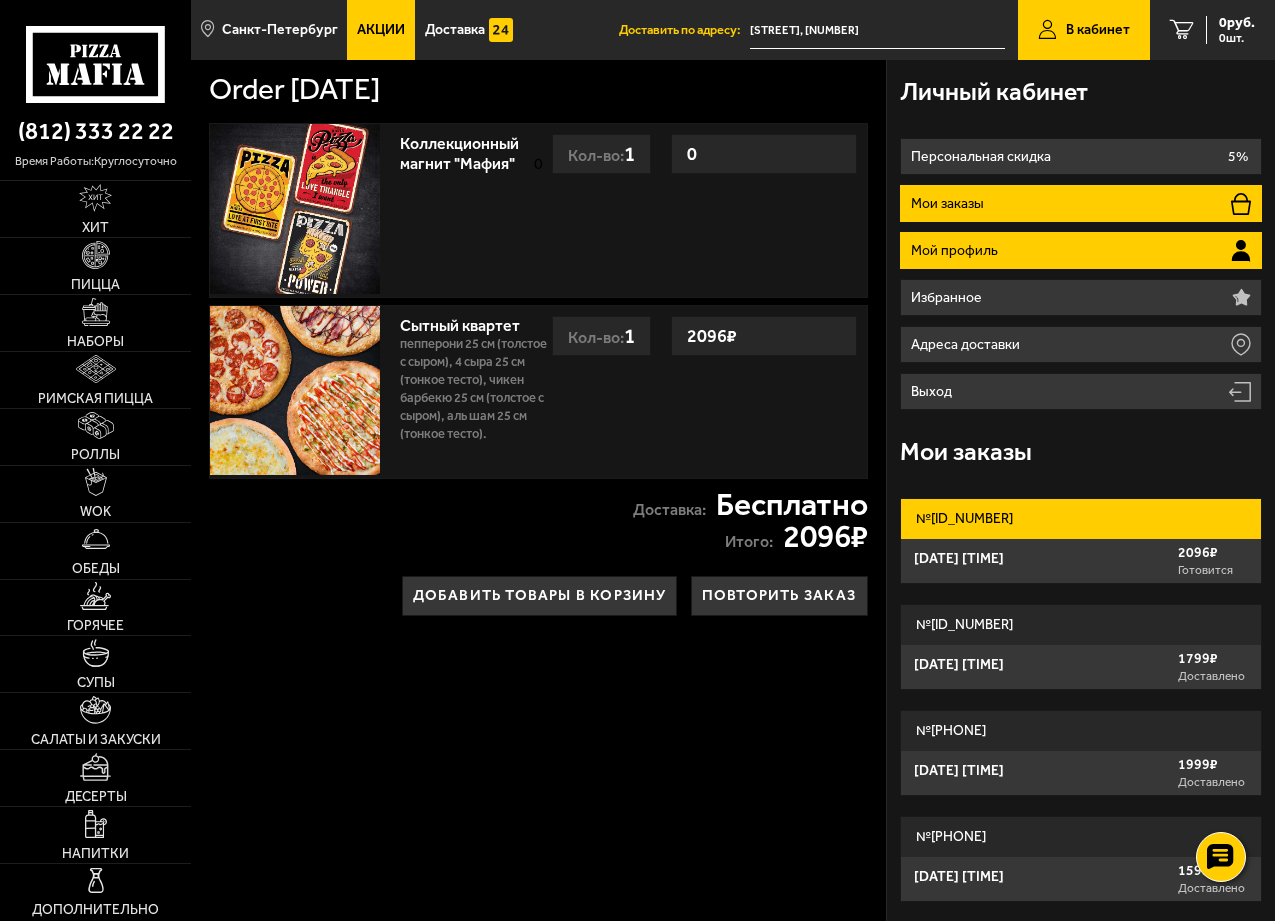 click on "Мой профиль" at bounding box center [1081, 250] 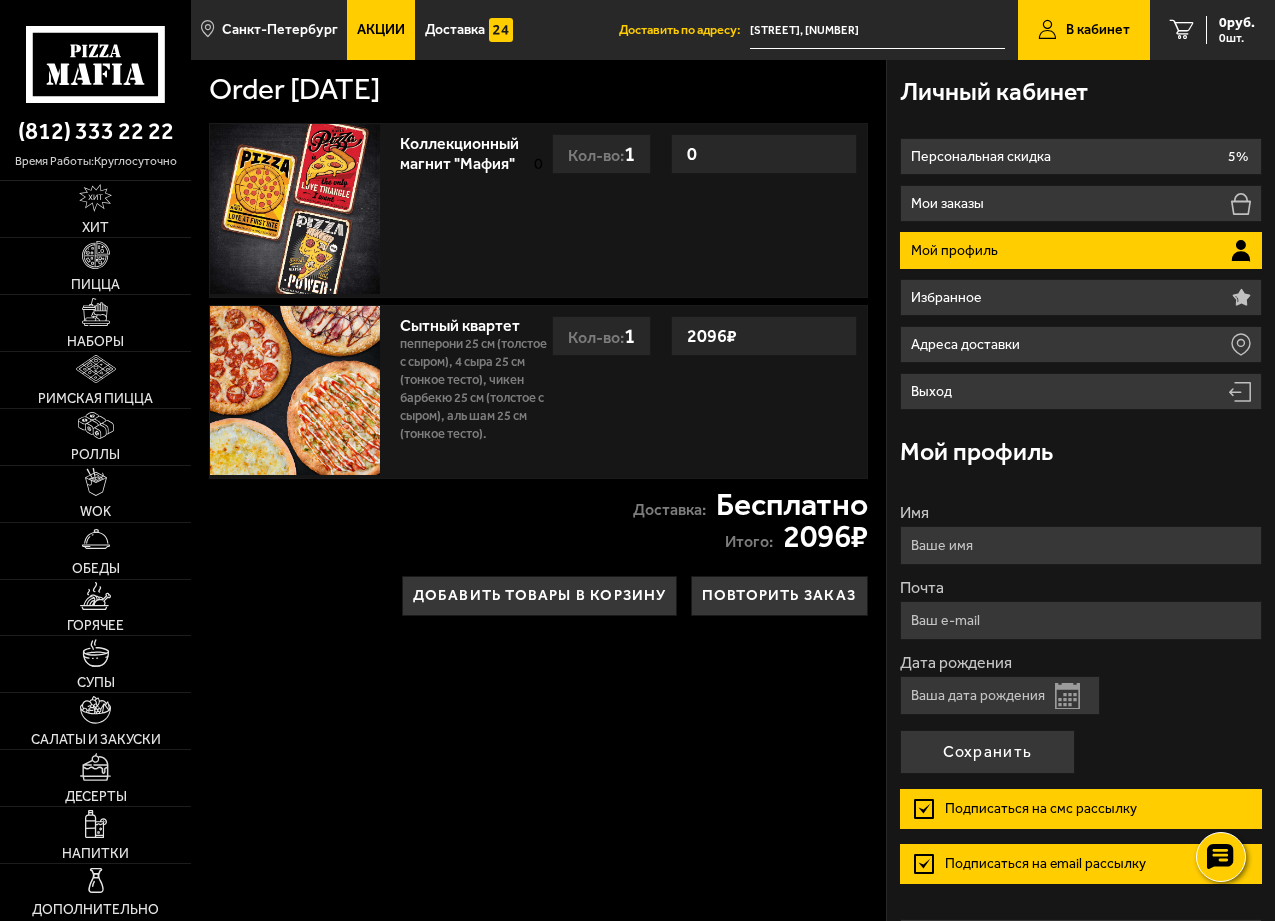 click on "Открыть календарь" at bounding box center (1067, 696) 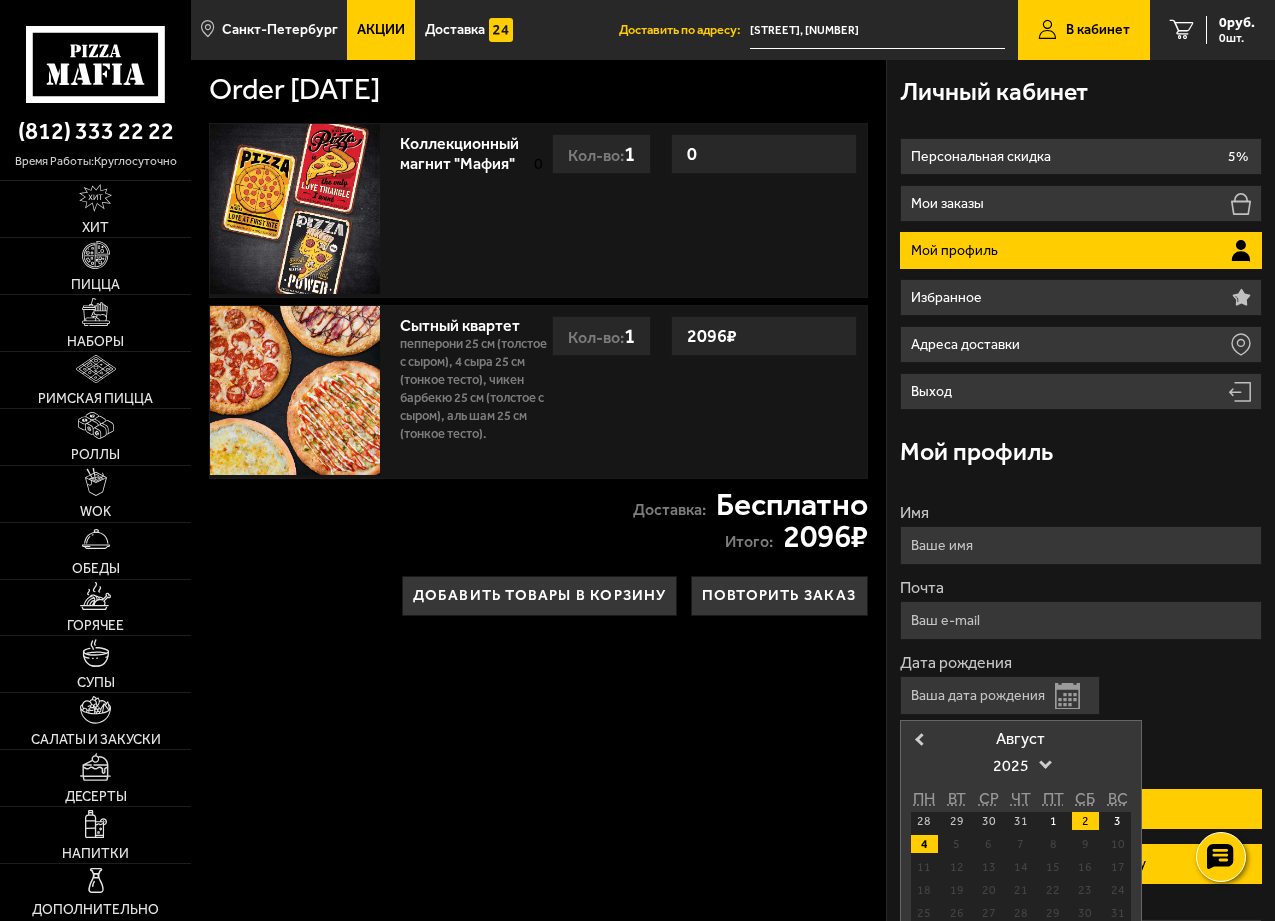click on "2" at bounding box center [1085, 821] 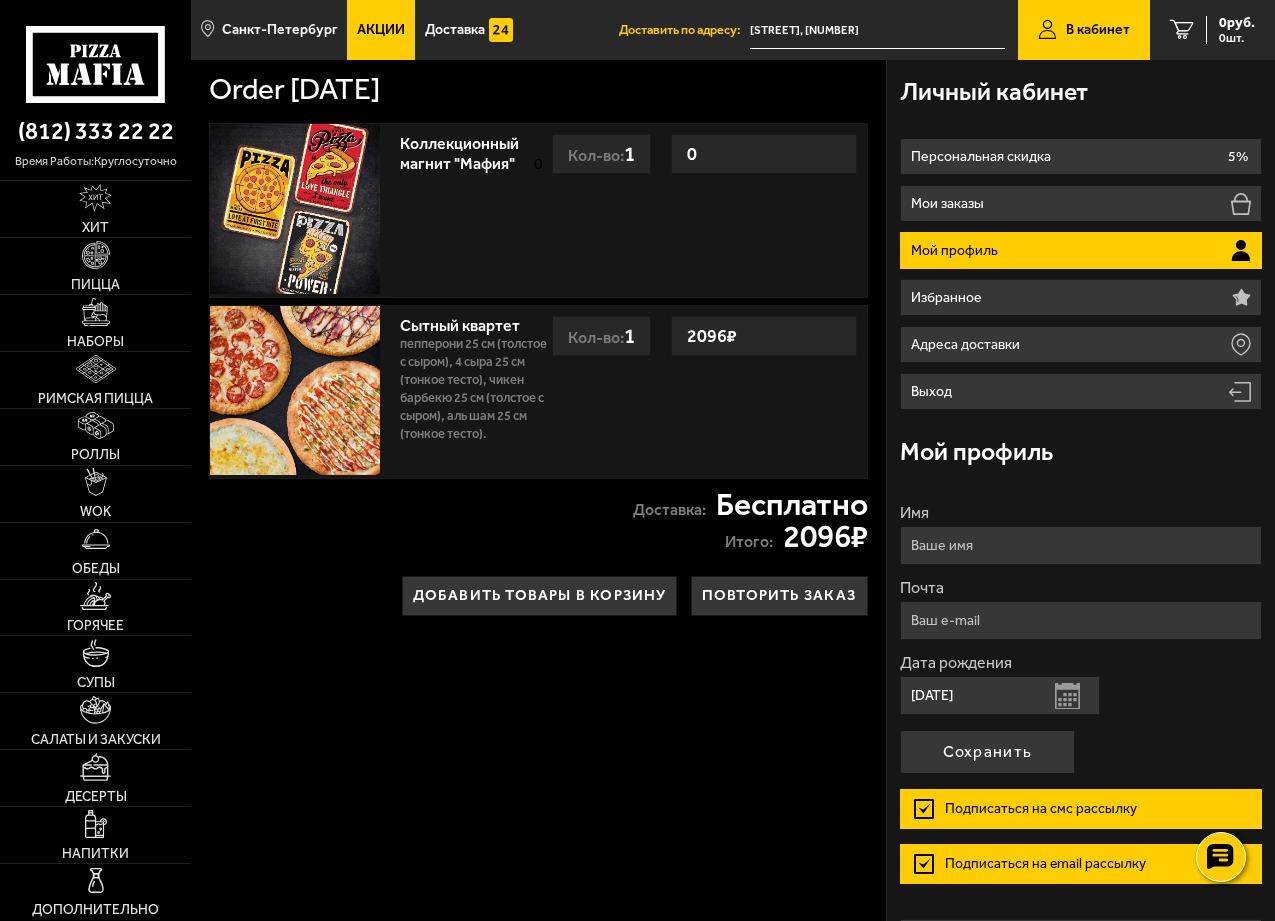click on "Имя" at bounding box center [1081, 545] 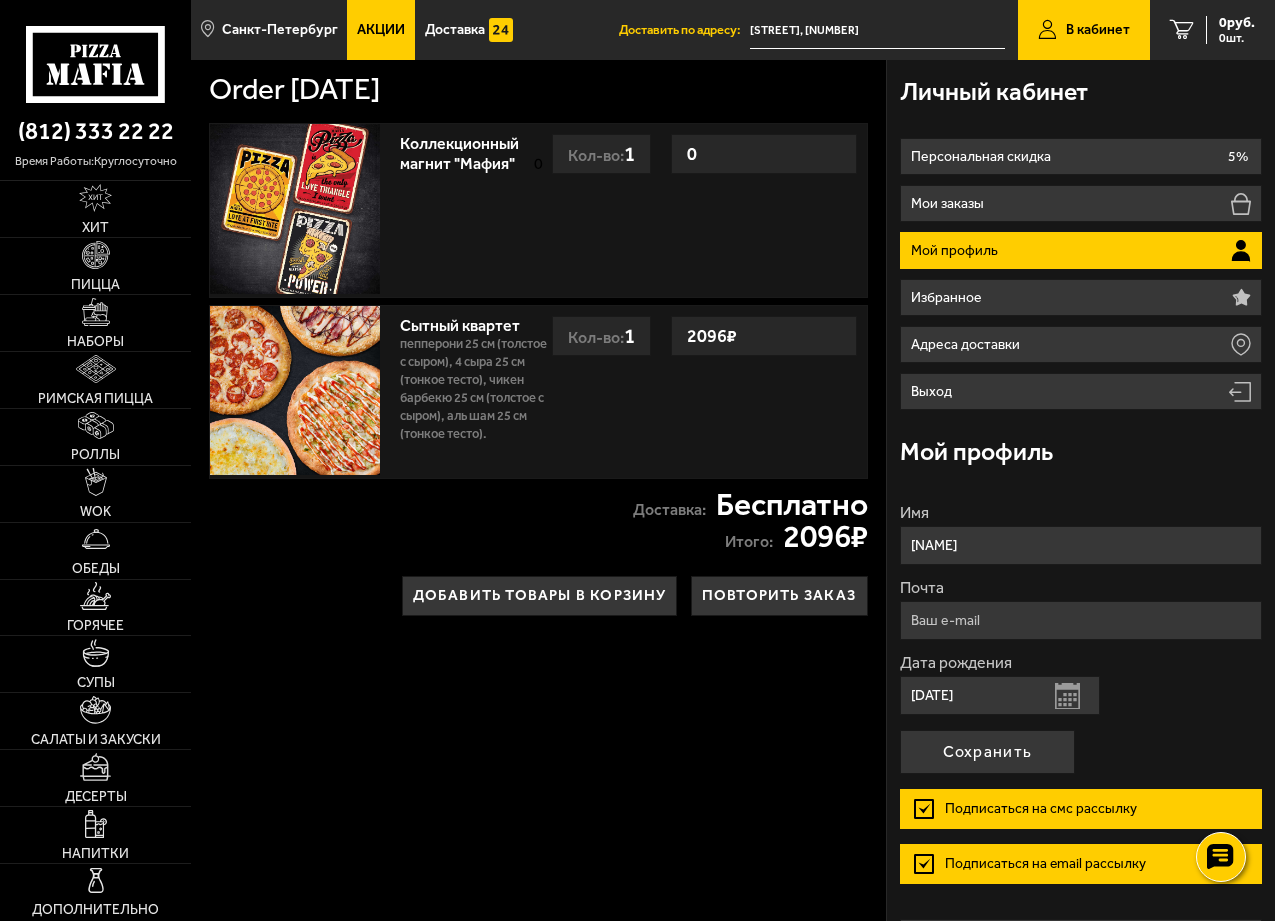 click on "Почта" at bounding box center [1081, 620] 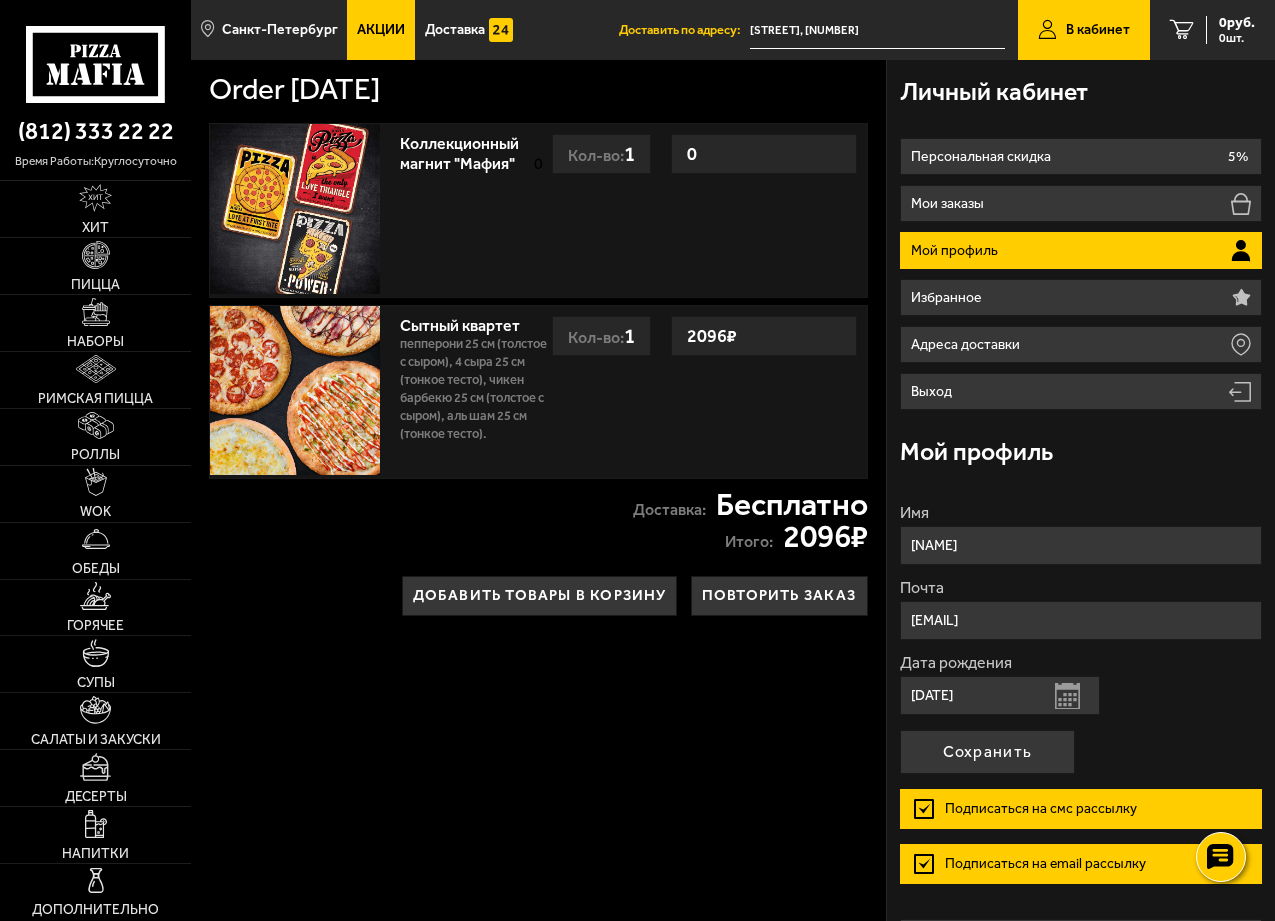 click on "Подписаться на смс рассылку" at bounding box center (1081, 809) 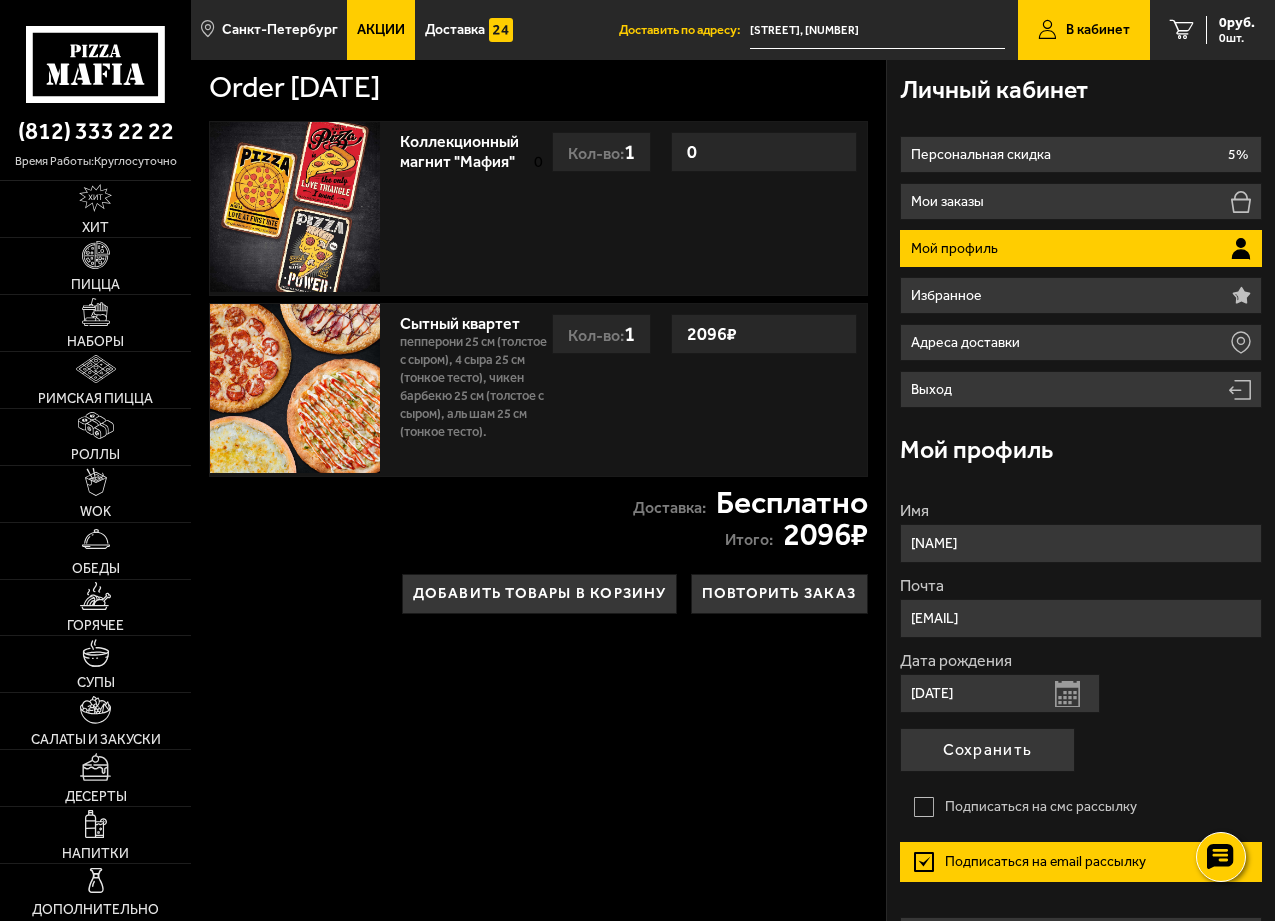 scroll, scrollTop: 0, scrollLeft: 0, axis: both 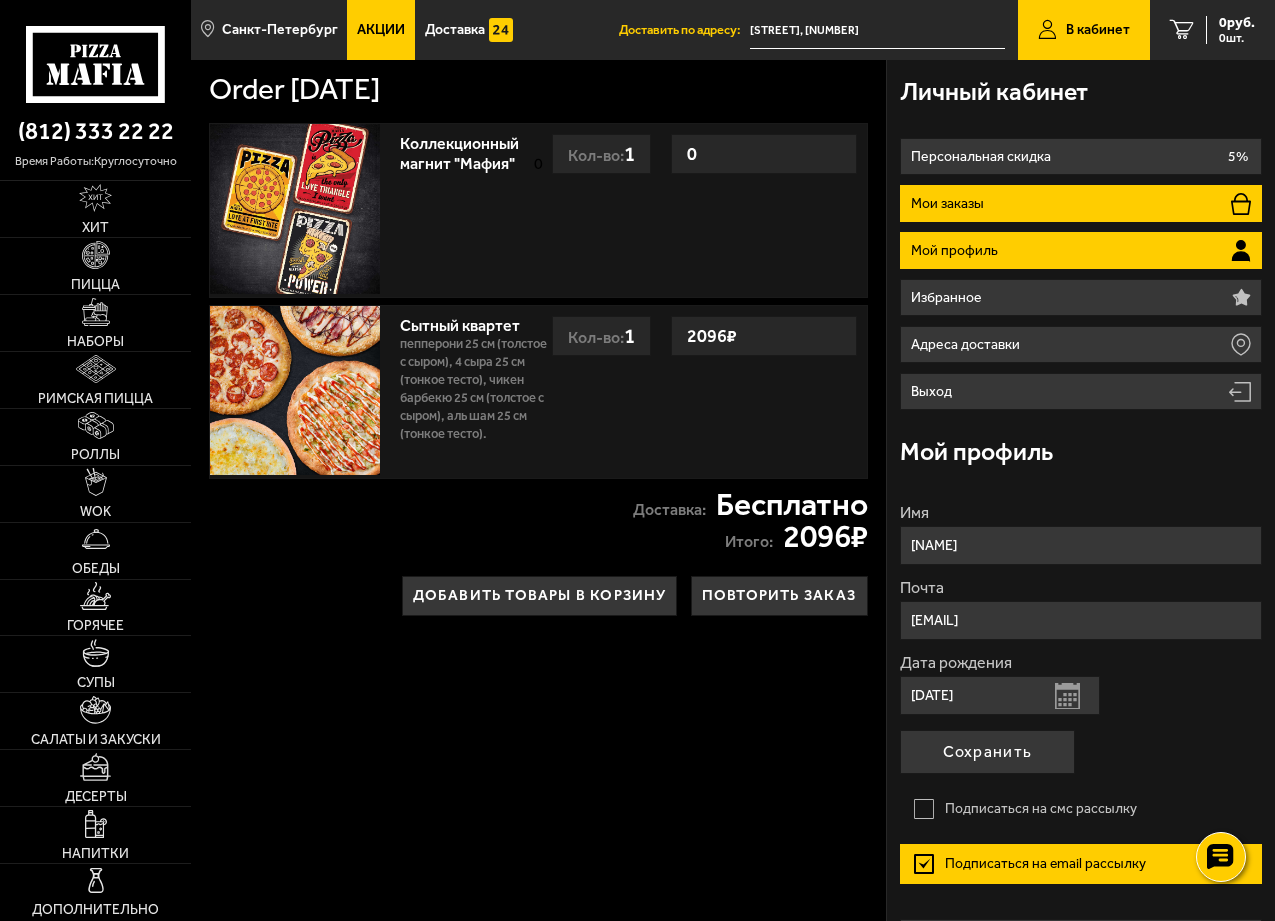 click on "Мои заказы" at bounding box center [1081, 203] 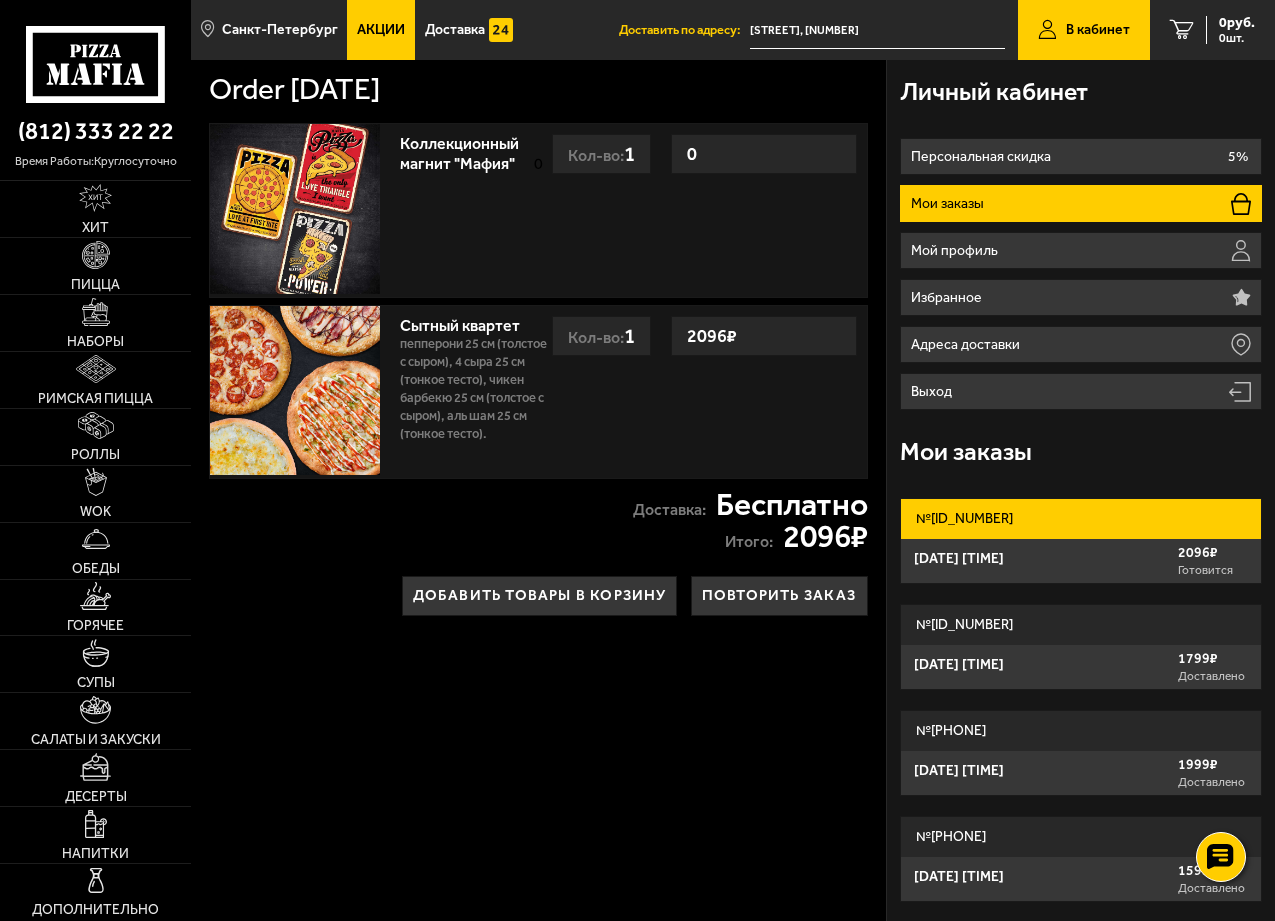 click on "[ID_NUMBER]" at bounding box center (1081, 519) 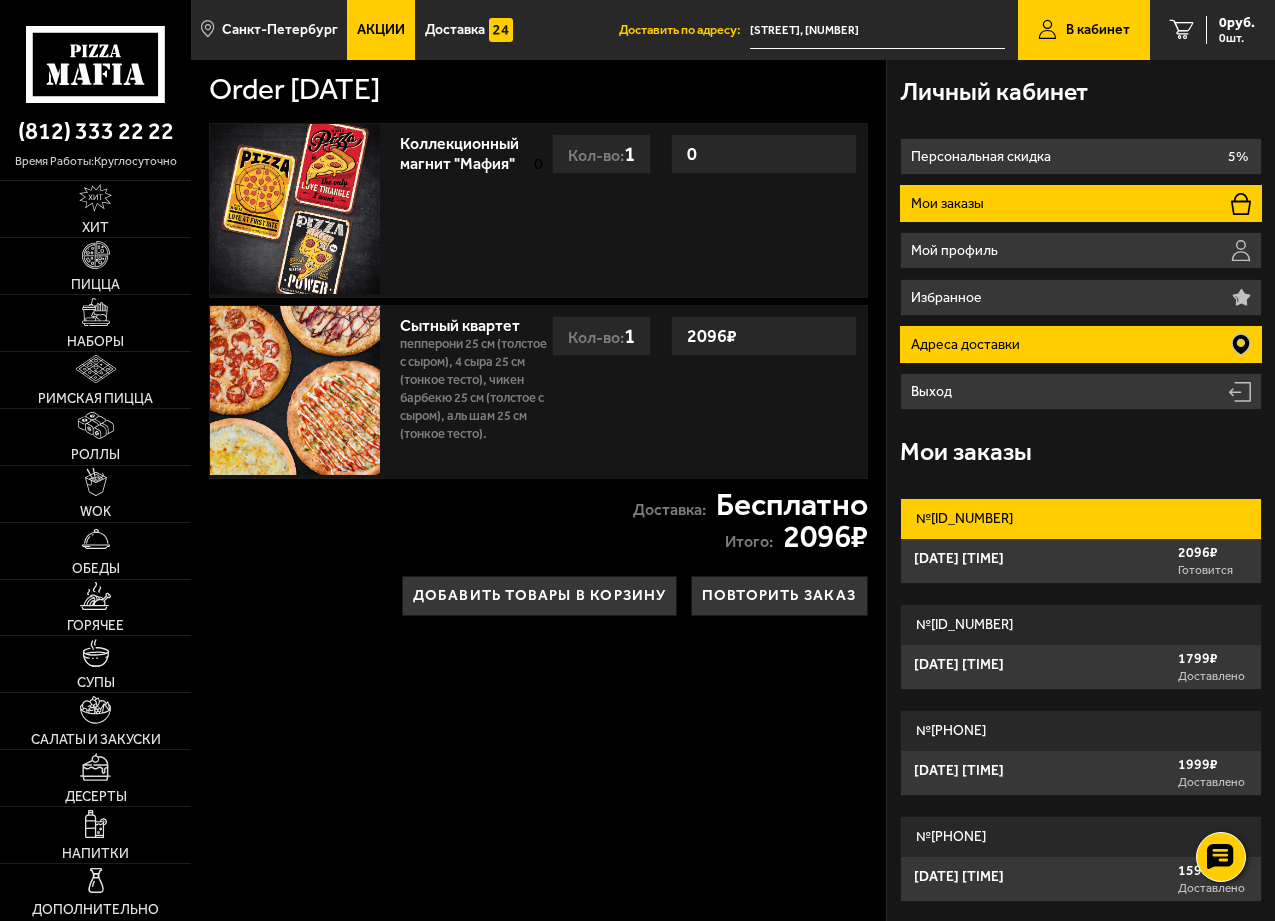 click on "Адреса доставки" at bounding box center [1081, 344] 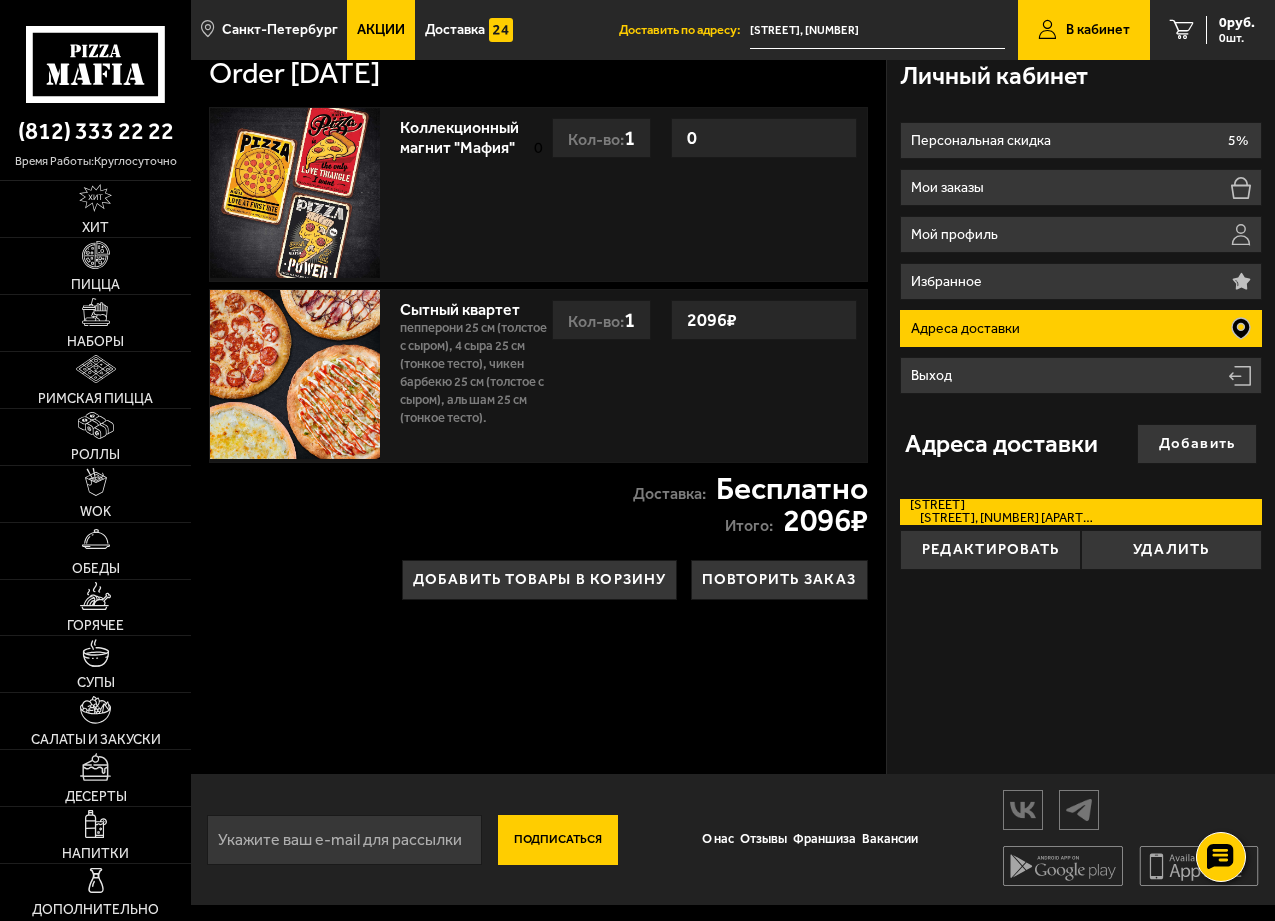 scroll, scrollTop: 0, scrollLeft: 0, axis: both 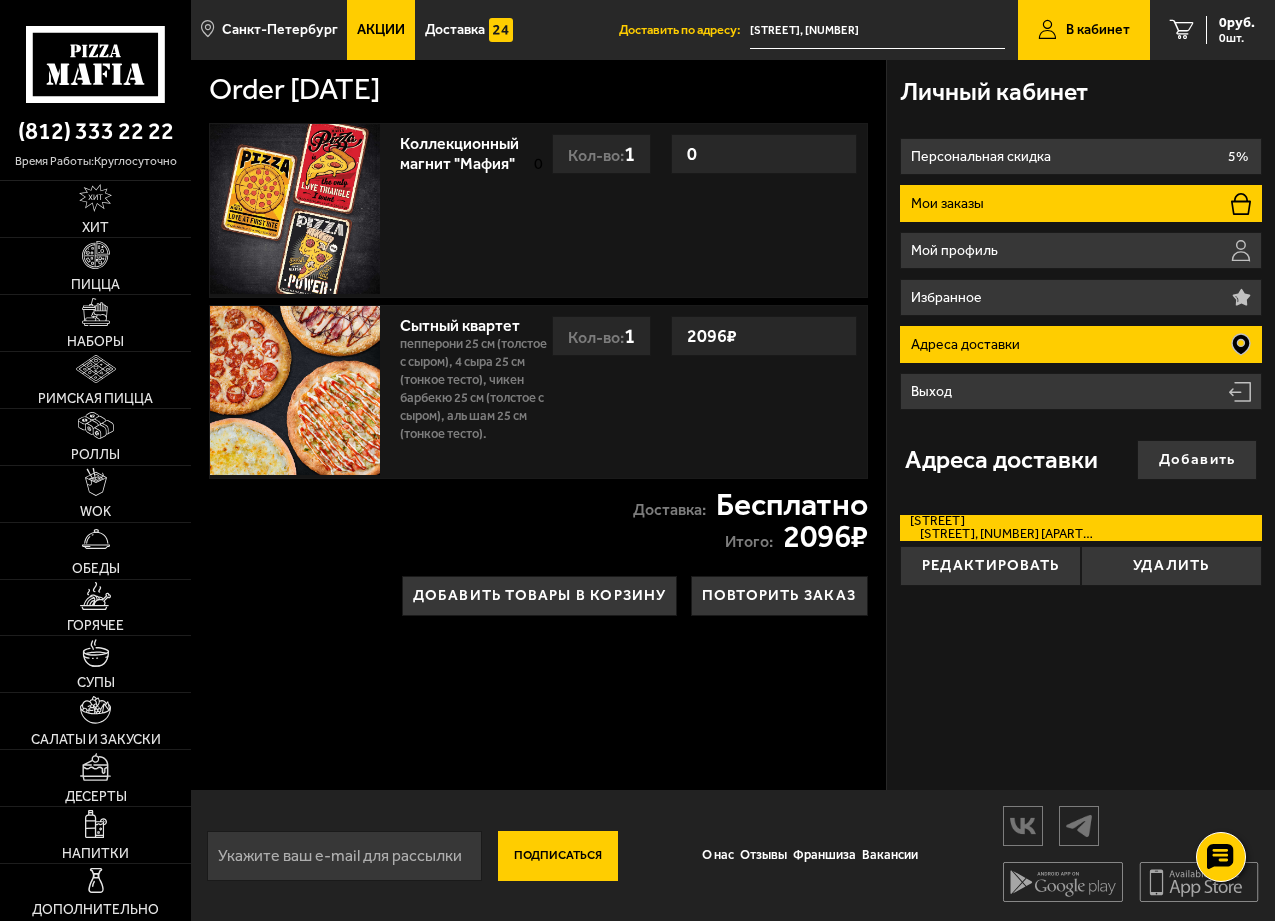click on "Мои заказы" at bounding box center (1081, 203) 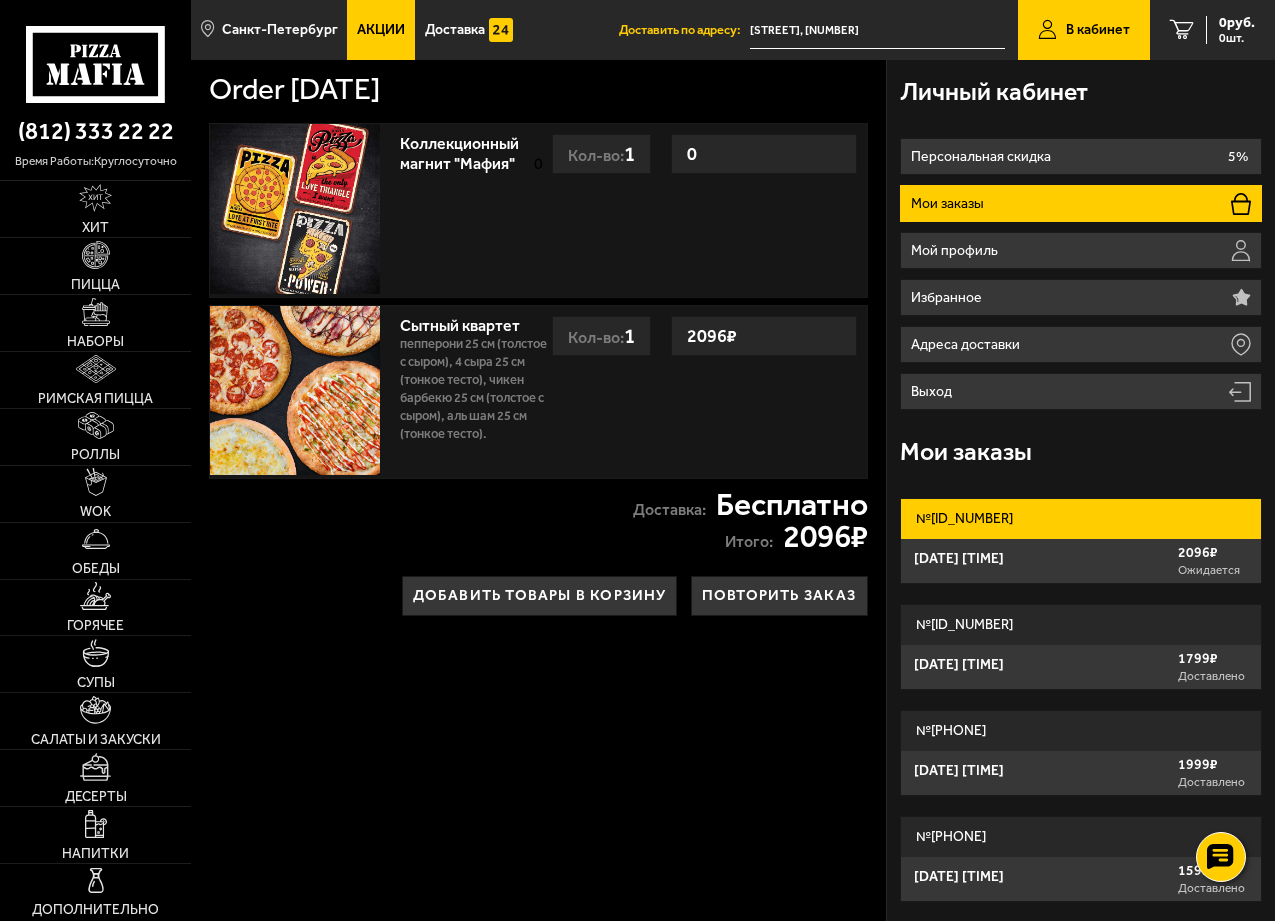 click on "[DATE] [TIME] [CURRENCY] [STATUS]" at bounding box center [1081, 561] 